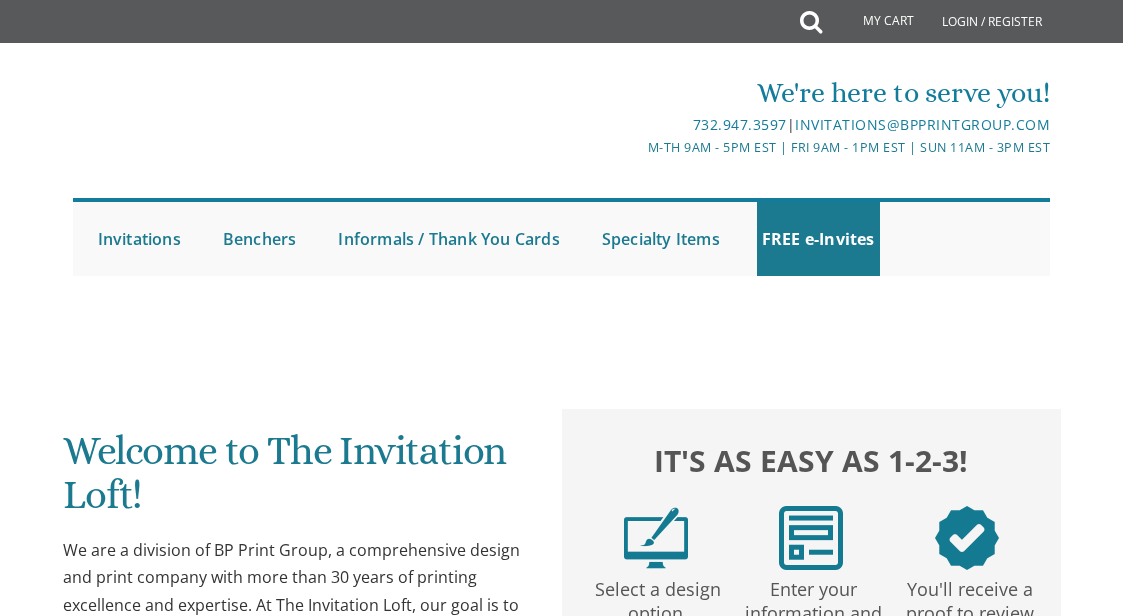 scroll, scrollTop: 0, scrollLeft: 0, axis: both 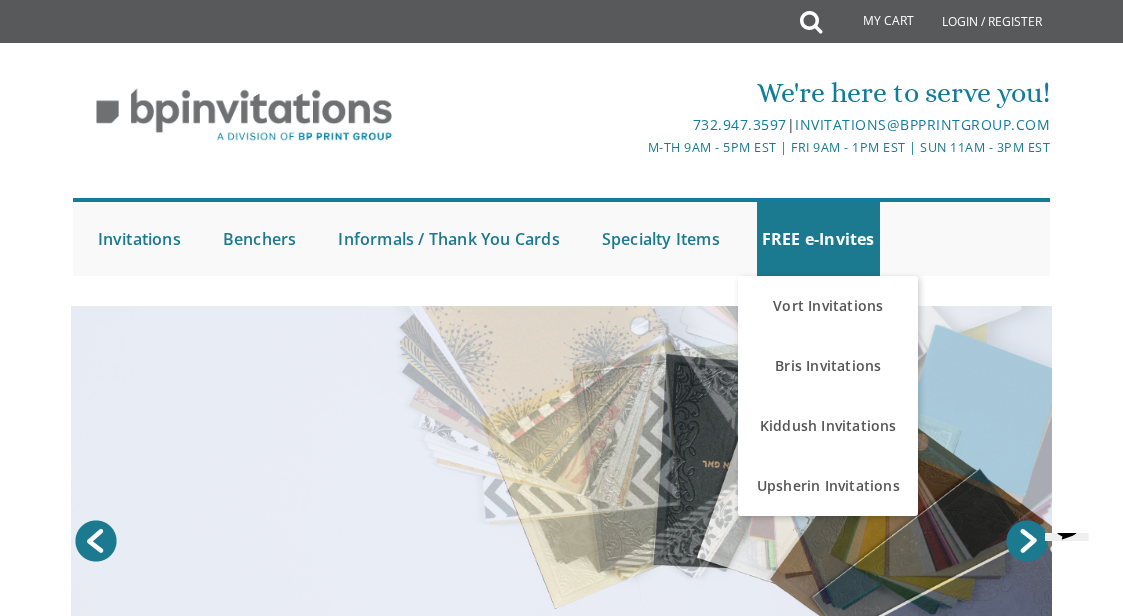 click on "Kiddush Invitations" at bounding box center [828, 426] 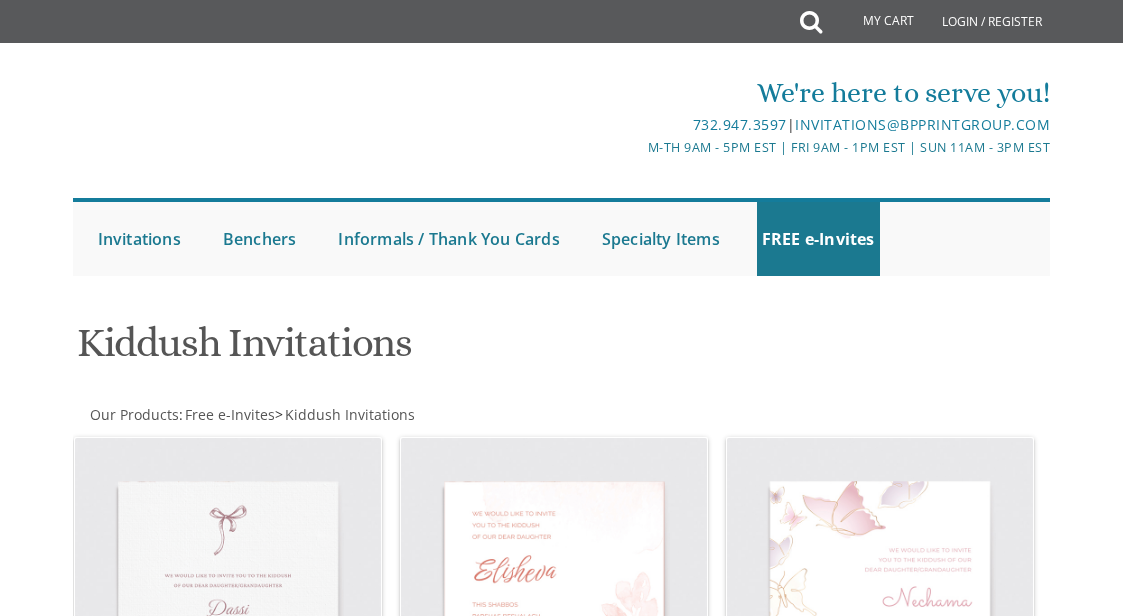 scroll, scrollTop: 0, scrollLeft: 0, axis: both 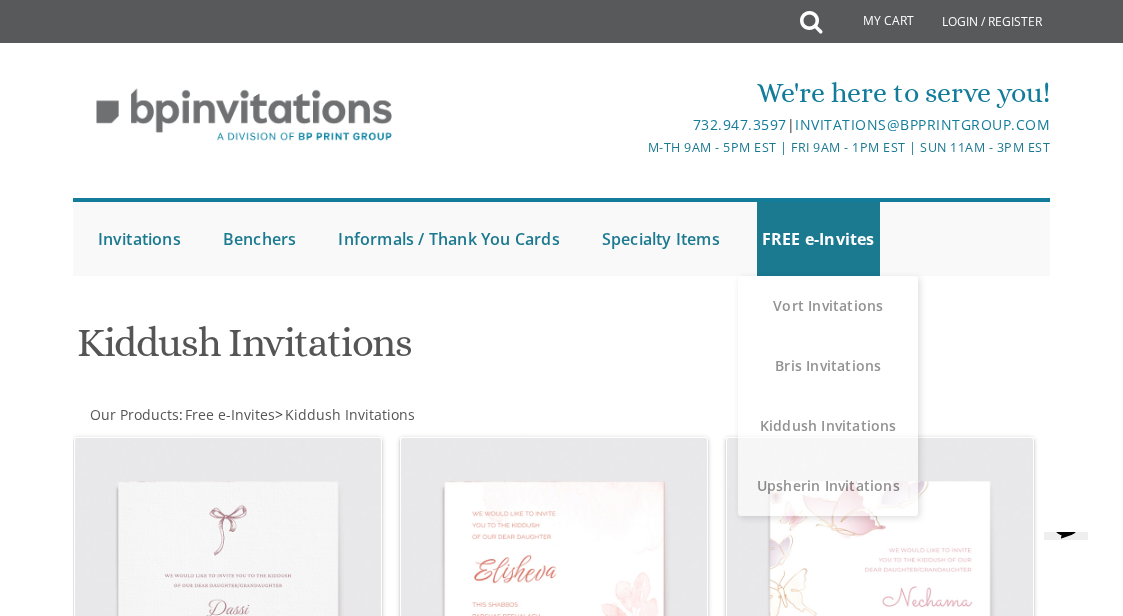 click on "Free e-Invites" at bounding box center (230, 414) 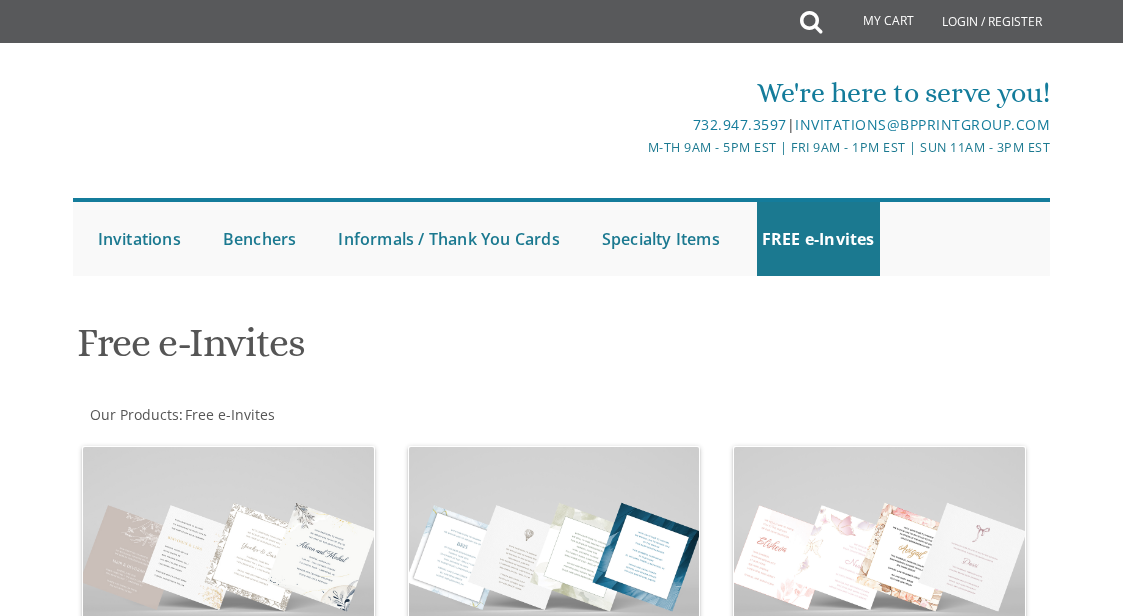 scroll, scrollTop: 0, scrollLeft: 0, axis: both 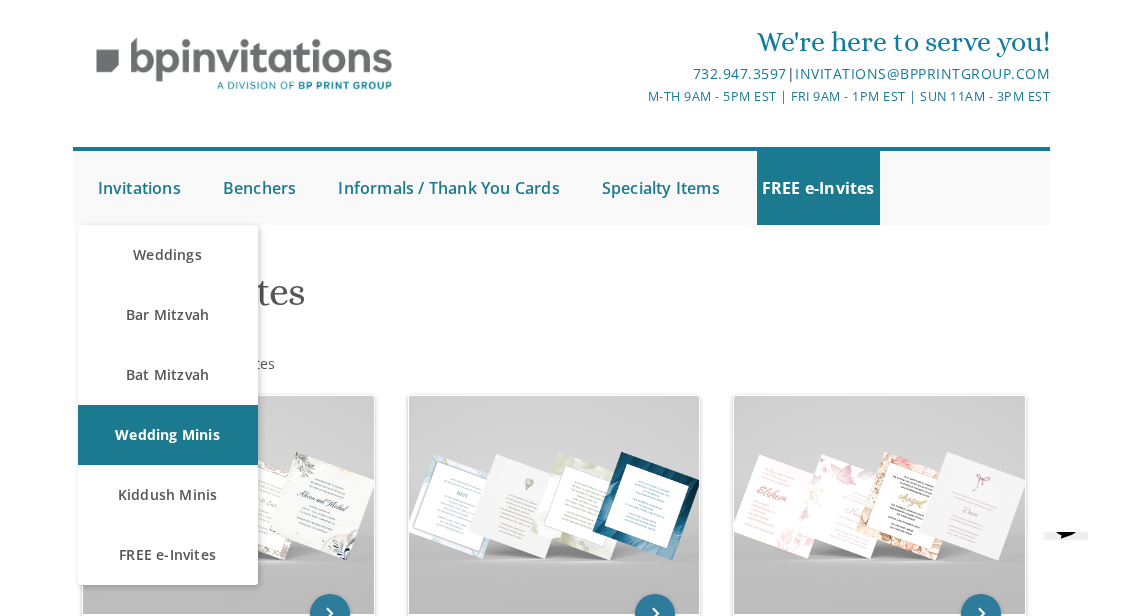 click on "Bar Mitzvah" at bounding box center (168, 315) 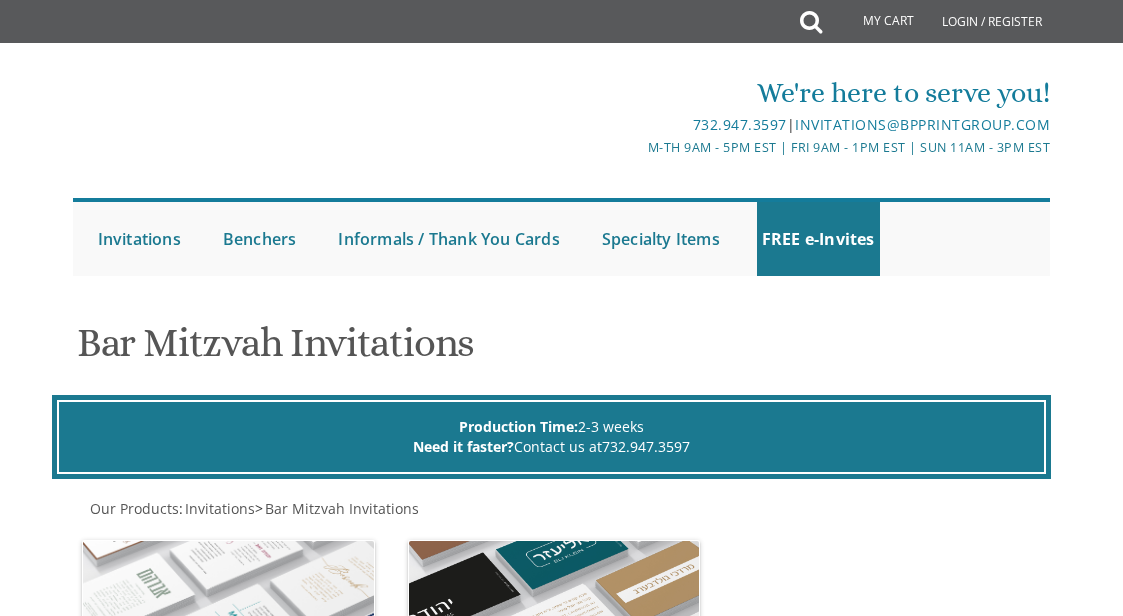 scroll, scrollTop: 0, scrollLeft: 0, axis: both 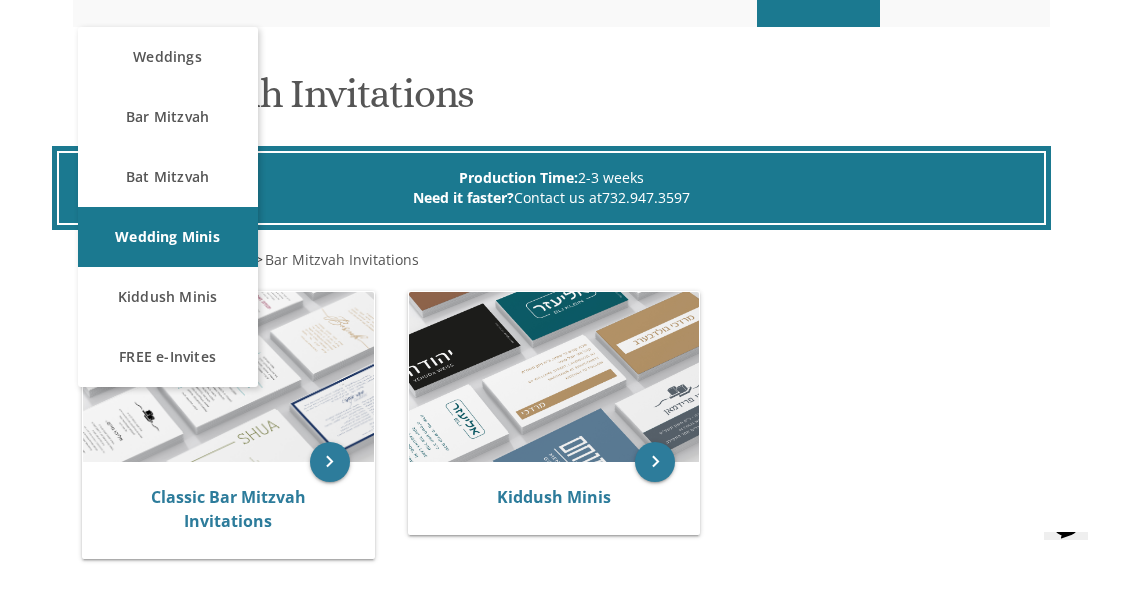 click on "Kiddush Minis" at bounding box center [554, 497] 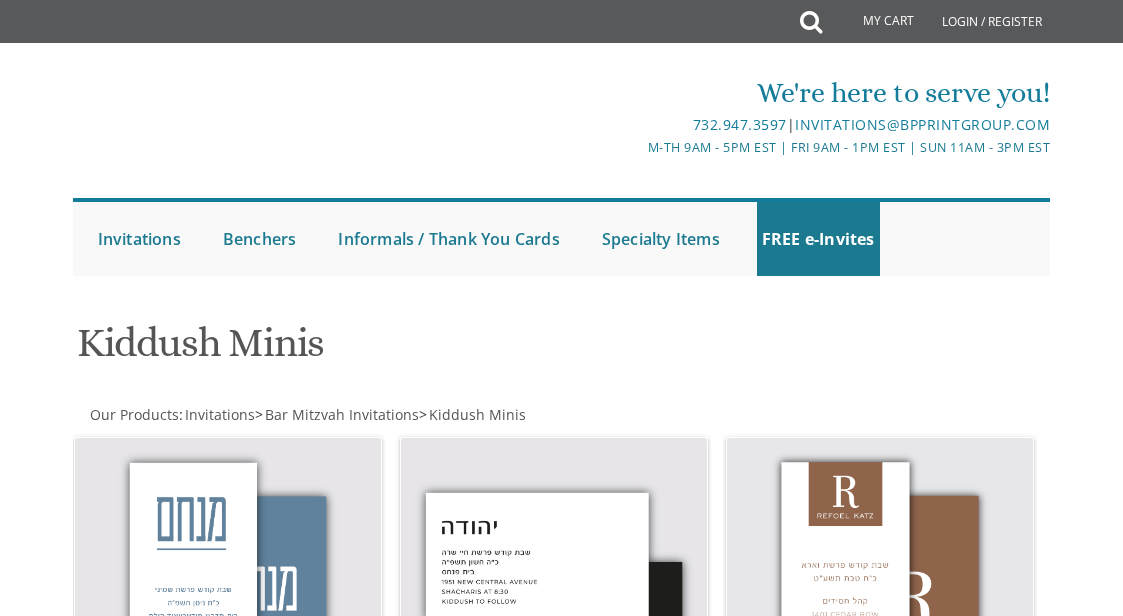 scroll, scrollTop: 0, scrollLeft: 0, axis: both 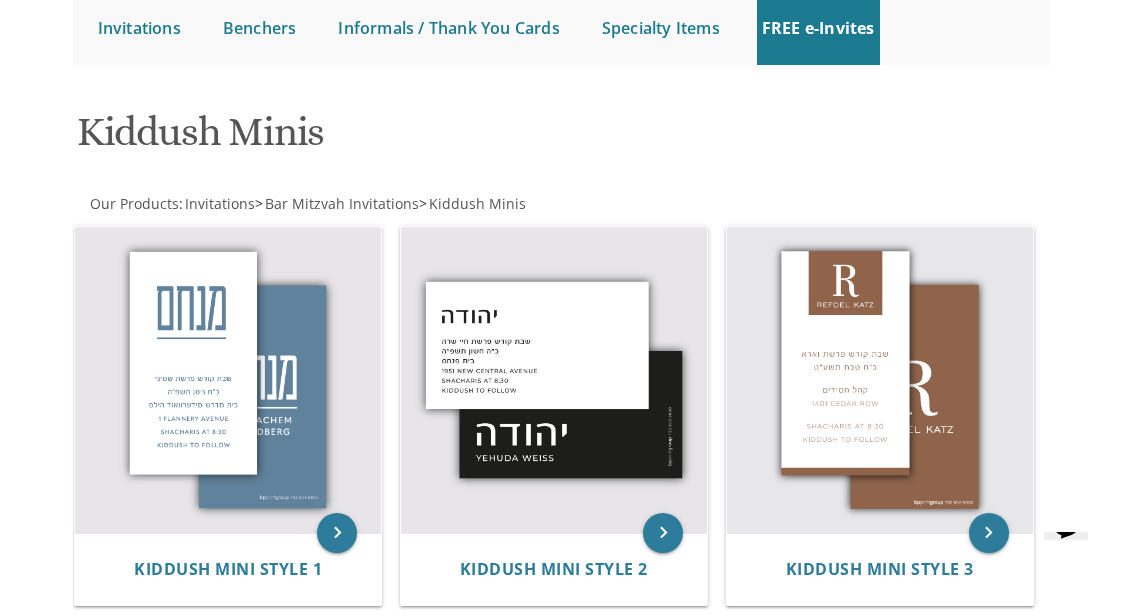 click at bounding box center (880, 380) 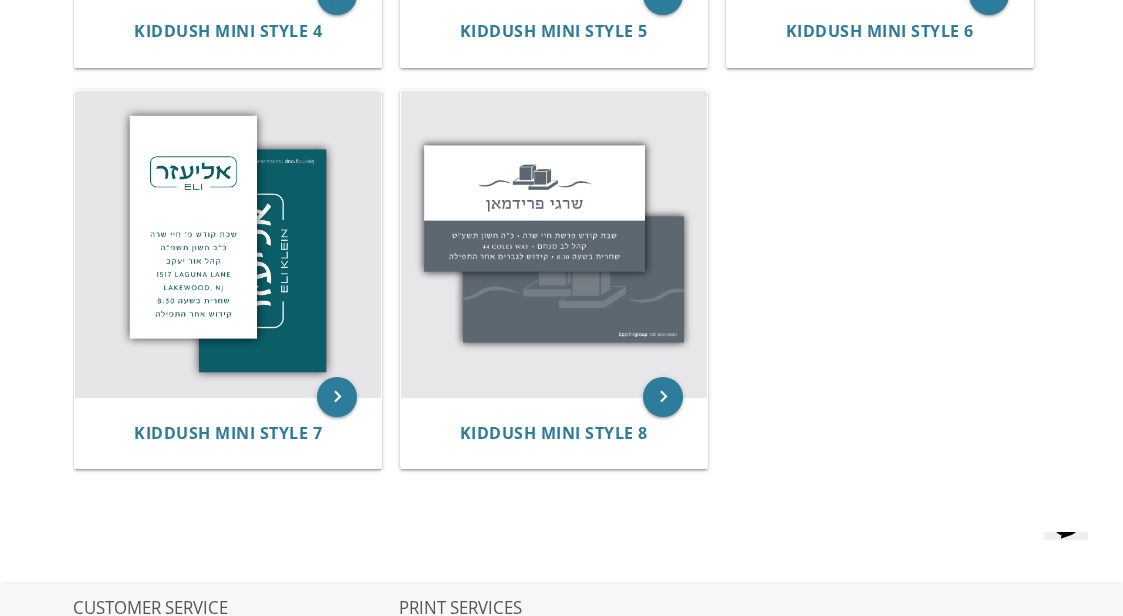 scroll, scrollTop: 1175, scrollLeft: 0, axis: vertical 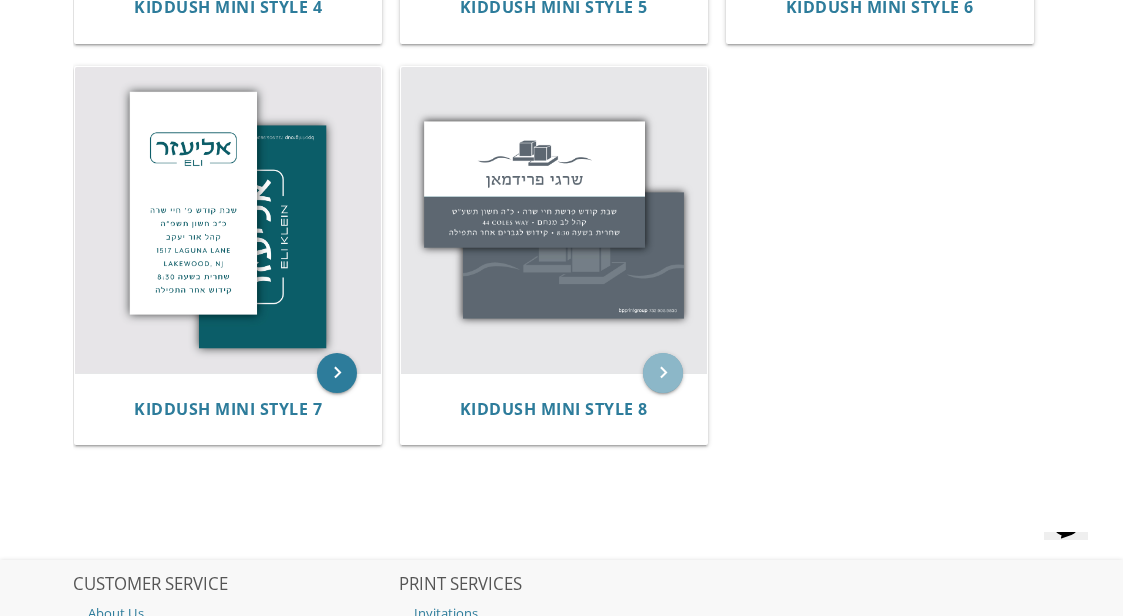 click on "keyboard_arrow_right" at bounding box center [663, 373] 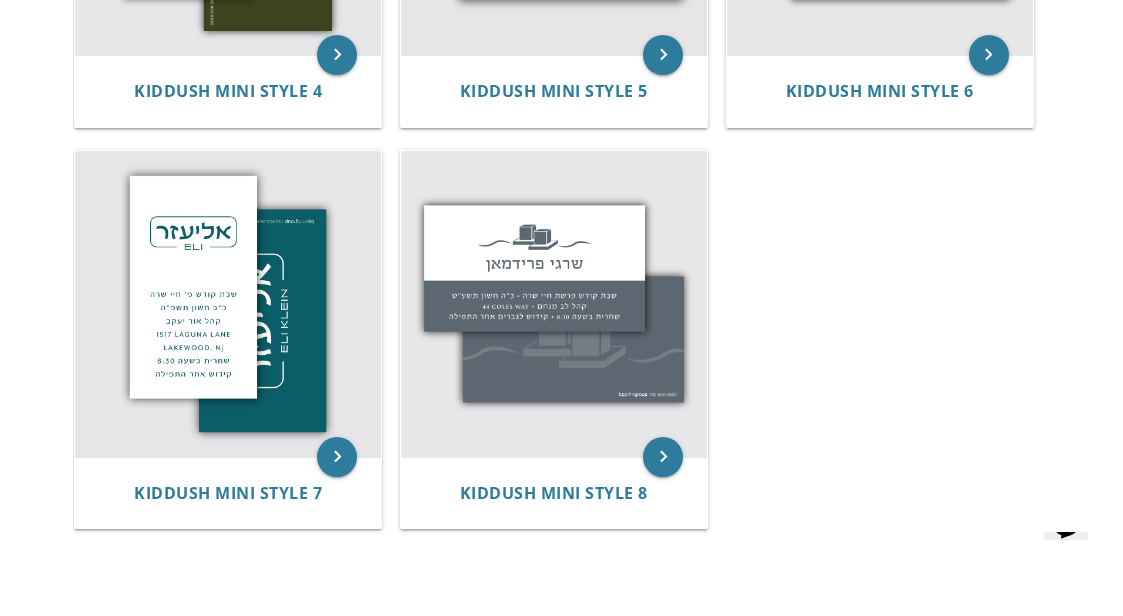 scroll, scrollTop: 1093, scrollLeft: 0, axis: vertical 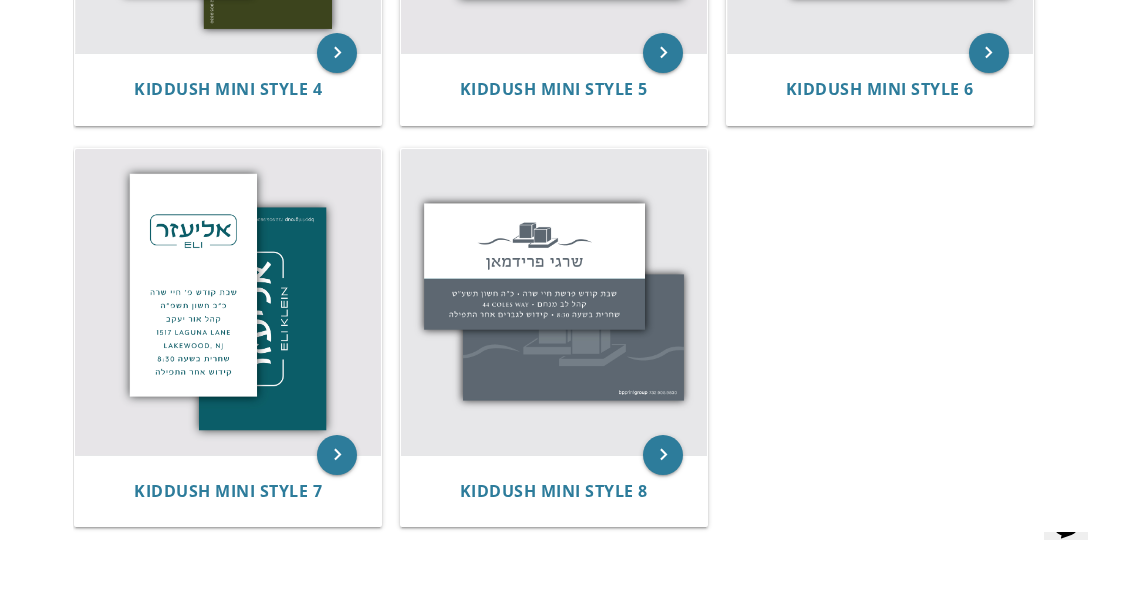 click on "keyboard_arrow_right" at bounding box center [663, 455] 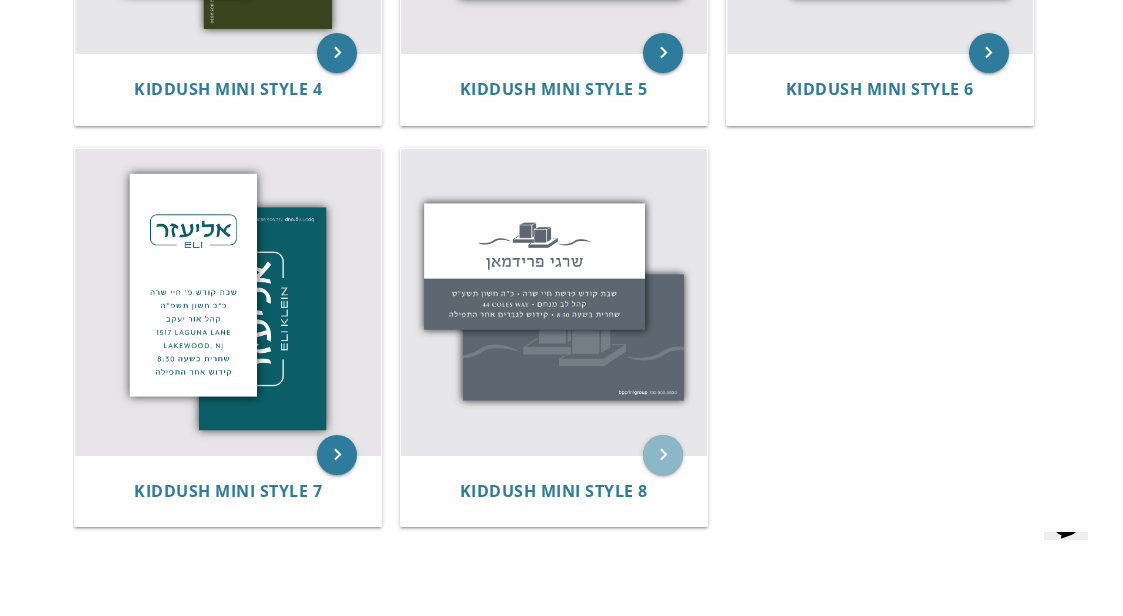 click on "keyboard_arrow_right" at bounding box center (663, 455) 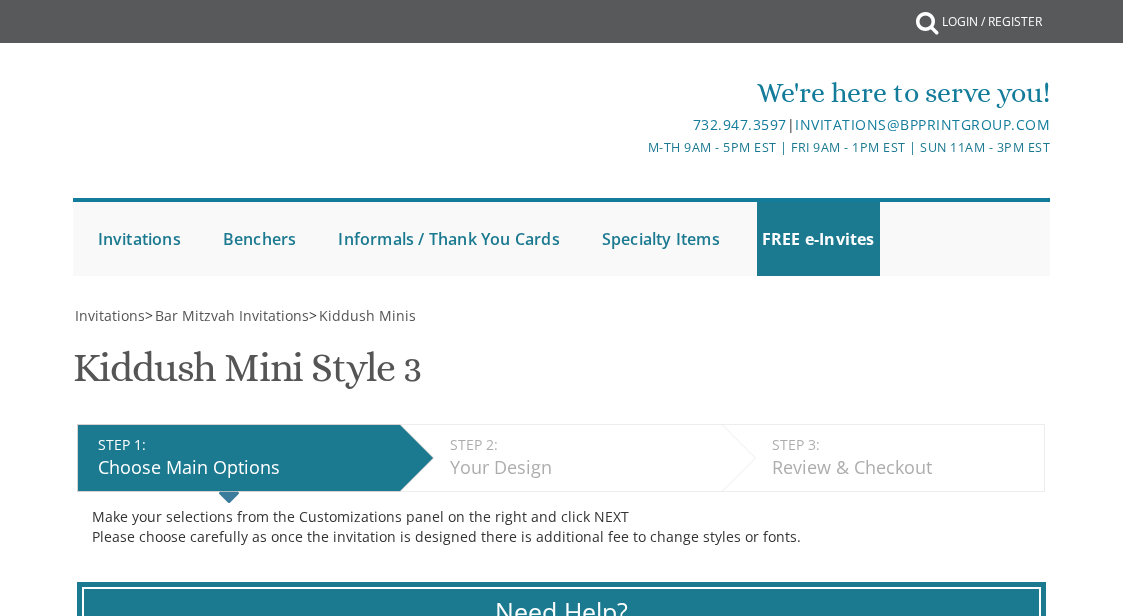 scroll, scrollTop: 0, scrollLeft: 0, axis: both 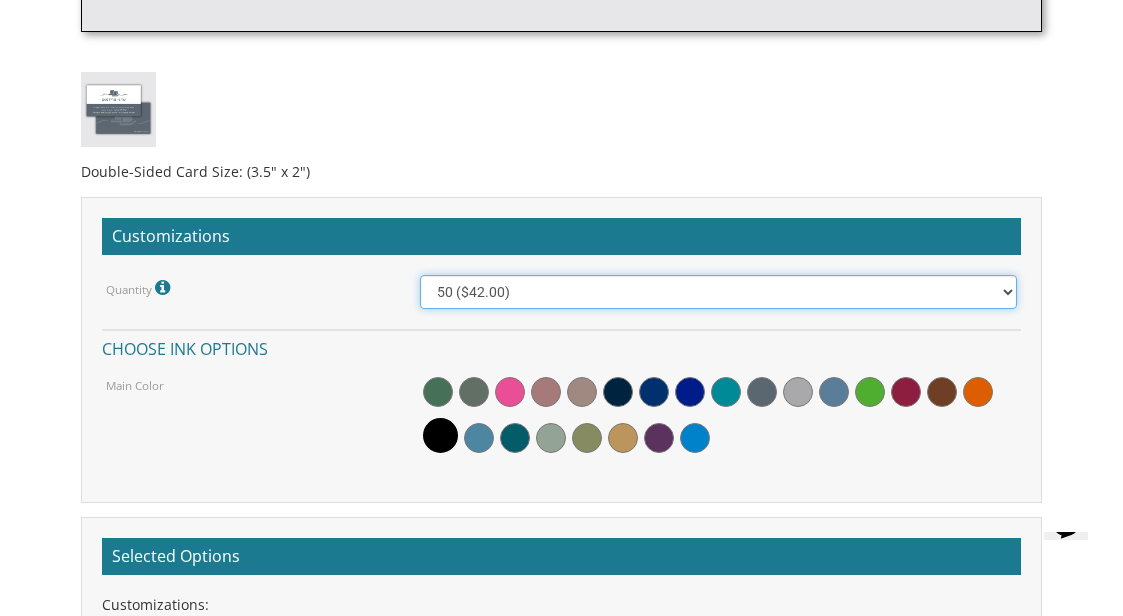 click on "50 ($42.00) 100 ($48.00) 150 ($54.00) 200 ($60.00) 250 ($66.00) 300 ($72.00)" at bounding box center (718, 292) 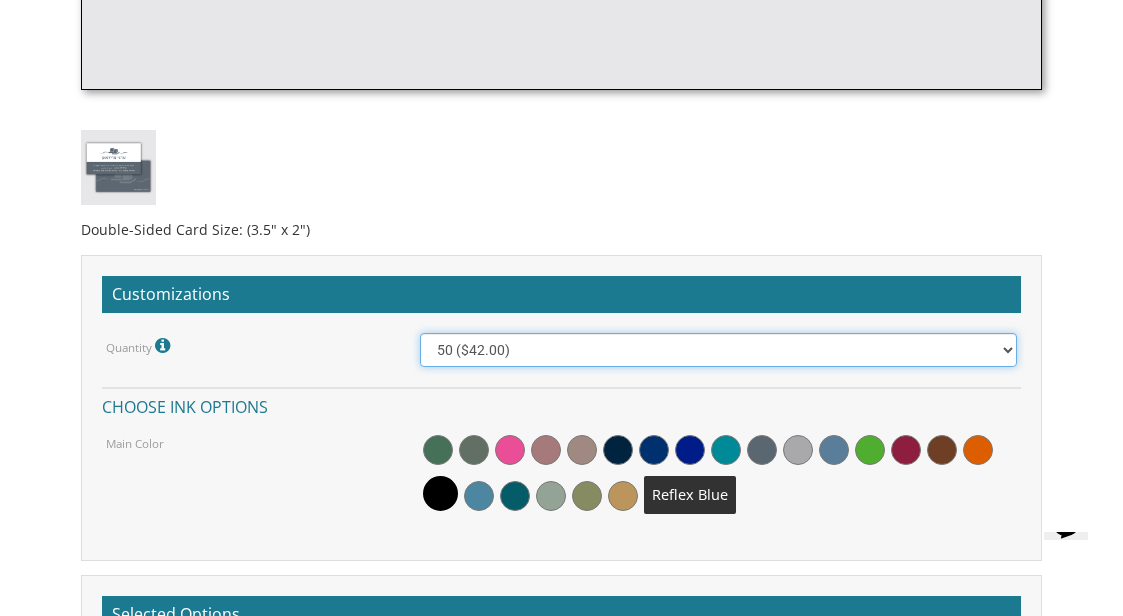 scroll, scrollTop: 1573, scrollLeft: 0, axis: vertical 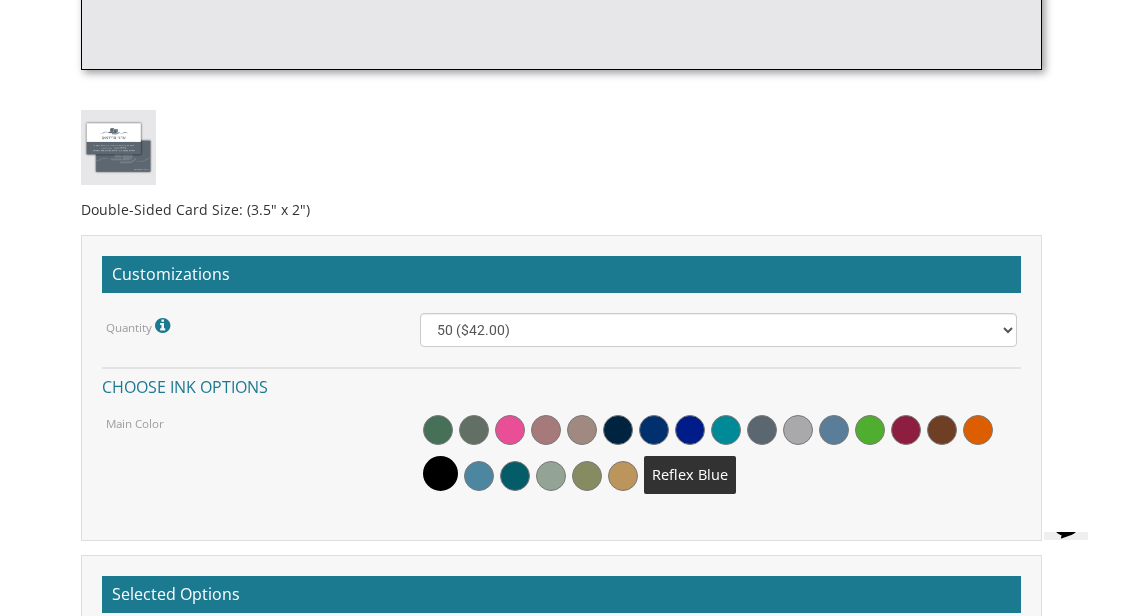 click at bounding box center [718, 456] 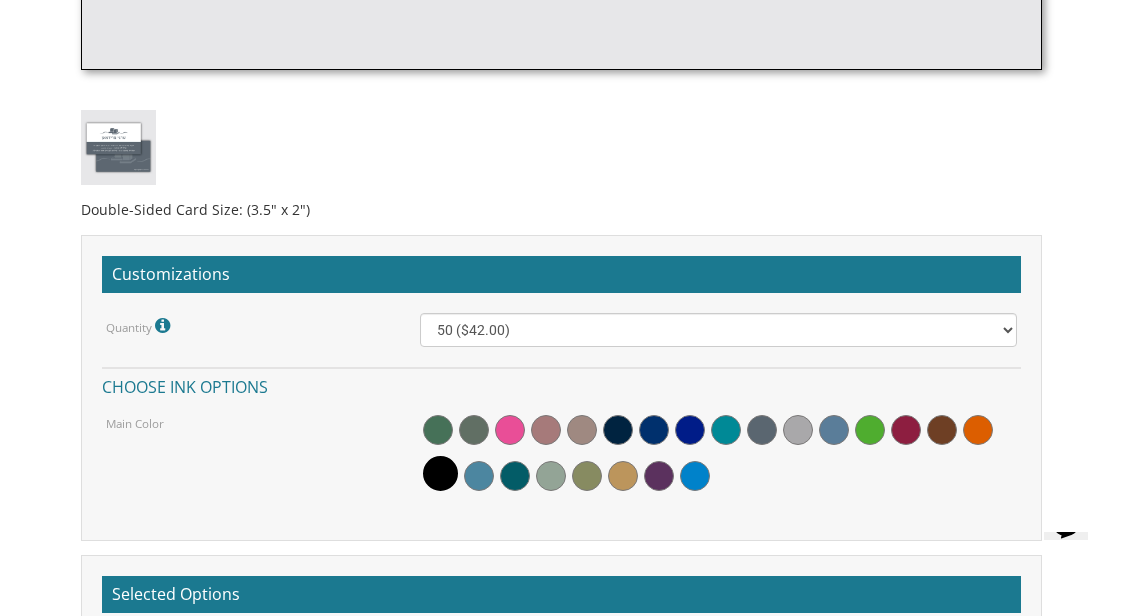click at bounding box center [718, 456] 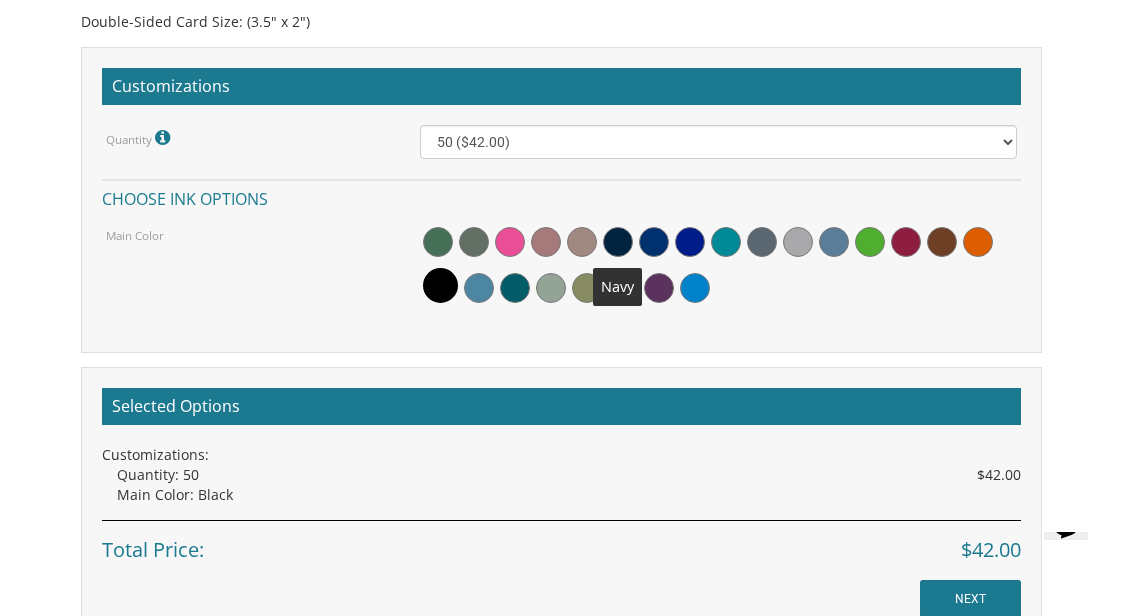 scroll, scrollTop: 1762, scrollLeft: 0, axis: vertical 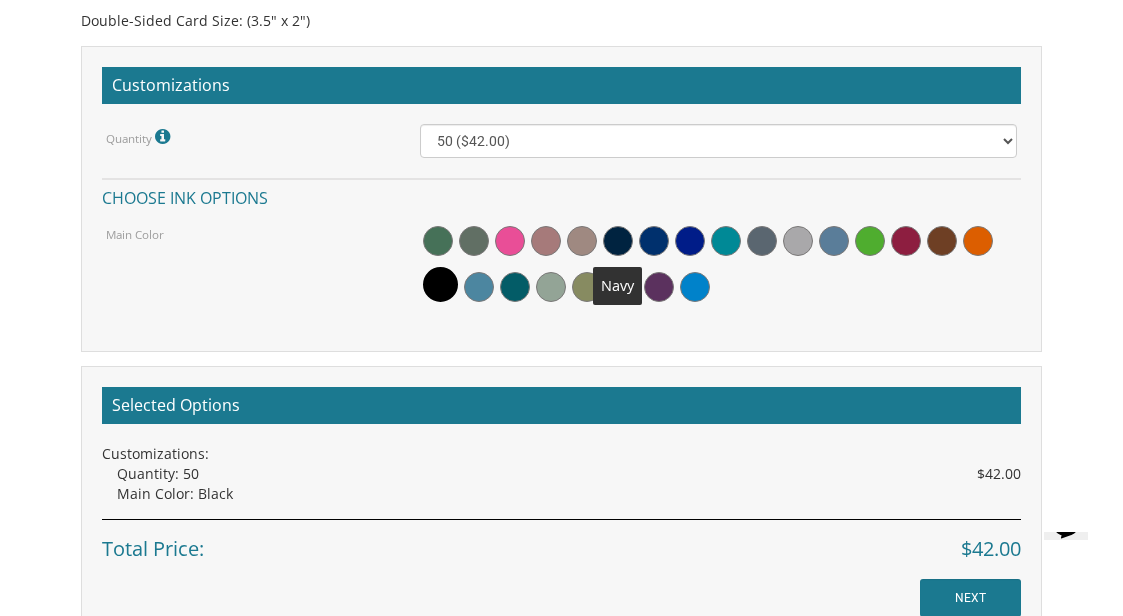 click at bounding box center [618, 241] 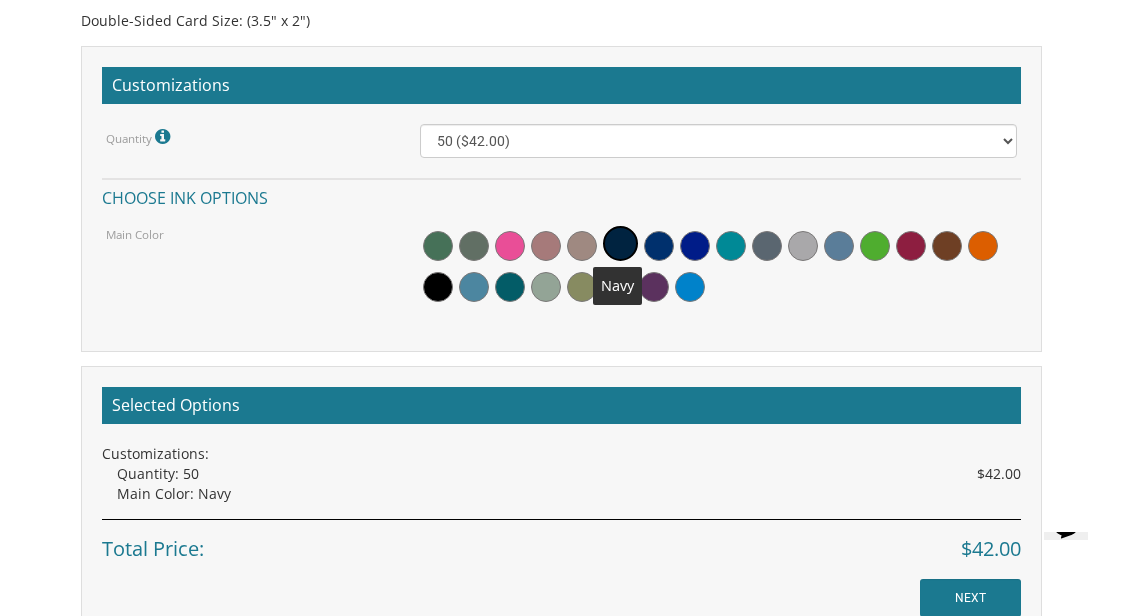 click at bounding box center (620, 243) 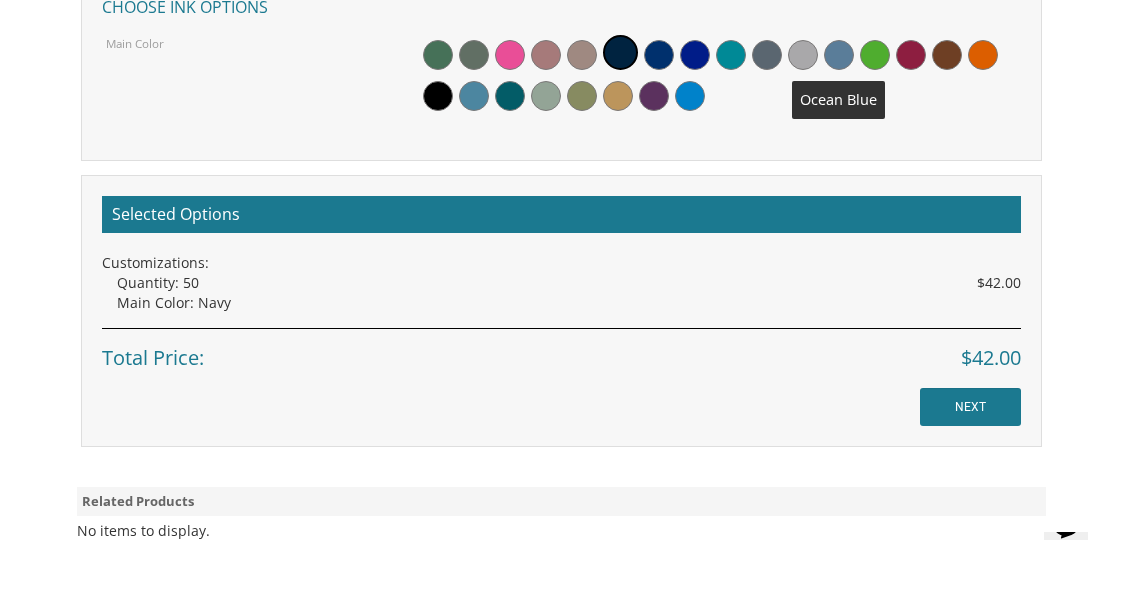 scroll, scrollTop: 1971, scrollLeft: 0, axis: vertical 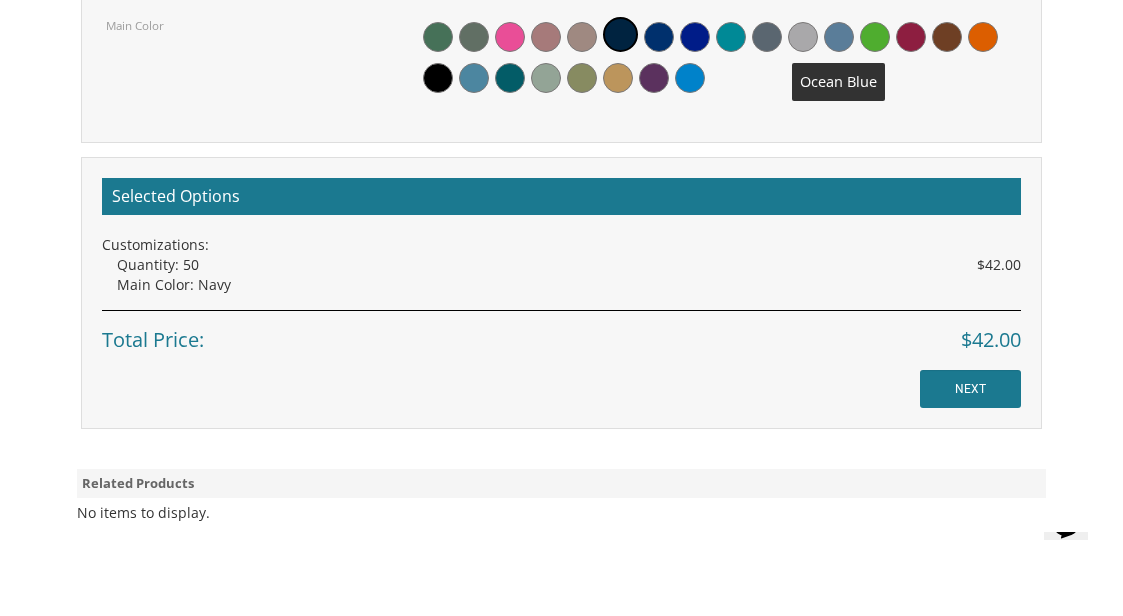 click on "NEXT" at bounding box center (970, 389) 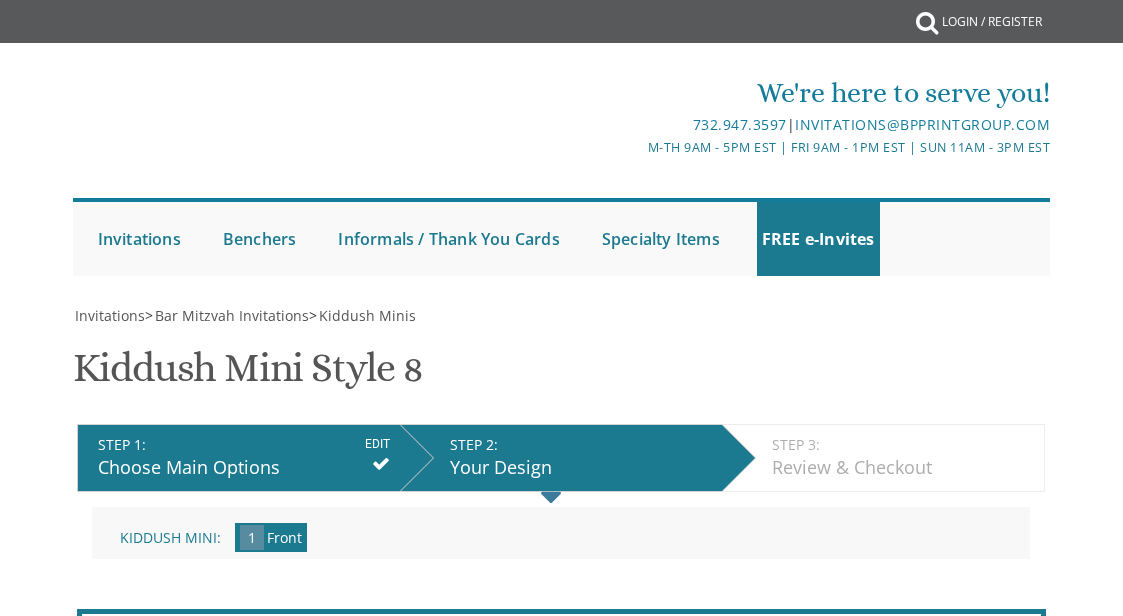 scroll, scrollTop: 0, scrollLeft: 0, axis: both 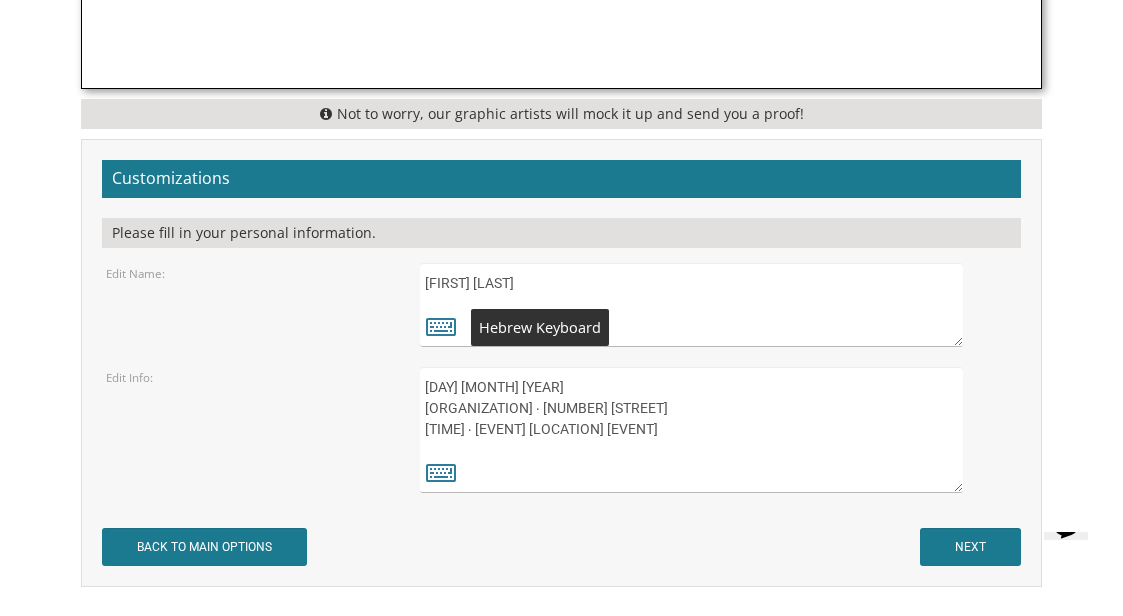 click on "שרגי פרידמאן" at bounding box center [692, 305] 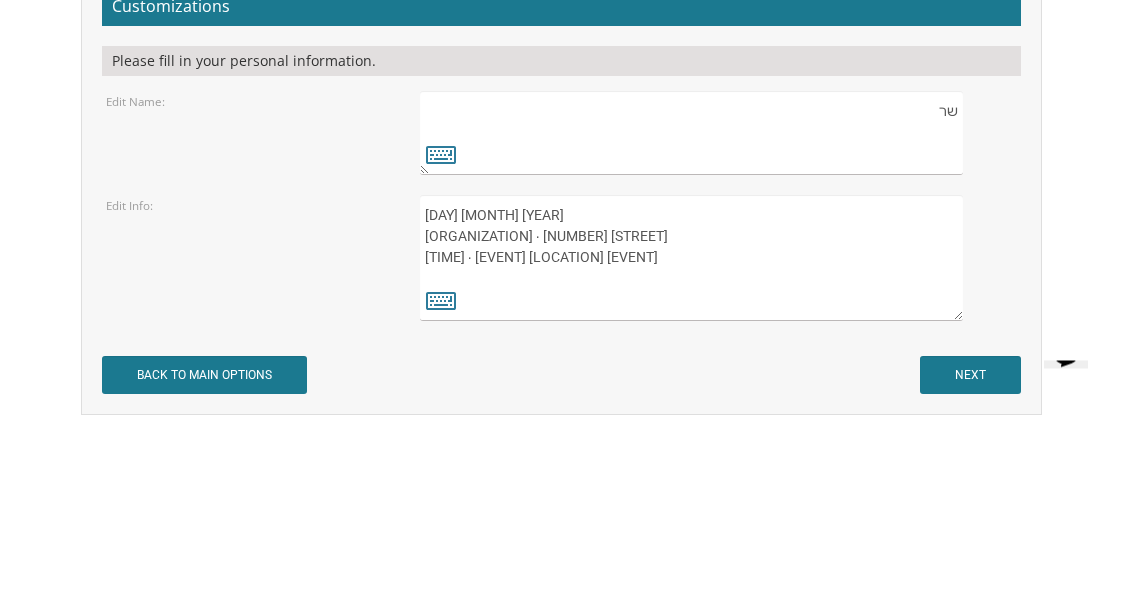 type on "ש" 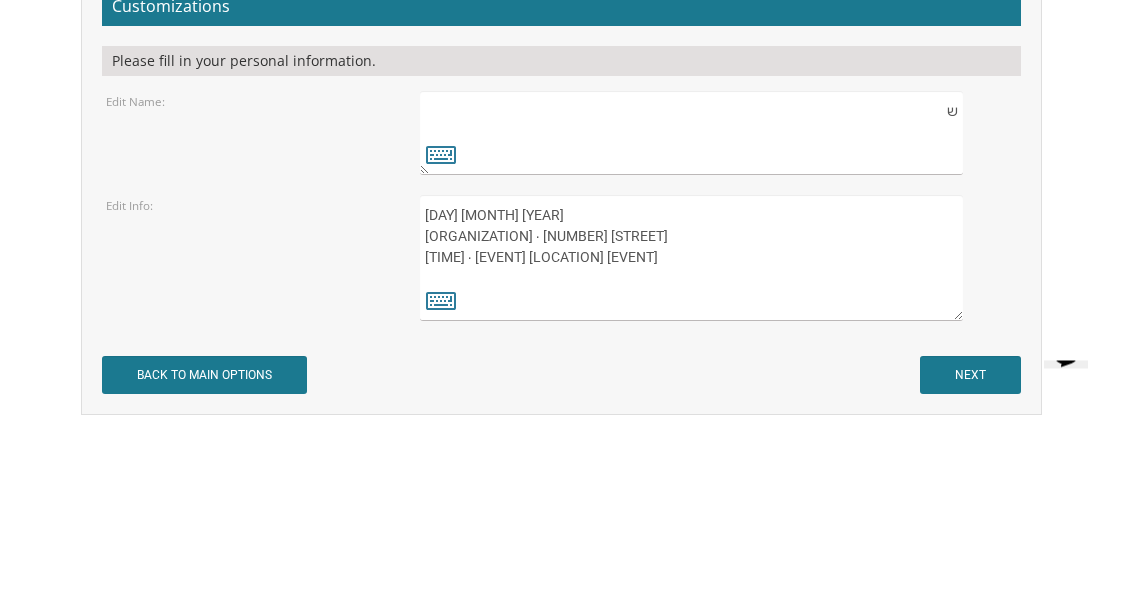 type 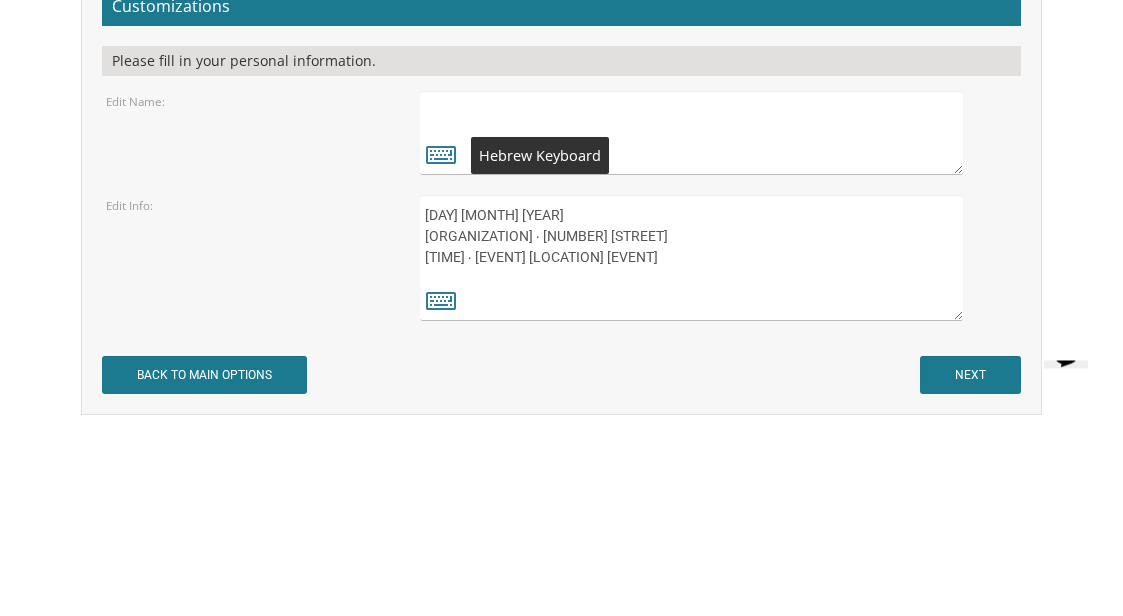 click on "שרגי פרידמאן" at bounding box center (692, 305) 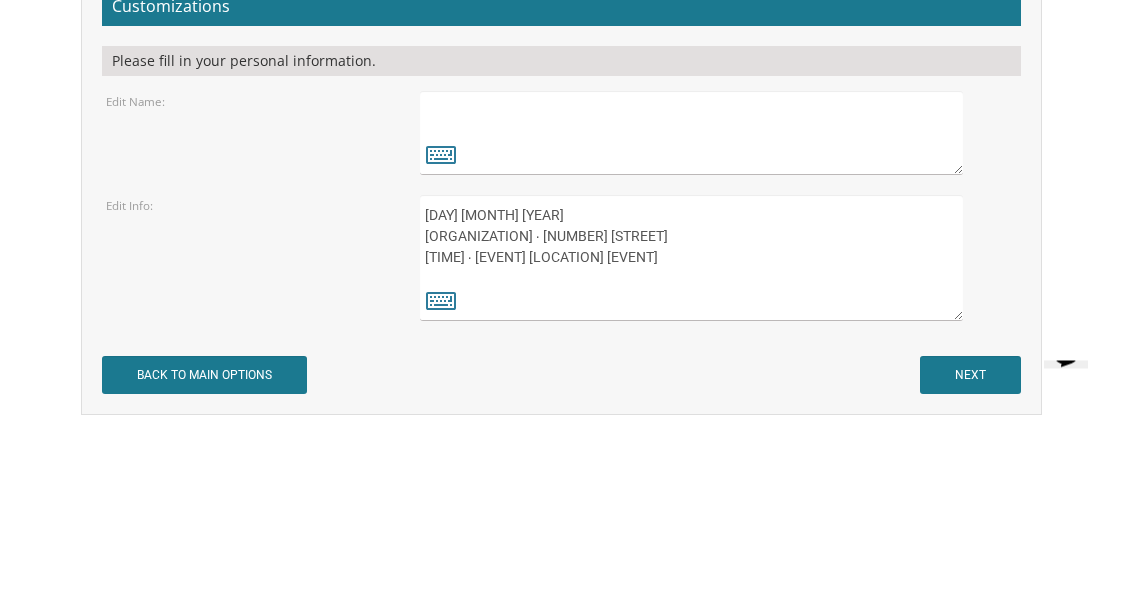 click on "שרגי פרידמאן" at bounding box center [692, 305] 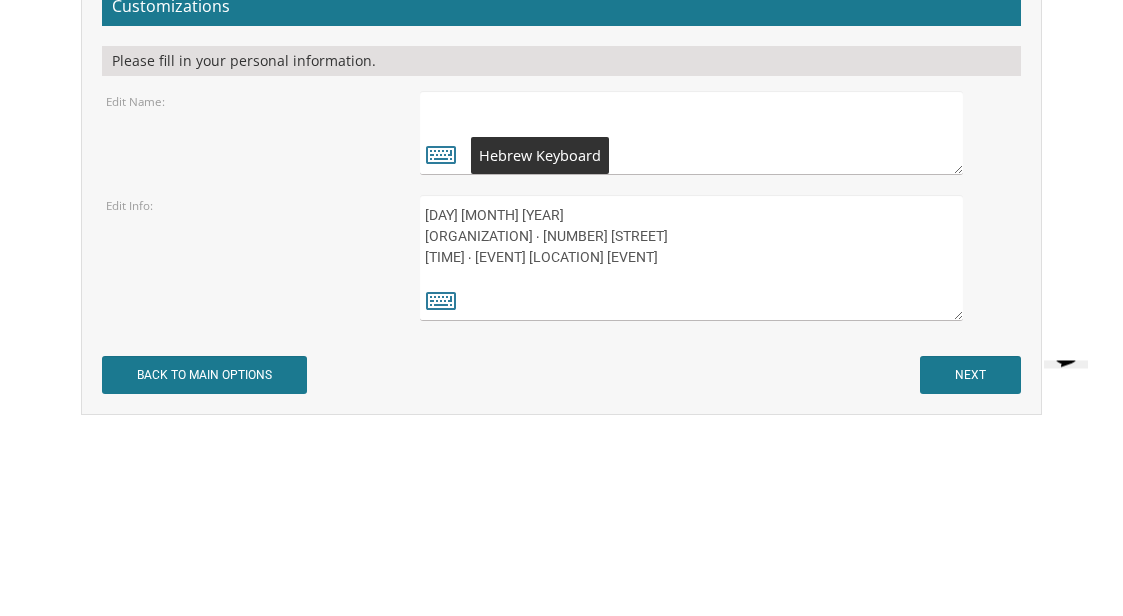 click on "שרגי פרידמאן" at bounding box center (692, 305) 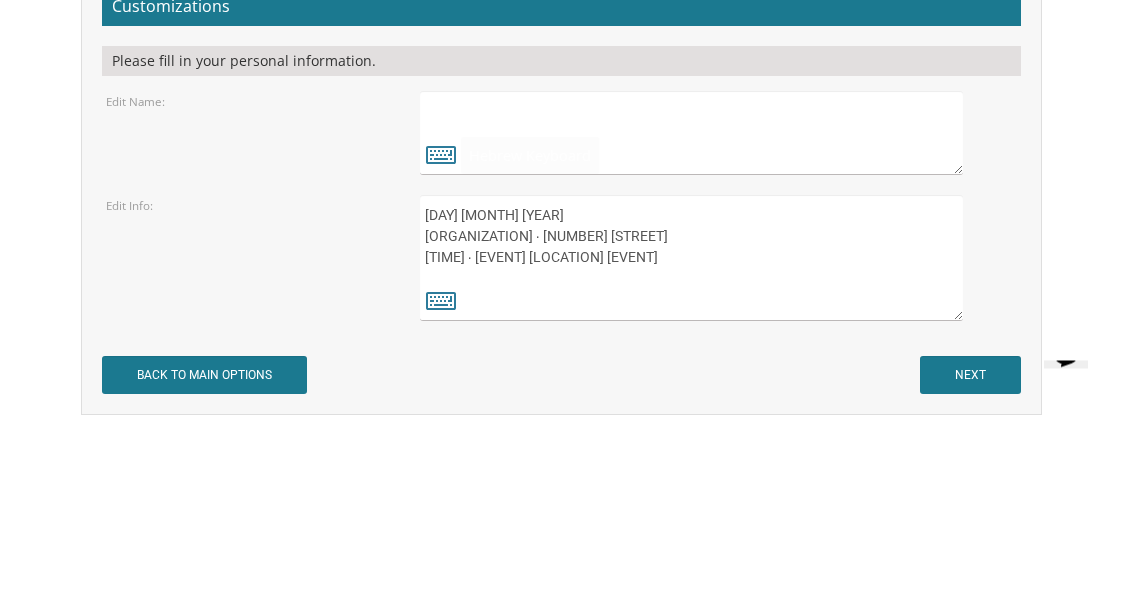 click on "שרגי פרידמאן" at bounding box center [692, 305] 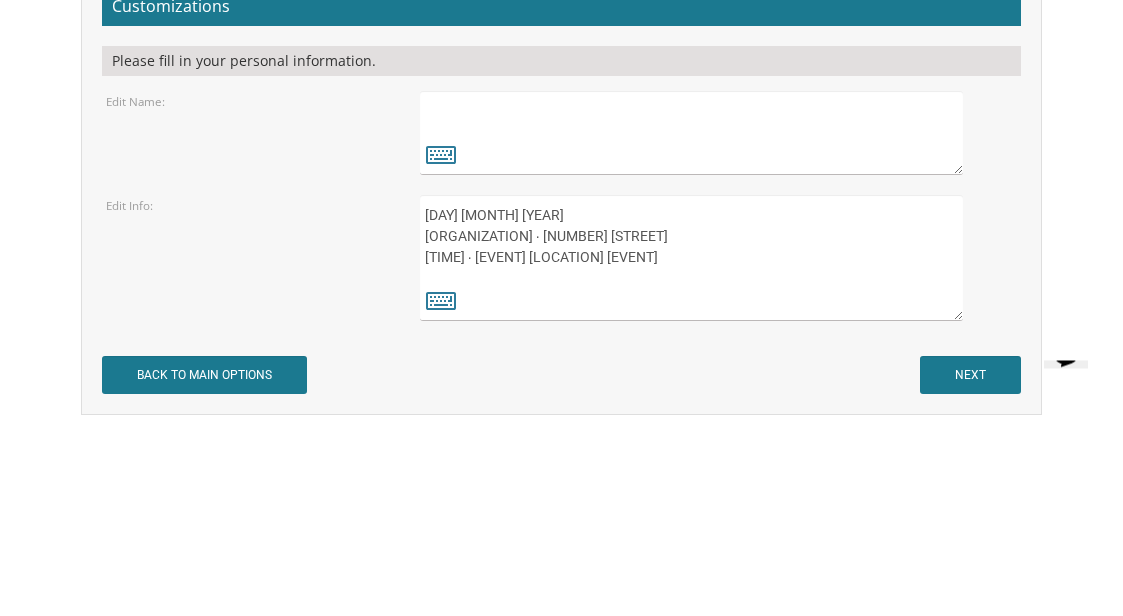 click on "שרגי פרידמאן" at bounding box center [692, 305] 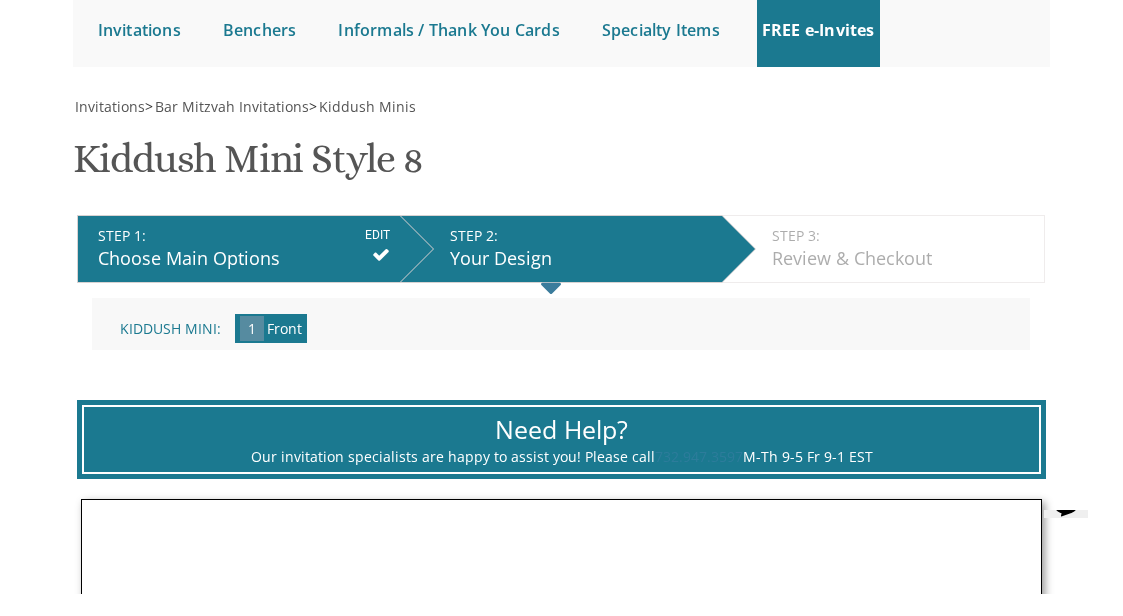 scroll, scrollTop: 186, scrollLeft: 0, axis: vertical 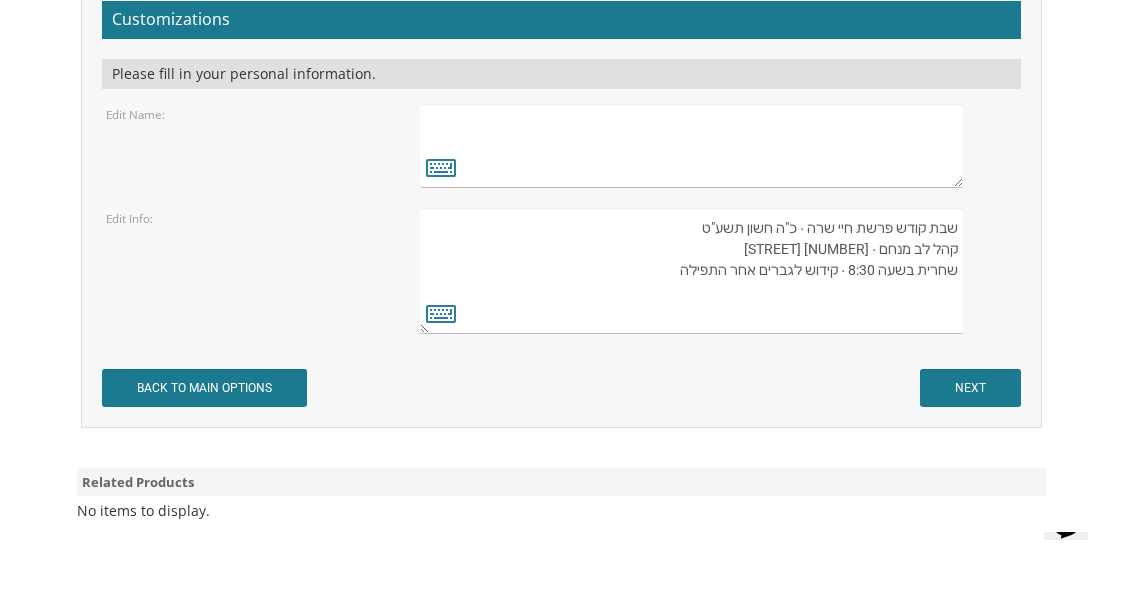click at bounding box center (692, 146) 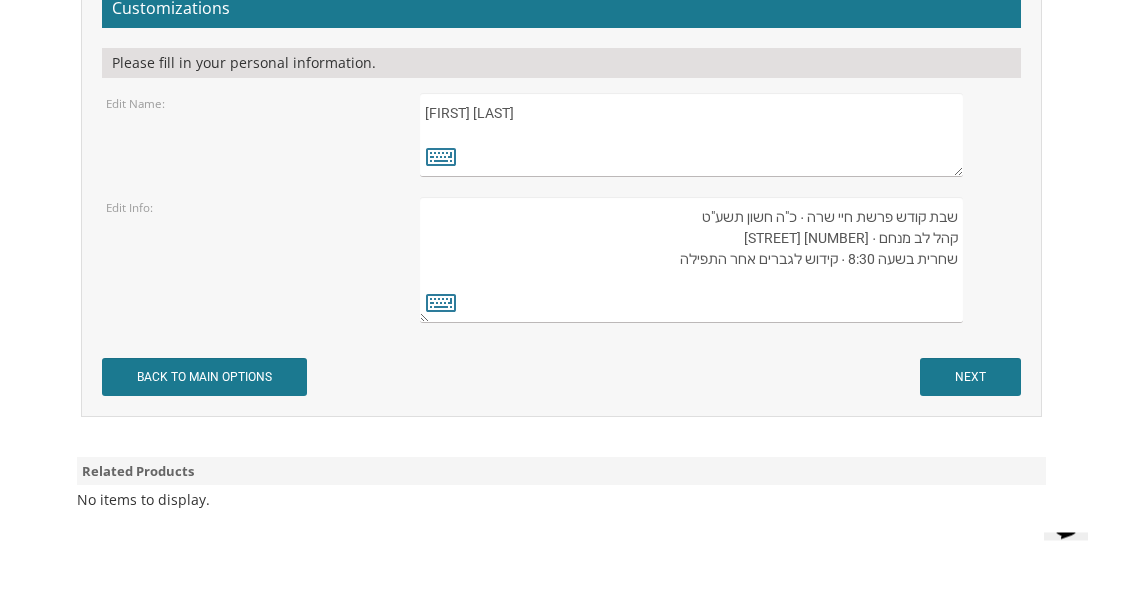 scroll, scrollTop: 1468, scrollLeft: 0, axis: vertical 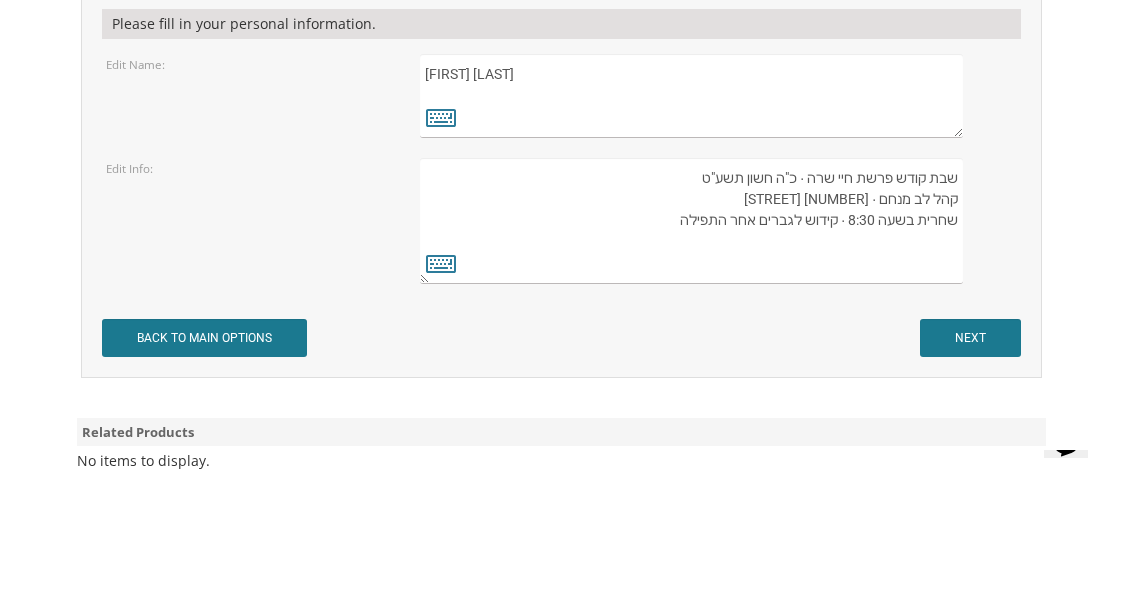 type on "[FIRST] [LAST]" 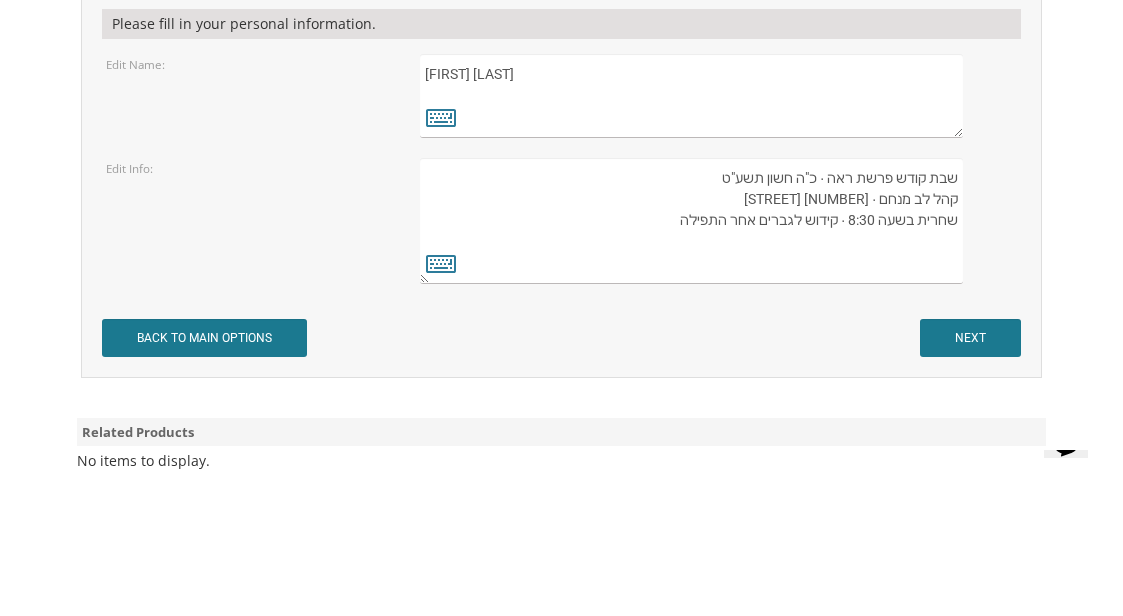 click on "שבת קודש פרשת חיי שרה ∙ כ"ה חשון תשע"ט
קהל לב מנחם ∙ [NUMBER] [STREET]
שחרית בשעה 8:30 ∙ קידוש לגברים אחר התפילה" at bounding box center [692, 303] 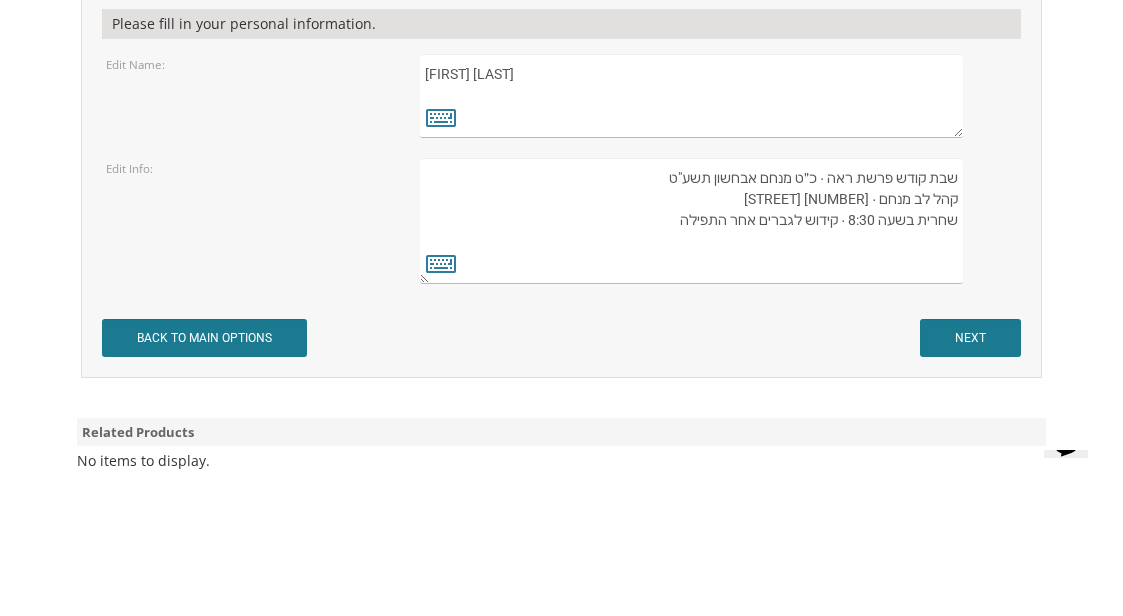 click on "שבת קודש פרשת חיי שרה ∙ כ"ה חשון תשע"ט
קהל לב מנחם ∙ [NUMBER] [STREET]
שחרית בשעה 8:30 ∙ קידוש לגברים אחר התפילה" at bounding box center (692, 303) 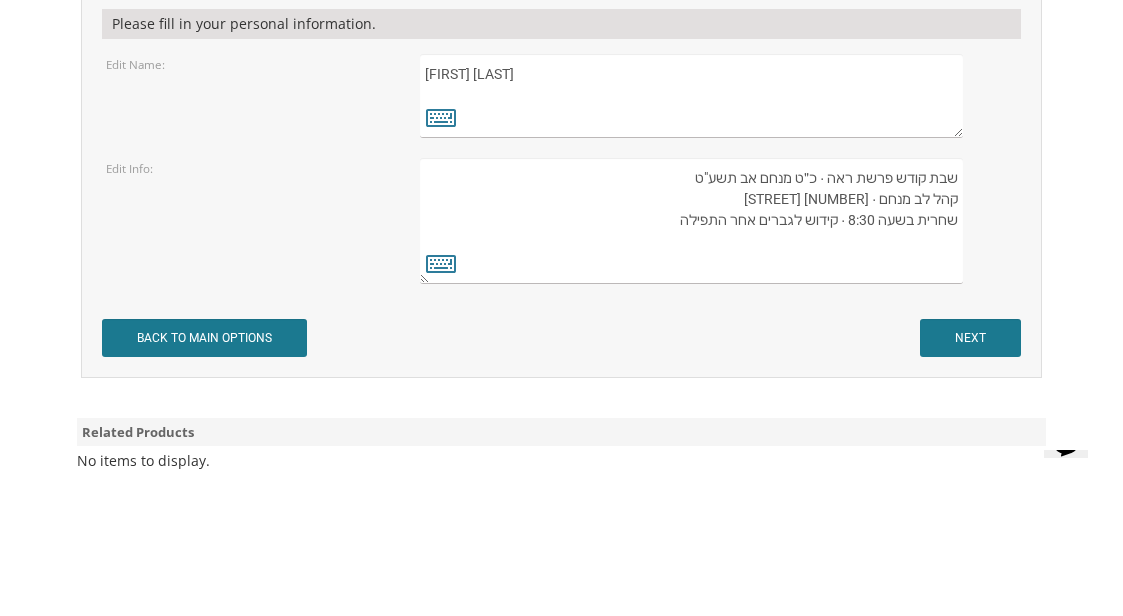 click on "שבת קודש פרשת חיי שרה ∙ כ"ה חשון תשע"ט
קהל לב מנחם ∙ [NUMBER] [STREET]
שחרית בשעה 8:30 ∙ קידוש לגברים אחר התפילה" at bounding box center [692, 303] 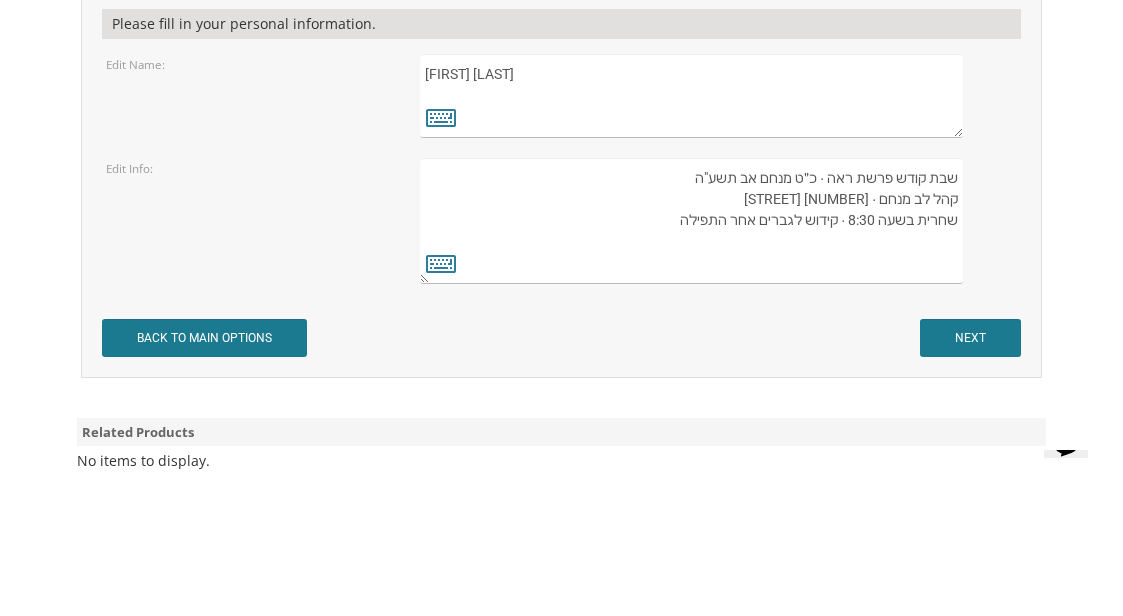 click on "שבת קודש פרשת חיי שרה ∙ כ"ה חשון תשע"ט
קהל לב מנחם ∙ [NUMBER] [STREET]
שחרית בשעה 8:30 ∙ קידוש לגברים אחר התפילה" at bounding box center [692, 303] 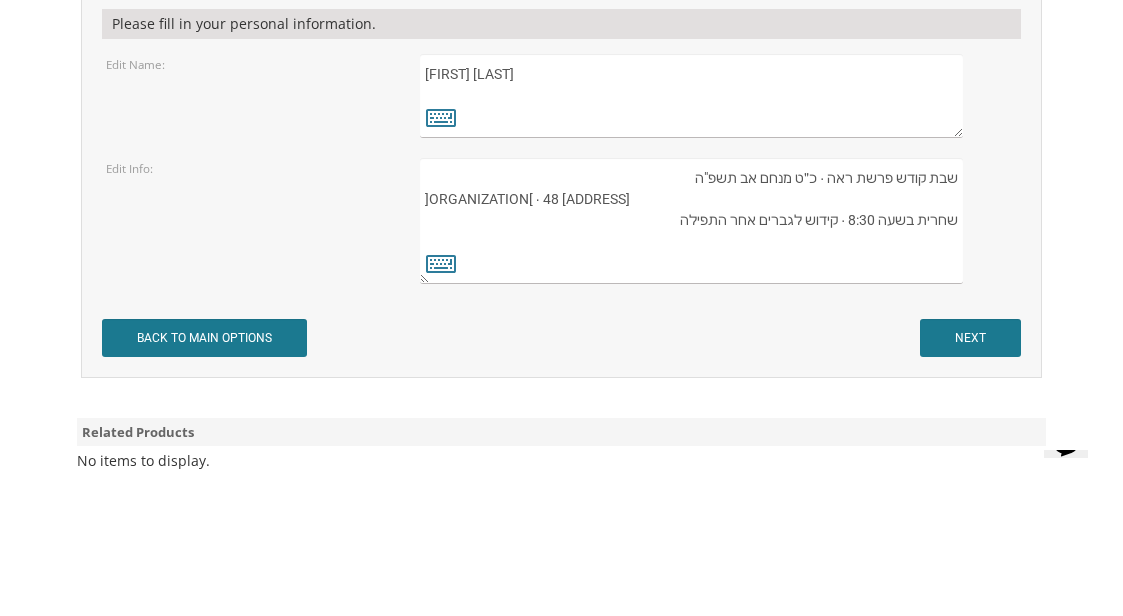 click on "שבת קודש פרשת חיי שרה ∙ כ"ה חשון תשע"ט
קהל לב מנחם ∙ [NUMBER] [STREET]
שחרית בשעה 8:30 ∙ קידוש לגברים אחר התפילה" at bounding box center [692, 303] 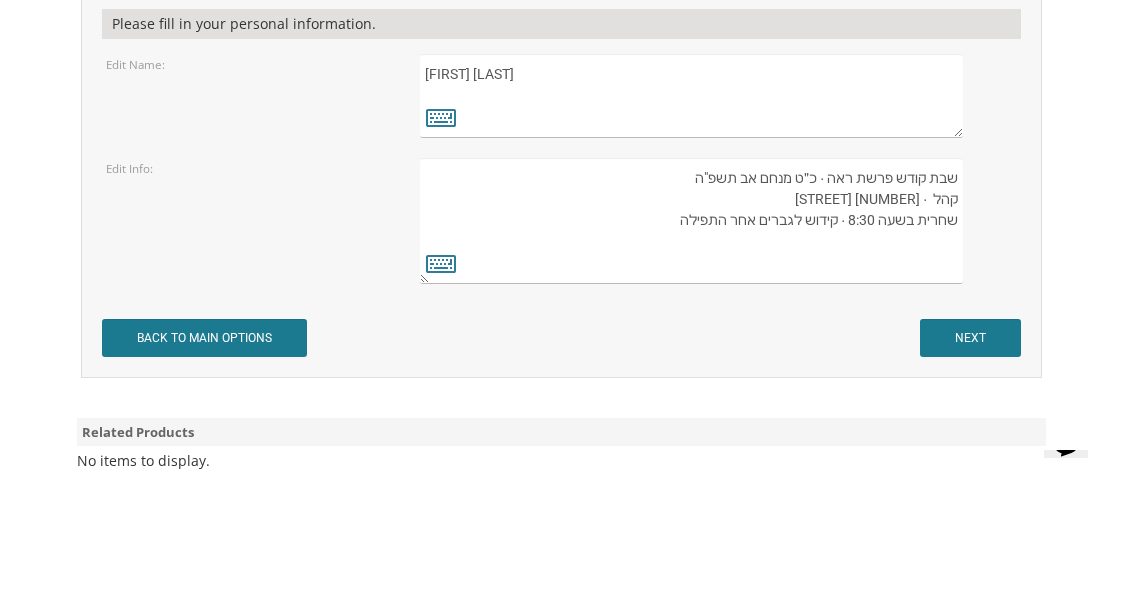 click on "שבת קודש פרשת חיי שרה ∙ כ"ה חשון תשע"ט
קהל לב מנחם ∙ [NUMBER] [STREET]
שחרית בשעה 8:30 ∙ קידוש לגברים אחר התפילה" at bounding box center [692, 303] 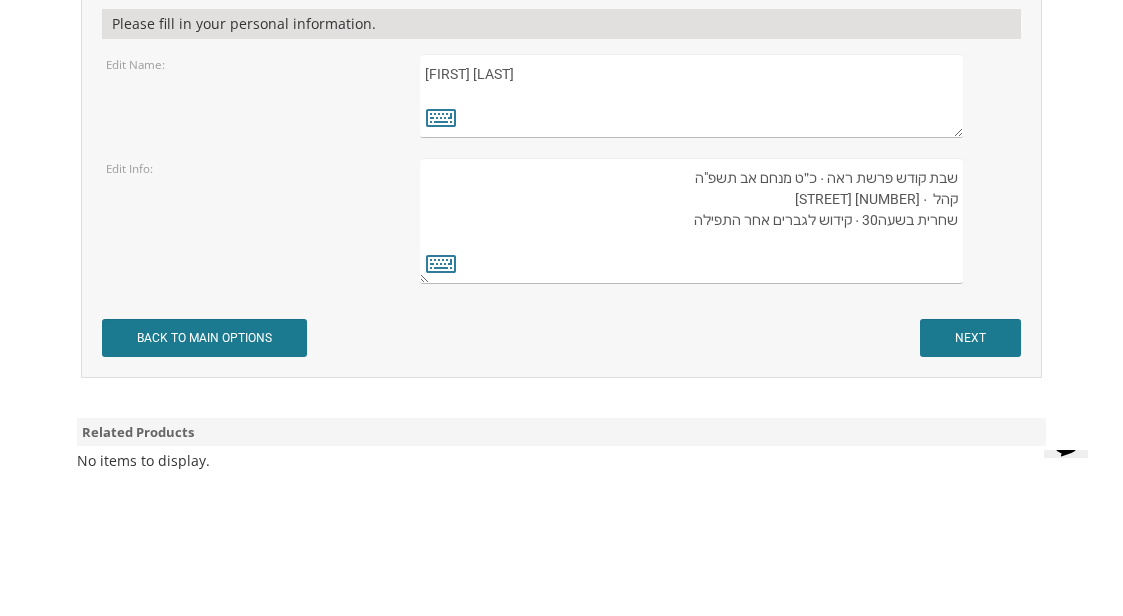 click on "שבת קודש פרשת חיי שרה ∙ כ"ה חשון תשע"ט
קהל לב מנחם ∙ [NUMBER] [STREET]
שחרית בשעה 8:30 ∙ קידוש לגברים אחר התפילה" at bounding box center (692, 303) 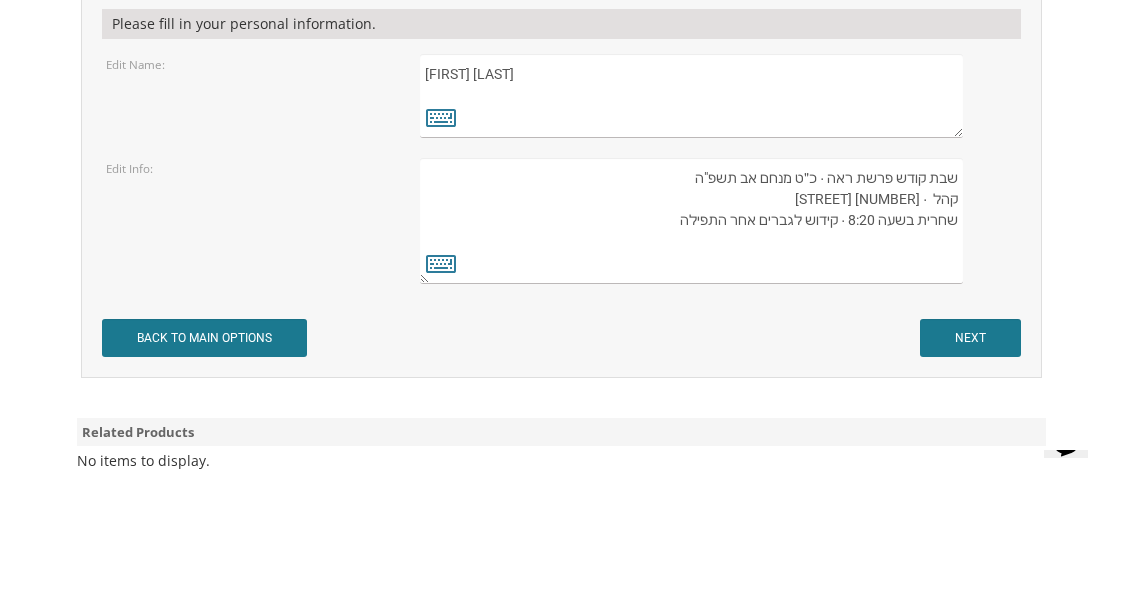 click on "שבת קודש פרשת חיי שרה ∙ כ"ה חשון תשע"ט
קהל לב מנחם ∙ [NUMBER] [STREET]
שחרית בשעה 8:30 ∙ קידוש לגברים אחר התפילה" at bounding box center (692, 303) 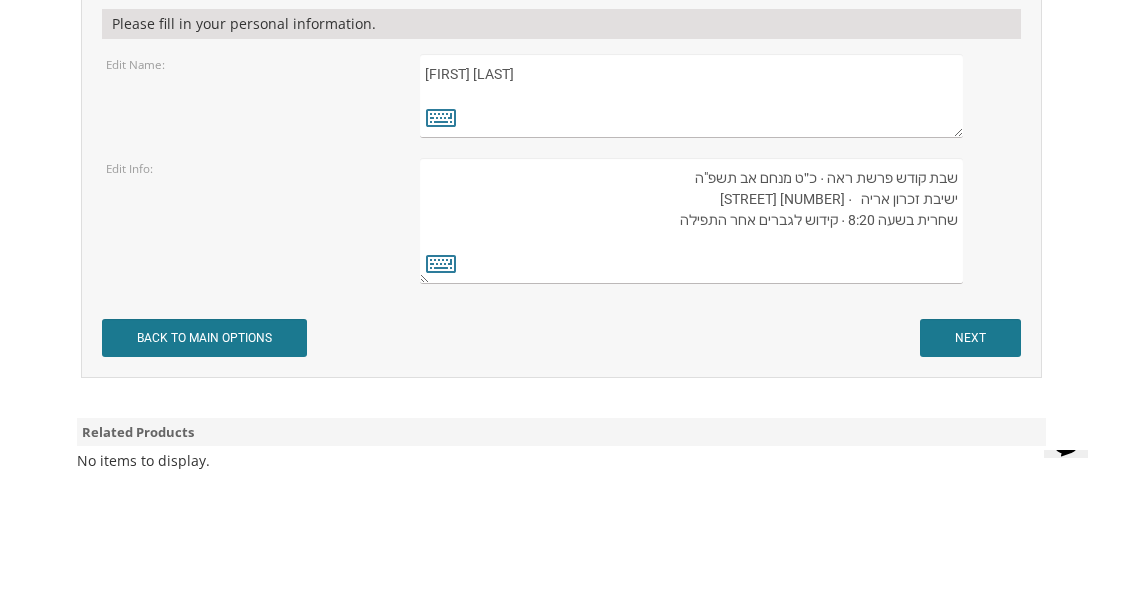 click on "שבת קודש פרשת חיי שרה ∙ כ"ה חשון תשע"ט
קהל לב מנחם ∙ [NUMBER] [STREET]
שחרית בשעה 8:30 ∙ קידוש לגברים אחר התפילה" at bounding box center [692, 303] 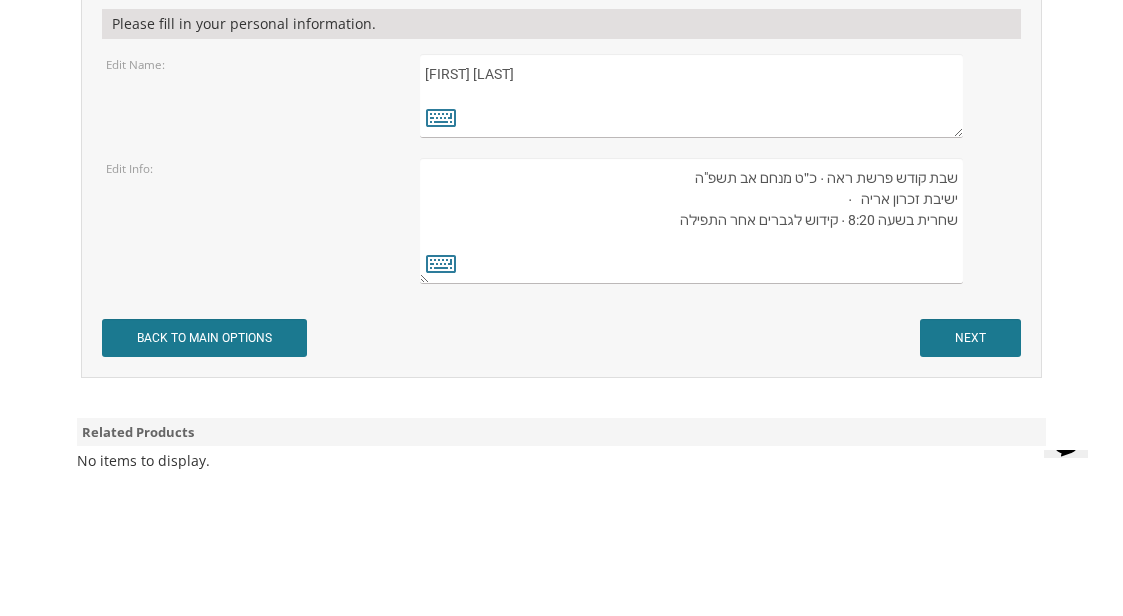 click on "שבת קודש פרשת חיי שרה ∙ כ"ה חשון תשע"ט
קהל לב מנחם ∙ [NUMBER] [STREET]
שחרית בשעה 8:30 ∙ קידוש לגברים אחר התפילה" at bounding box center [692, 303] 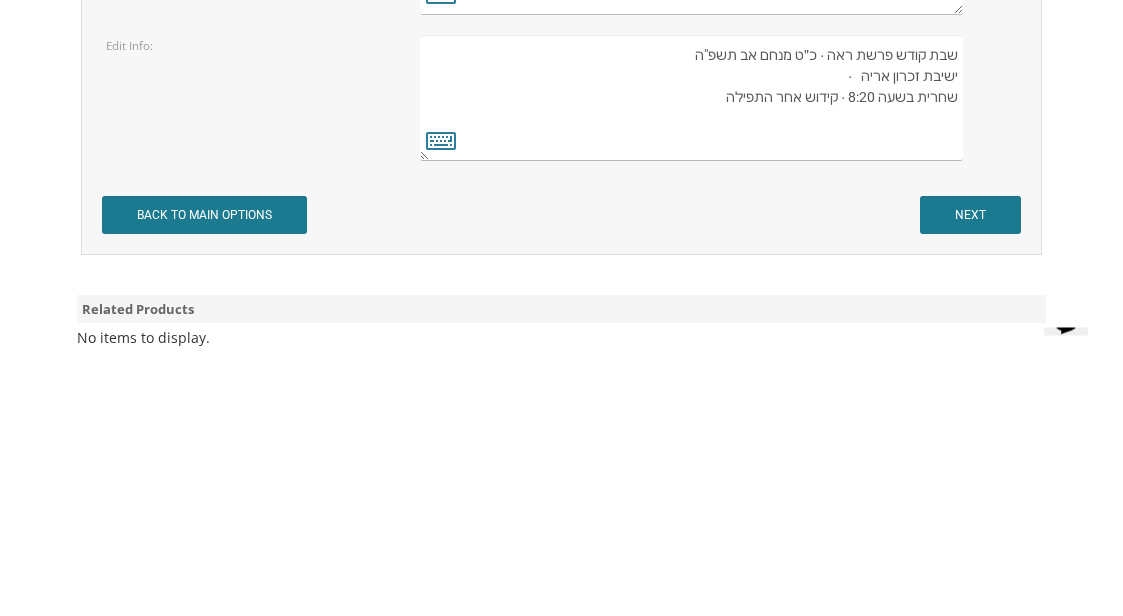 type on "שבת קודש פרשת ראה ∙ כ״ט מנחם אב תשפ"ה
ישיבת זכרון אריה   ∙
שחרית בשעה 8:20 ∙ קידוש אחר התפילה" 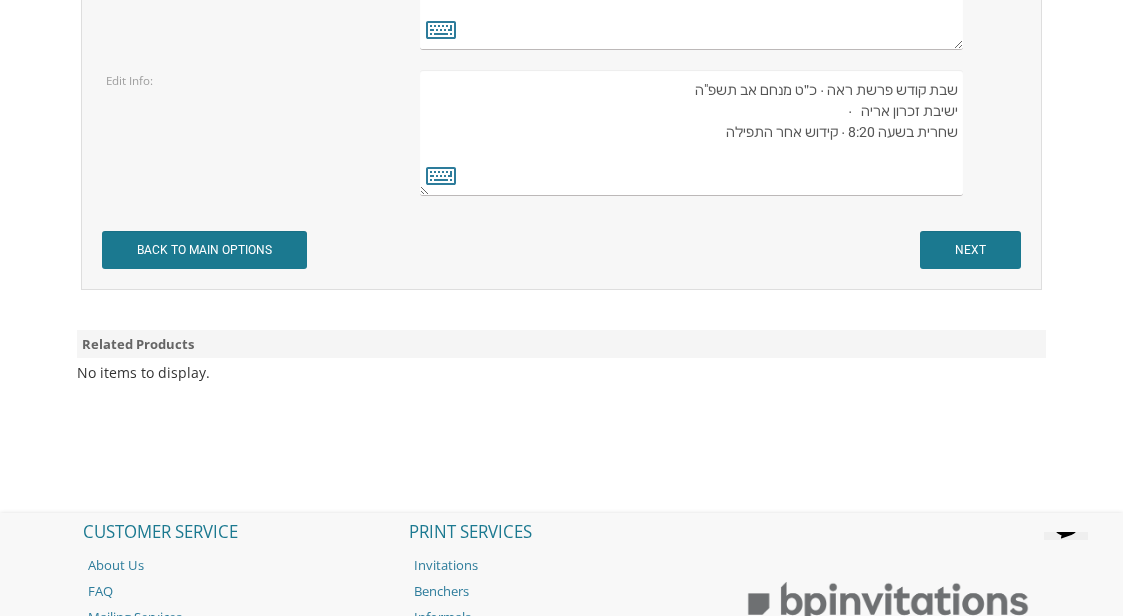 scroll, scrollTop: 1598, scrollLeft: 0, axis: vertical 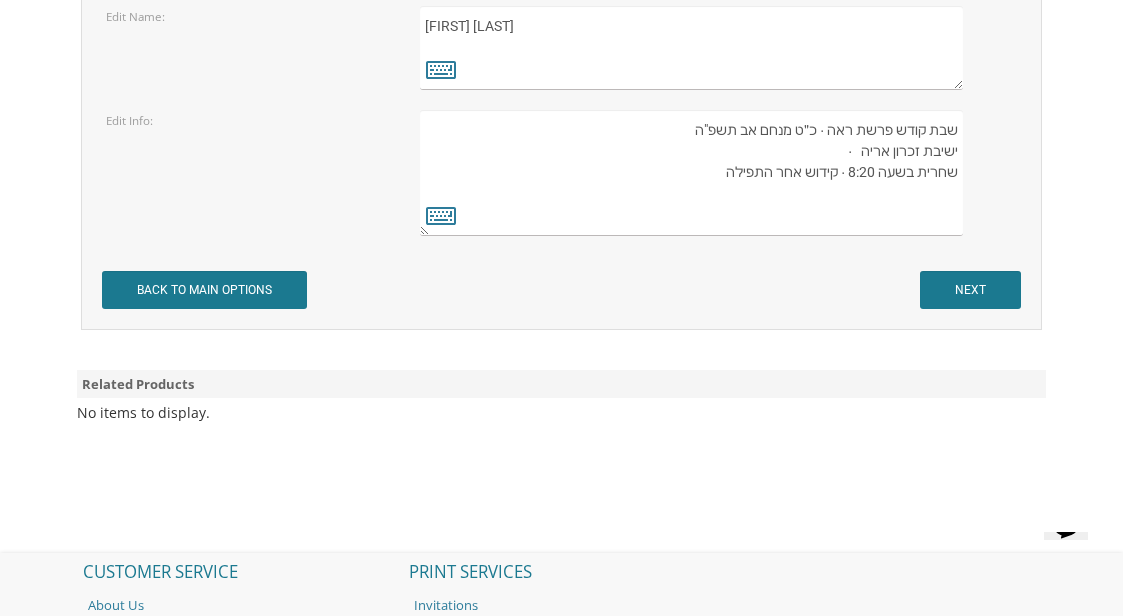 click on "NEXT" at bounding box center (970, 290) 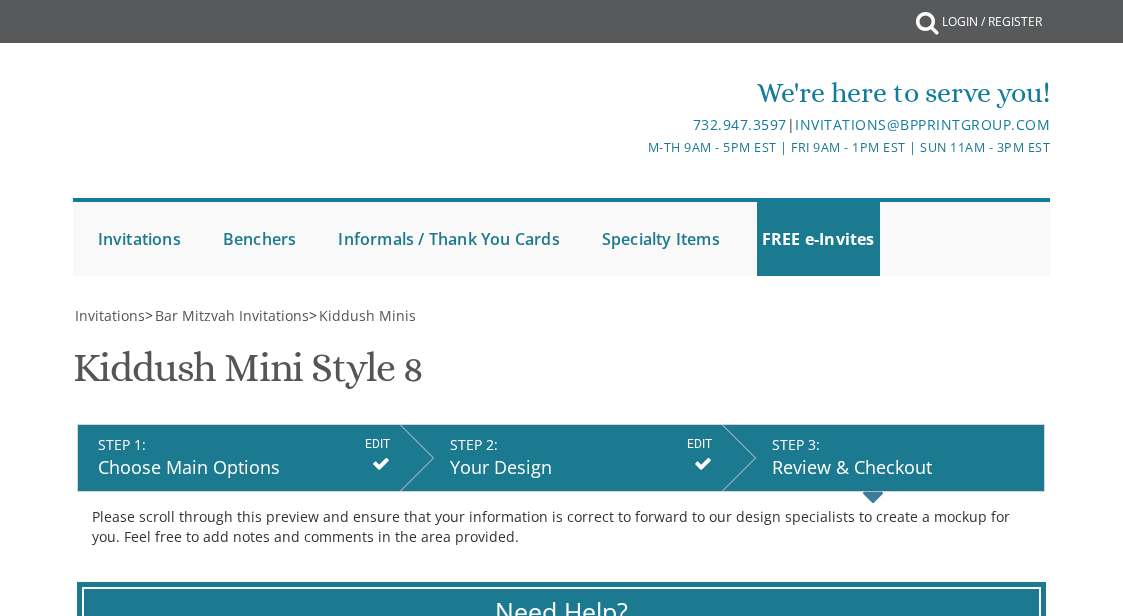 scroll, scrollTop: 0, scrollLeft: 0, axis: both 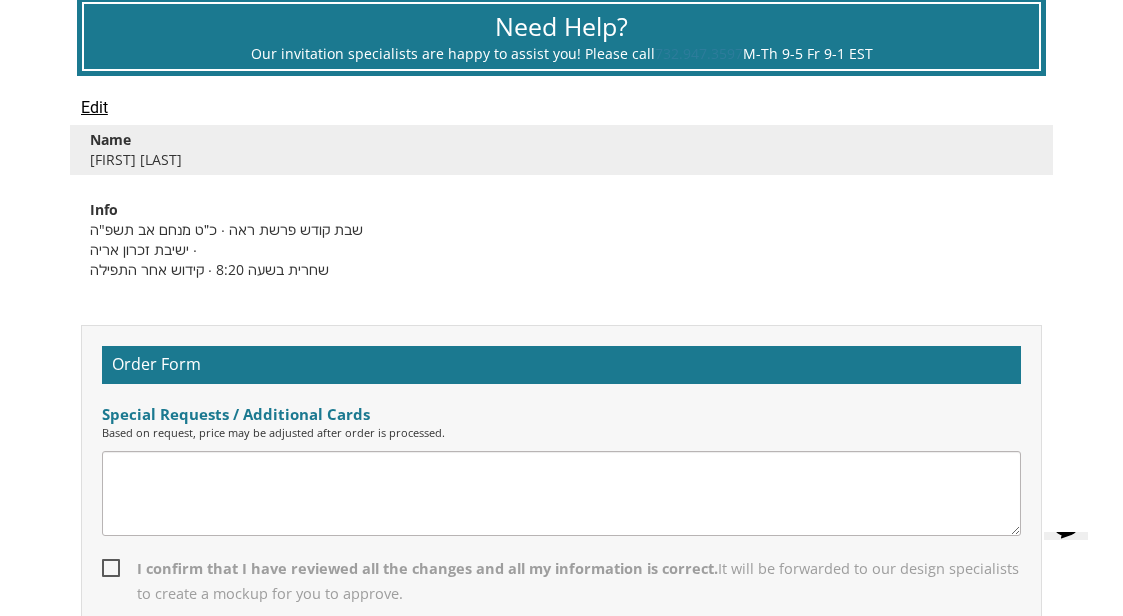 click on "Edit" at bounding box center [94, 108] 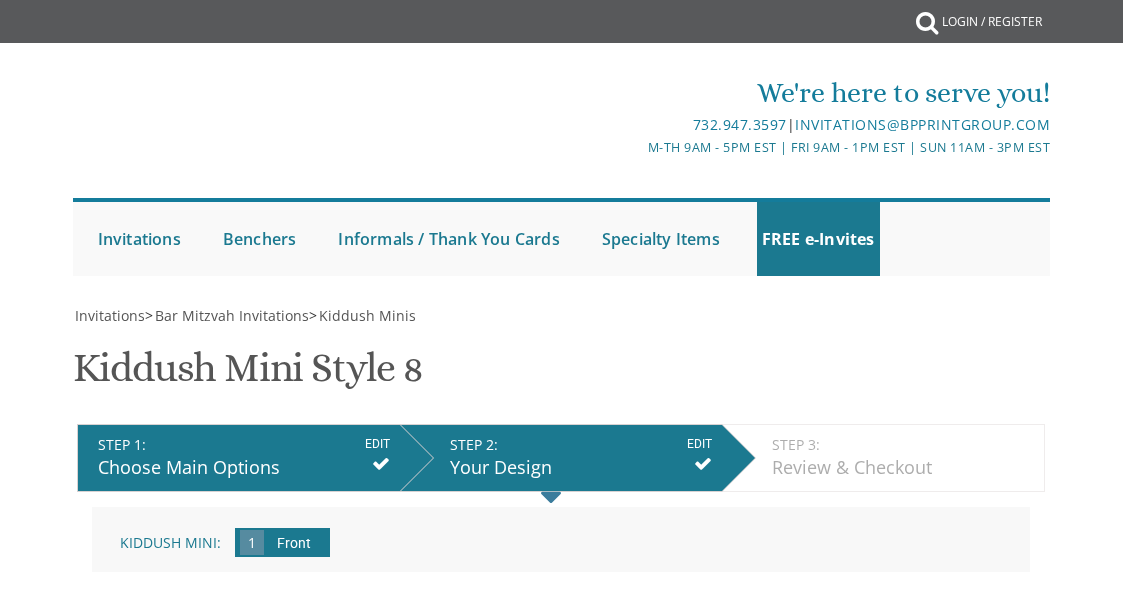scroll, scrollTop: 0, scrollLeft: 0, axis: both 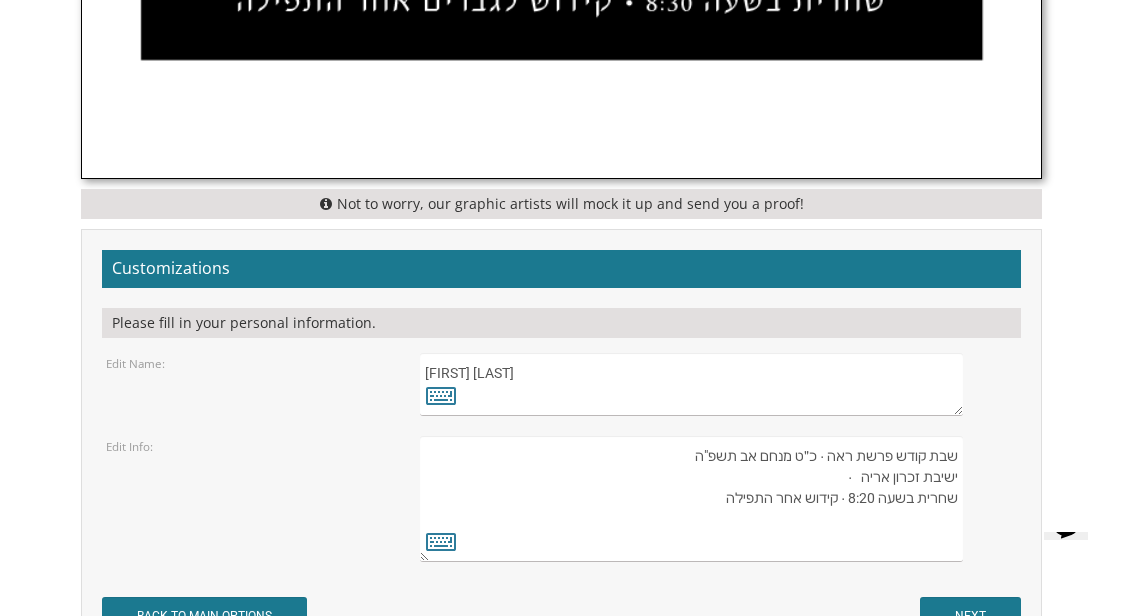 click on "שבת קודש פרשת ראה ∙ כ״ט מנחם אב תשפ"ה
ישיבת זכרון אריה   ∙
שחרית בשעה 8:20 ∙ קידוש אחר התפילה" at bounding box center (692, 499) 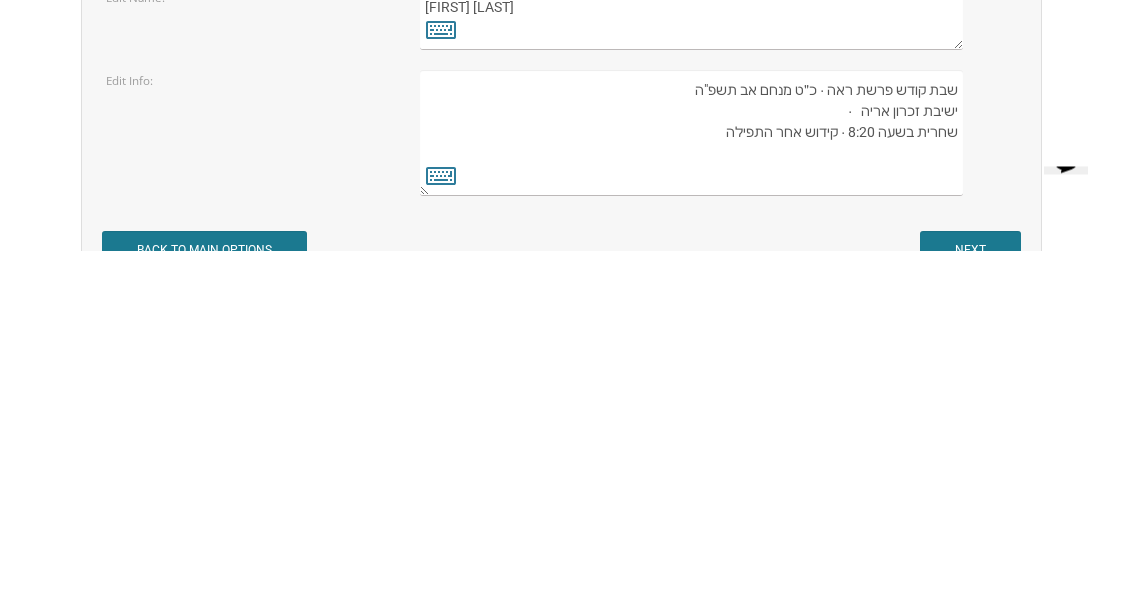 click on "שבת קודש פרשת ראה ∙ כ״ט מנחם אב תשפ"ה
ישיבת זכרון אריה   ∙
שחרית בשעה 8:20 ∙ קידוש אחר התפילה" at bounding box center [692, 499] 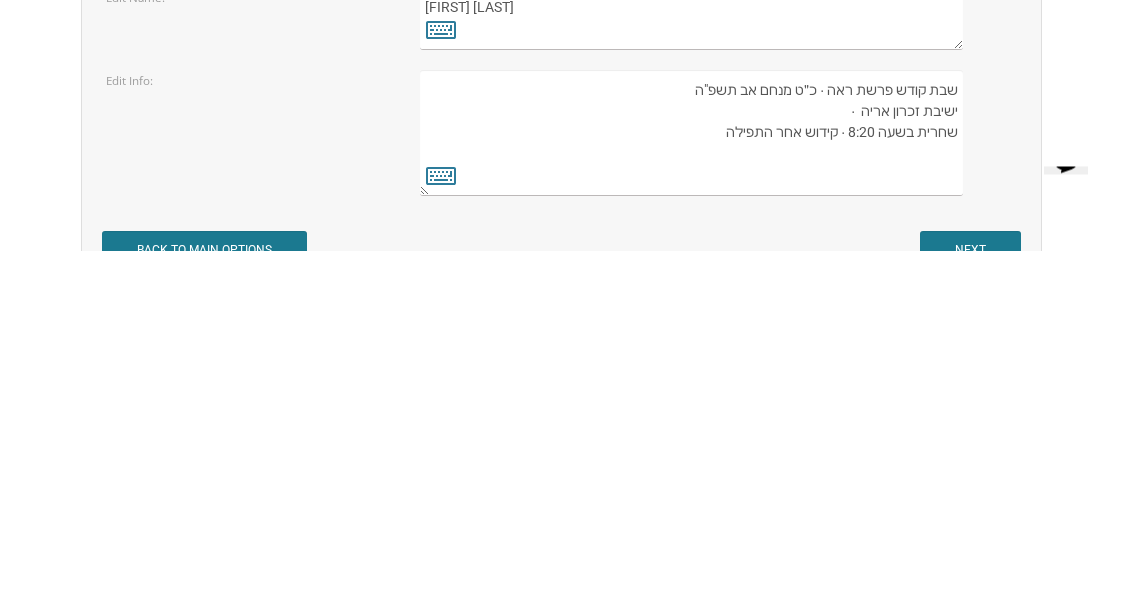 click on "שבת קודש פרשת ראה ∙ כ״ט מנחם אב תשפ"ה
ישיבת זכרון אריה   ∙
שחרית בשעה 8:20 ∙ קידוש אחר התפילה" at bounding box center (692, 499) 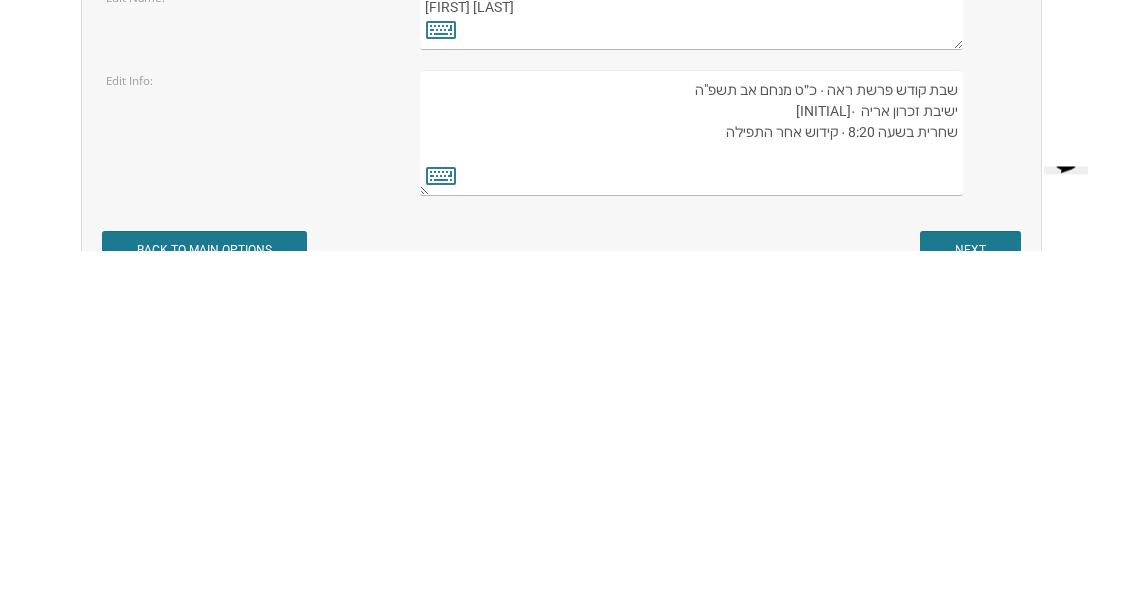 click on "שבת קודש פרשת ראה ∙ כ״ט מנחם אב תשפ"ה
ישיבת זכרון אריה   ∙
שחרית בשעה 8:20 ∙ קידוש אחר התפילה" at bounding box center (692, 499) 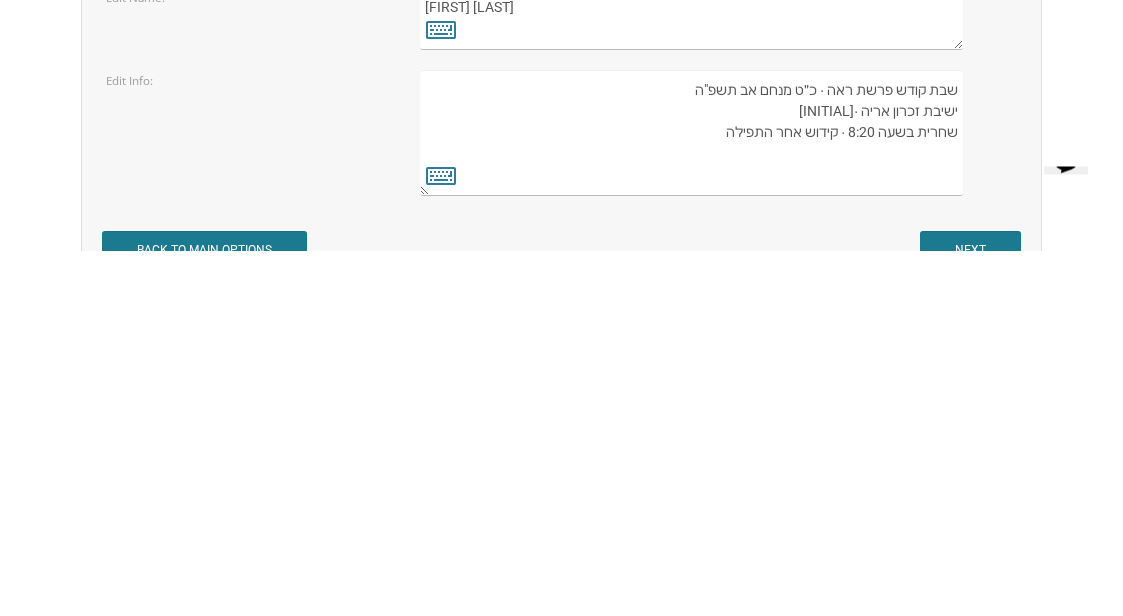 click on "שבת קודש פרשת ראה ∙ כ״ט מנחם אב תשפ"ה
ישיבת זכרון אריה   ∙
שחרית בשעה 8:20 ∙ קידוש אחר התפילה" at bounding box center [692, 499] 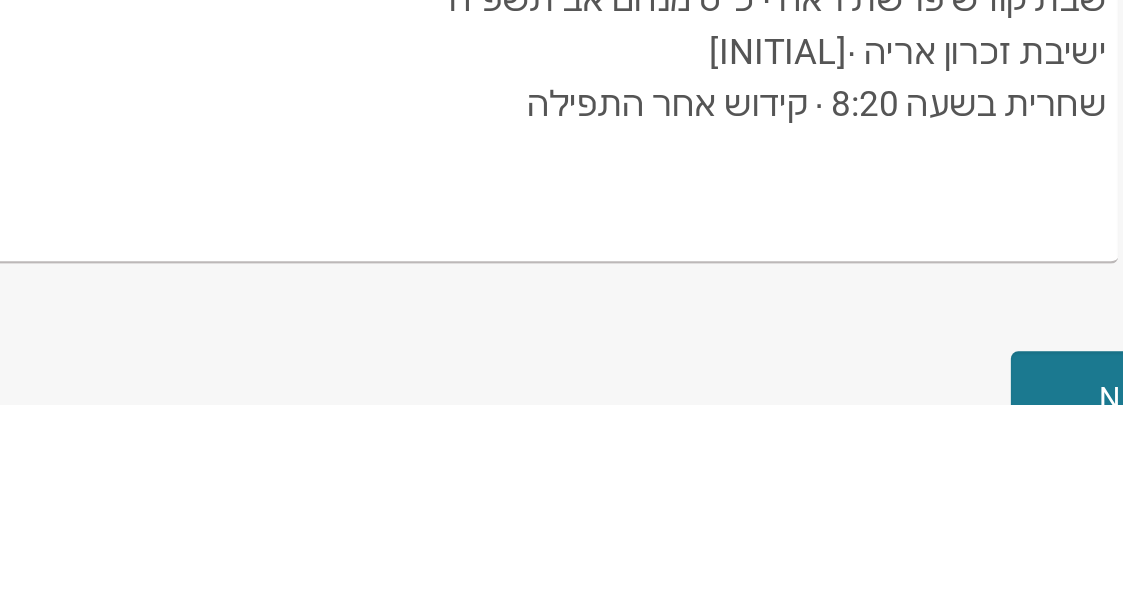 click on "שבת קודש פרשת ראה ∙ כ״ט מנחם אב תשפ"ה
ישיבת זכרון אריה   ∙
שחרית בשעה 8:20 ∙ קידוש אחר התפילה" at bounding box center [692, 497] 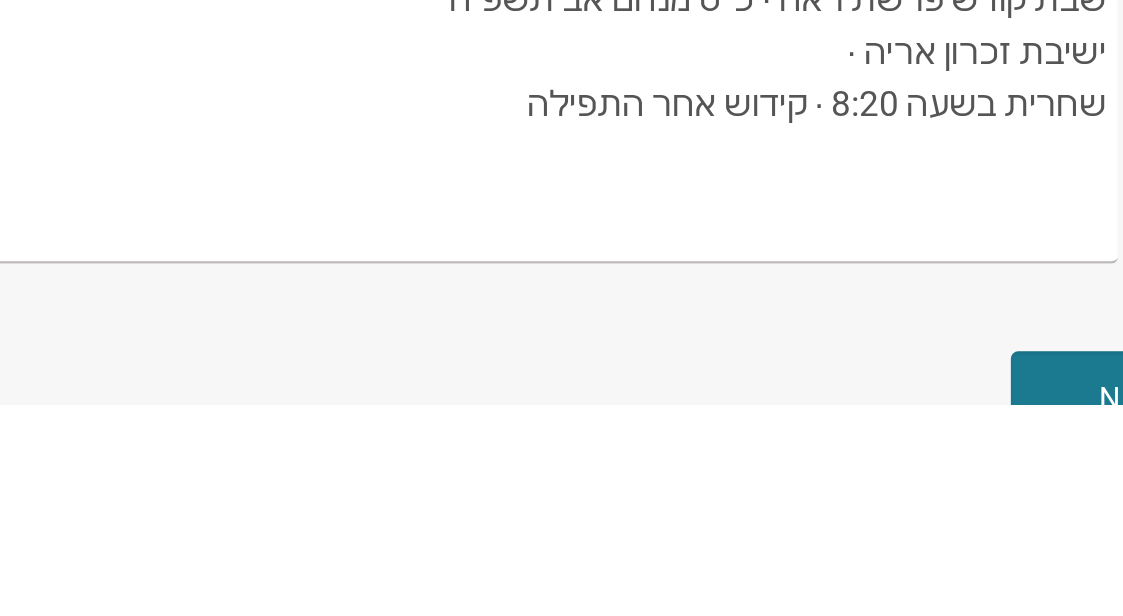 click on "שבת קודש פרשת ראה ∙ כ״ט מנחם אב תשפ"ה
ישיבת זכרון אריה   ∙
שחרית בשעה 8:20 ∙ קידוש אחר התפילה" at bounding box center (692, 497) 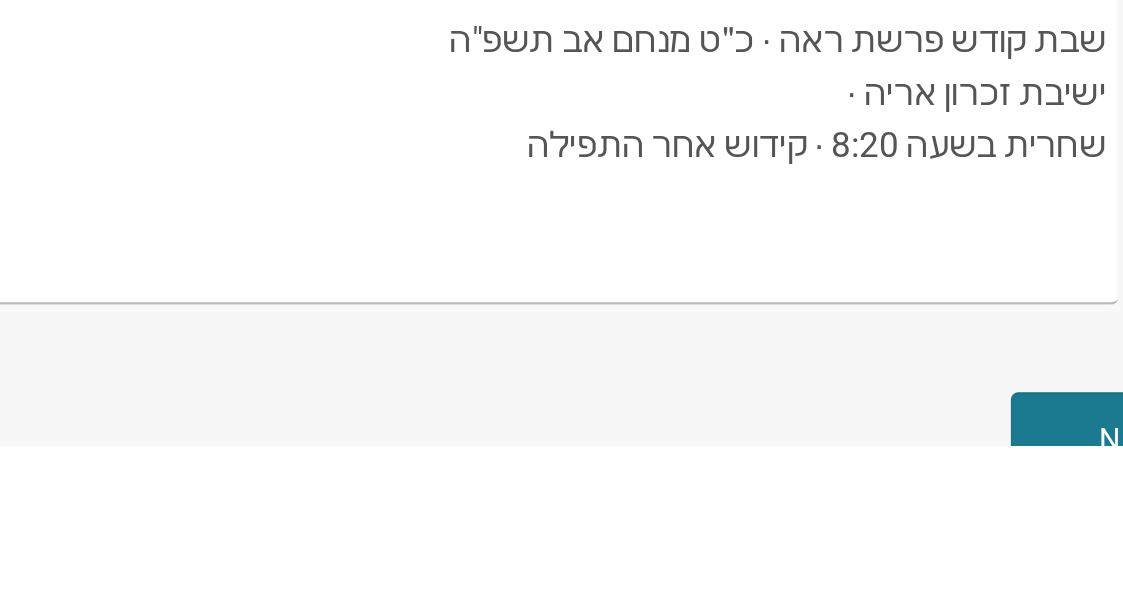 click on "שבת קודש פרשת ראה ∙ כ״ט מנחם אב תשפ"ה
ישיבת זכרון אריה   ∙
שחרית בשעה 8:20 ∙ קידוש אחר התפילה" at bounding box center [692, 497] 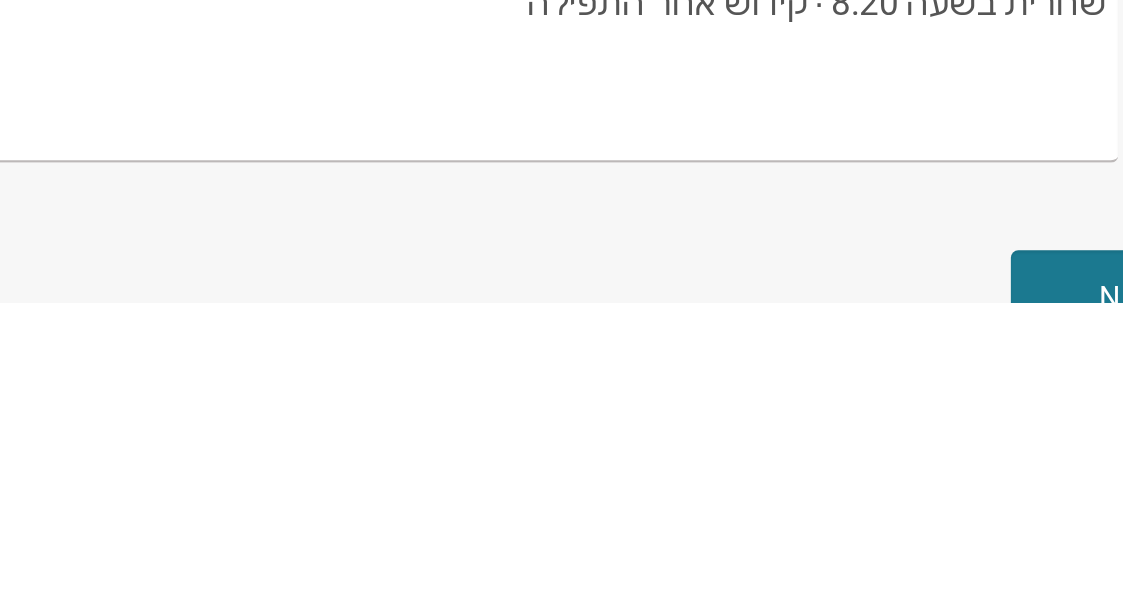 scroll, scrollTop: 1271, scrollLeft: 0, axis: vertical 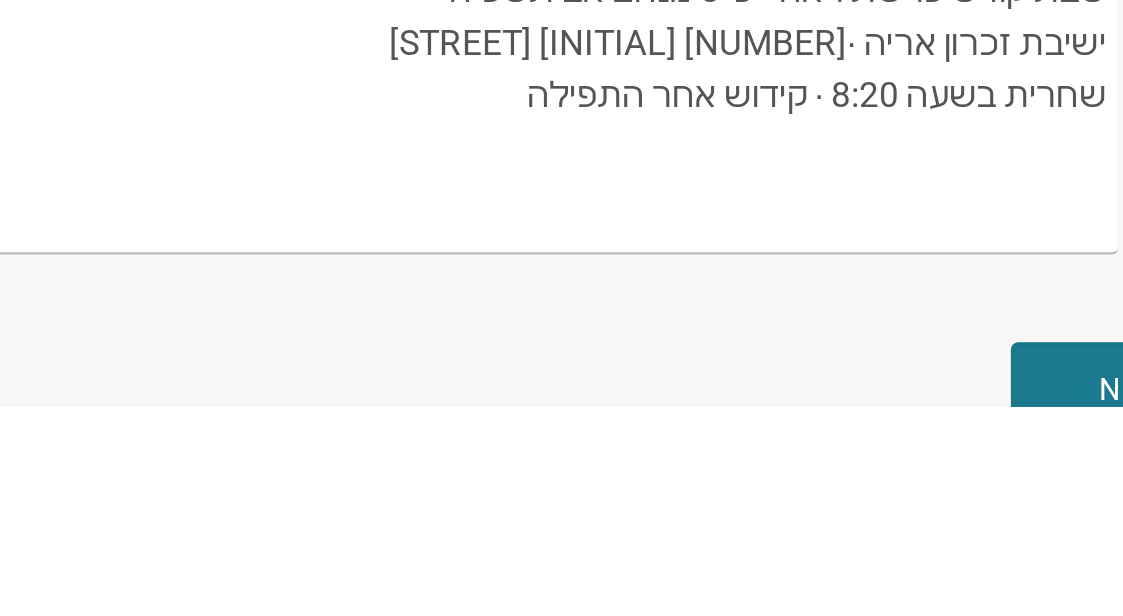 click on "שבת קודש פרשת ראה ∙ כ״ט מנחם אב תשפ"ה
ישיבת זכרון אריה   ∙
שחרית בשעה 8:20 ∙ קידוש אחר התפילה" at bounding box center (692, 492) 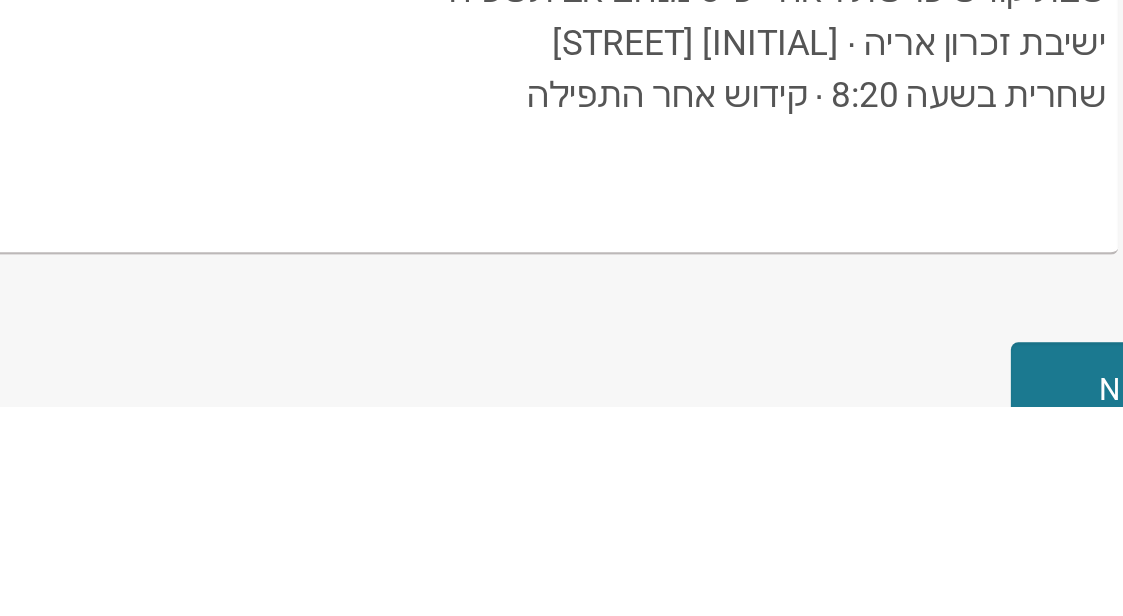 click on "שבת קודש פרשת ראה ∙ כ״ט מנחם אב תשפ"ה
ישיבת זכרון אריה   ∙
שחרית בשעה 8:20 ∙ קידוש אחר התפילה" at bounding box center (692, 492) 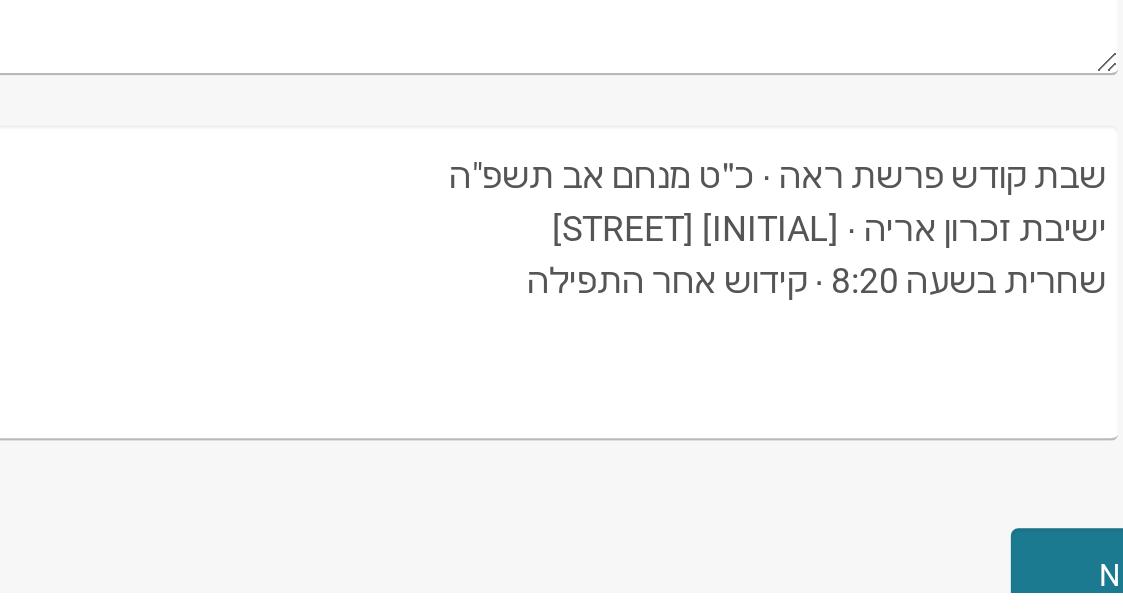 click on "שבת קודש פרשת ראה ∙ כ״ט מנחם אב תשפ"ה
ישיבת זכרון אריה   ∙
שחרית בשעה 8:20 ∙ קידוש אחר התפילה" at bounding box center (692, 492) 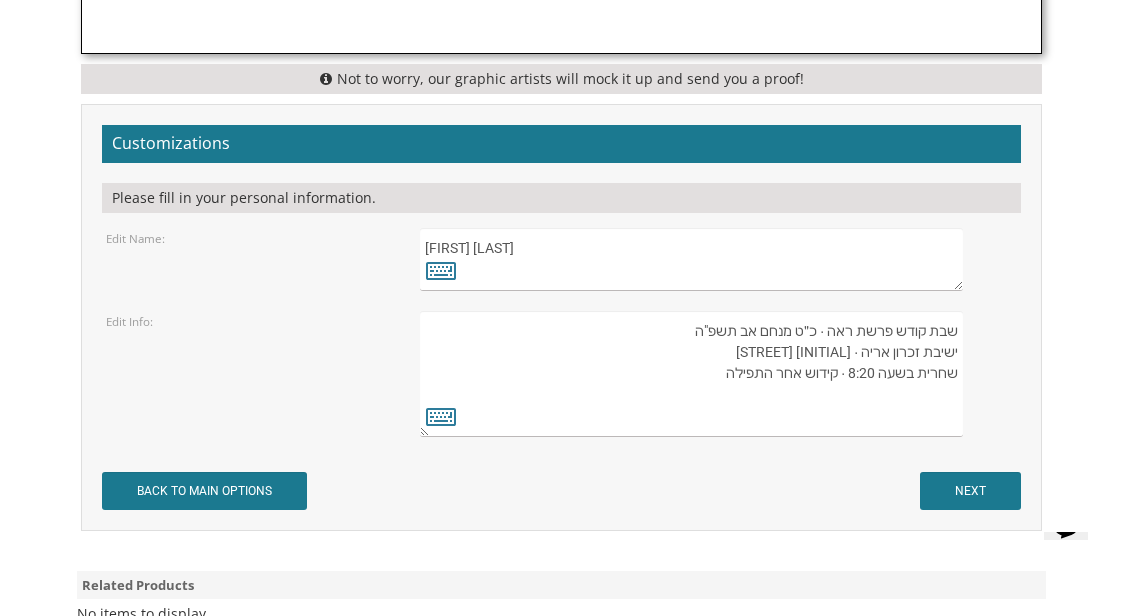 scroll, scrollTop: 1374, scrollLeft: 0, axis: vertical 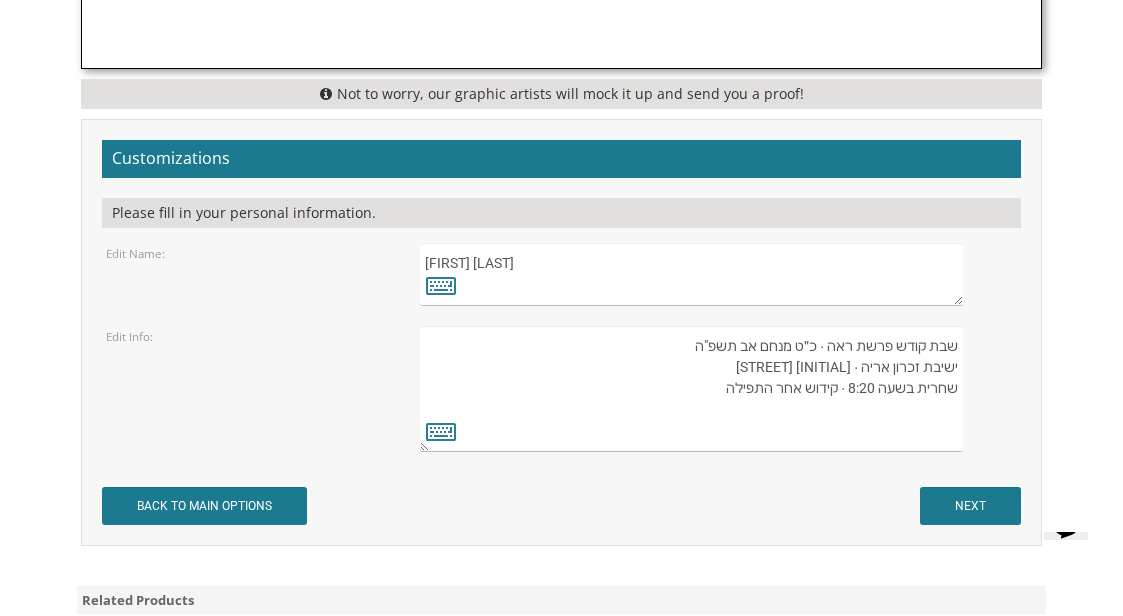 type on "שבת קודש פרשת ראה ∙ כ״ט מנחם אב תשפ"ה
ישיבת זכרון אריה ∙ [INITIAL] [STREET]
שחרית בשעה 8:20 ∙ קידוש אחר התפילה" 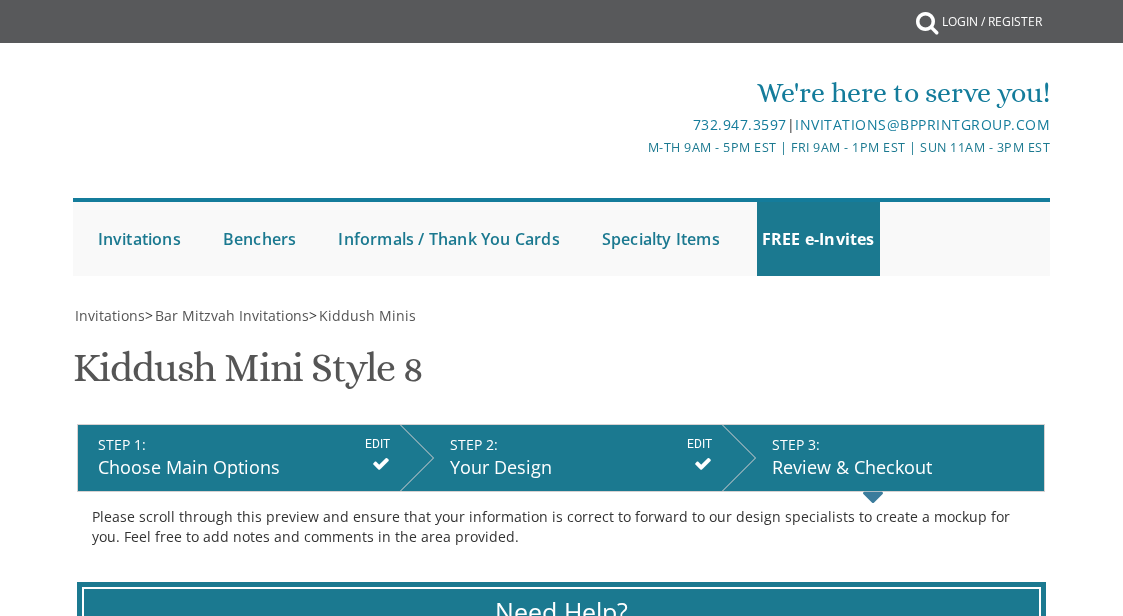 scroll, scrollTop: 0, scrollLeft: 0, axis: both 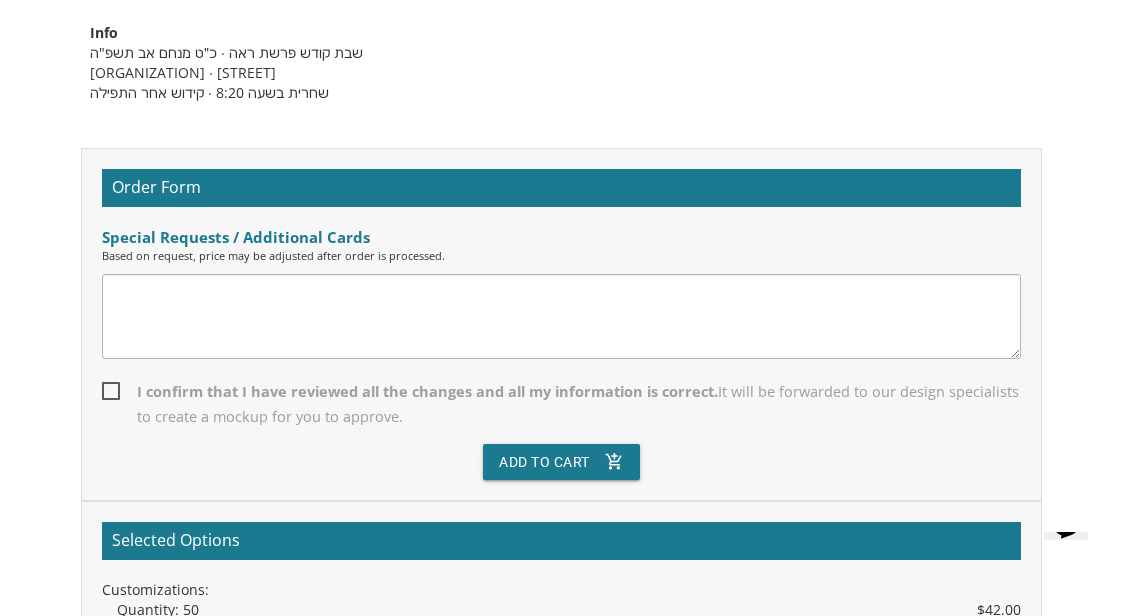 click at bounding box center (561, 316) 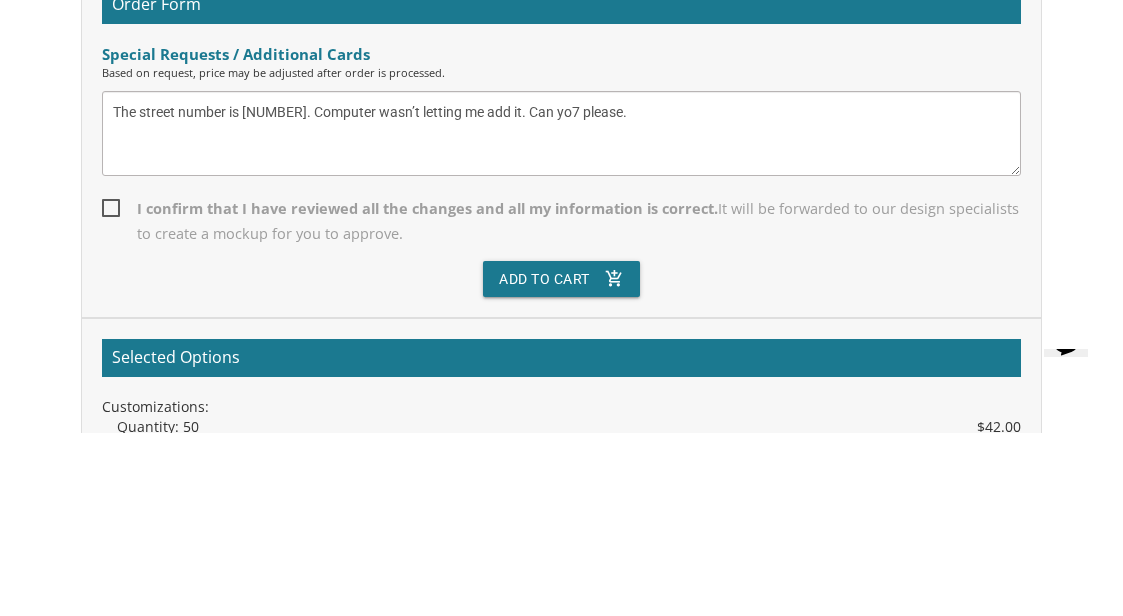 click on "The street number is [NUMBER]. Computer wasn’t letting me add it. Can yo7 please." at bounding box center (561, 316) 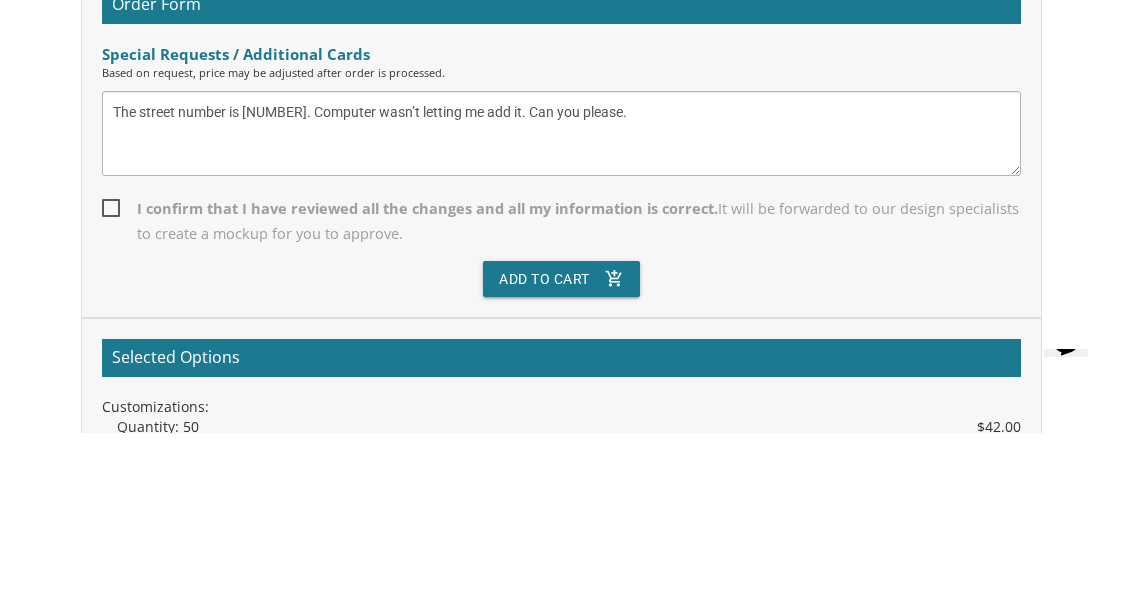 click on "The street number is [NUMBER]. Computer wasn’t letting me add it. Can you please." at bounding box center [561, 316] 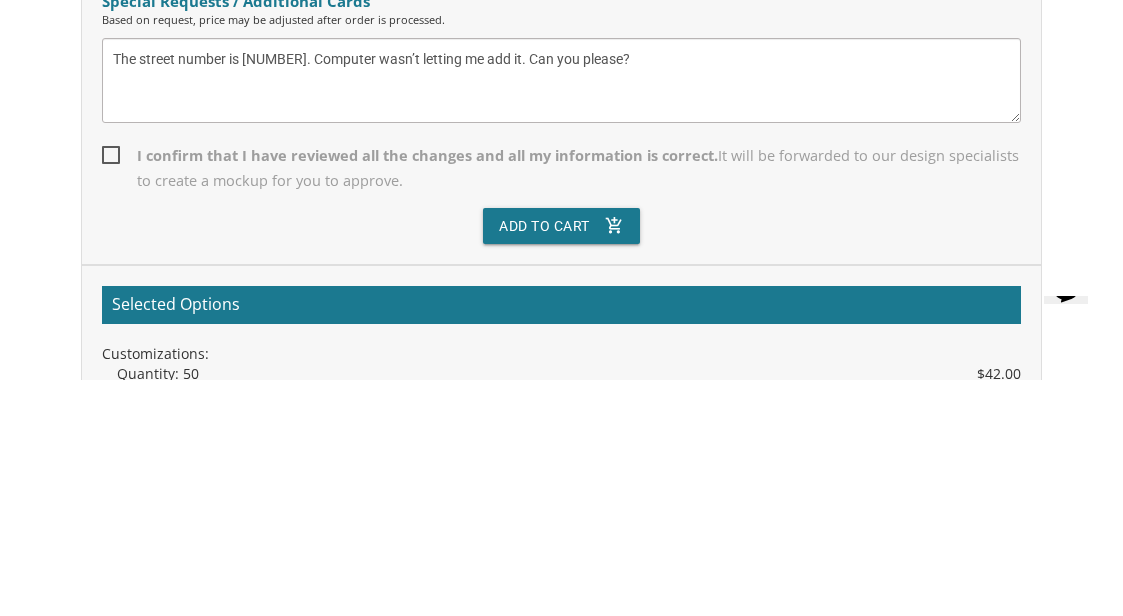 type on "The street number is [NUMBER]. Computer wasn’t letting me add it. Can you please?" 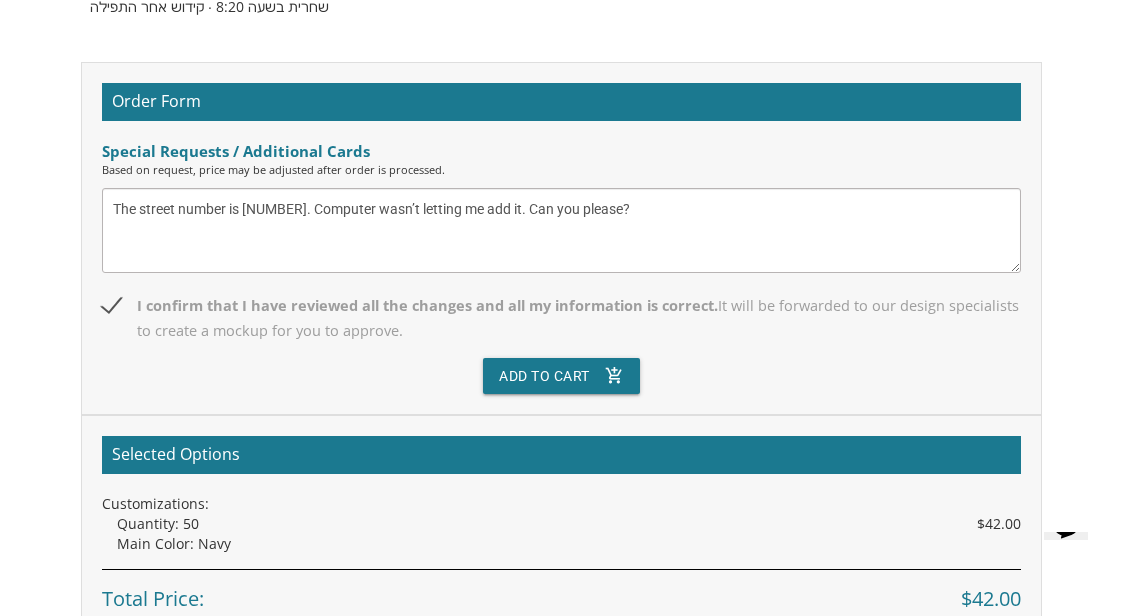 scroll, scrollTop: 849, scrollLeft: 0, axis: vertical 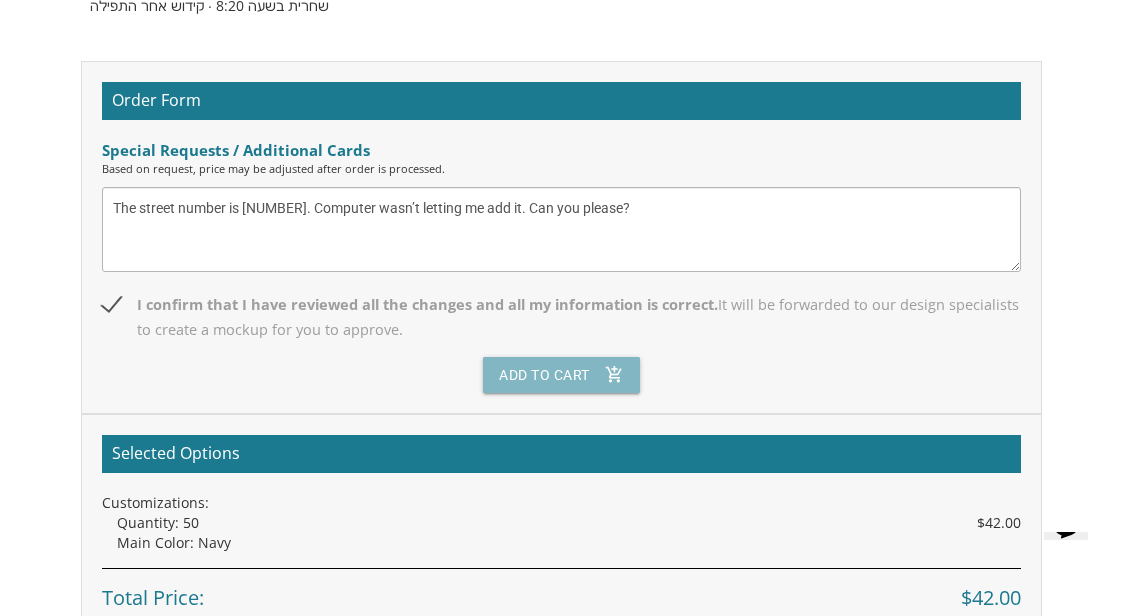 click on "Add To Cart
add_shopping_cart" at bounding box center [561, 375] 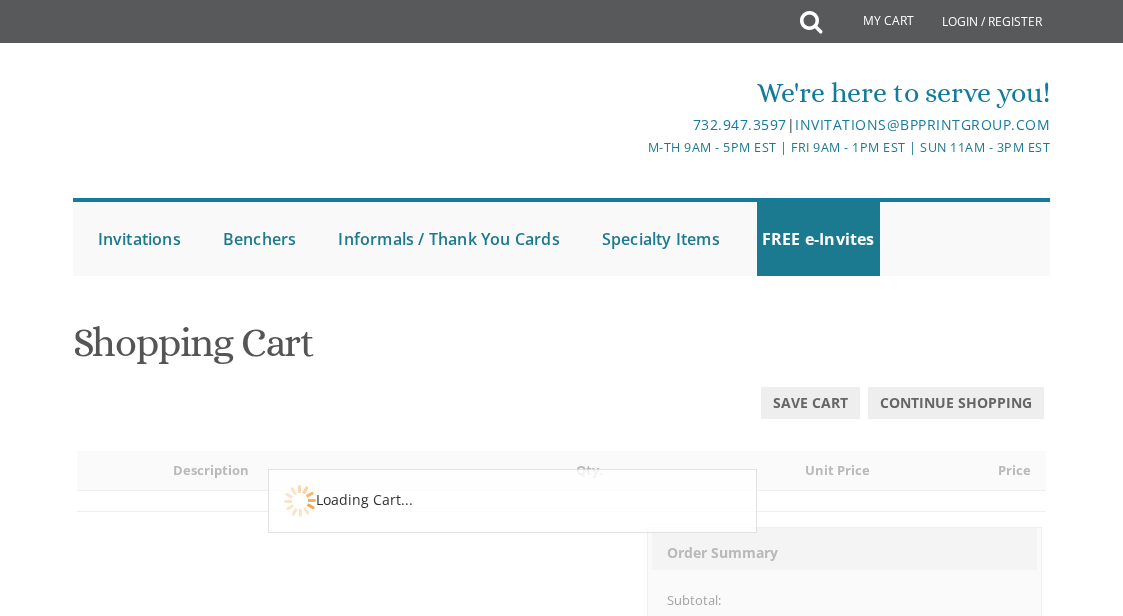 scroll, scrollTop: 0, scrollLeft: 0, axis: both 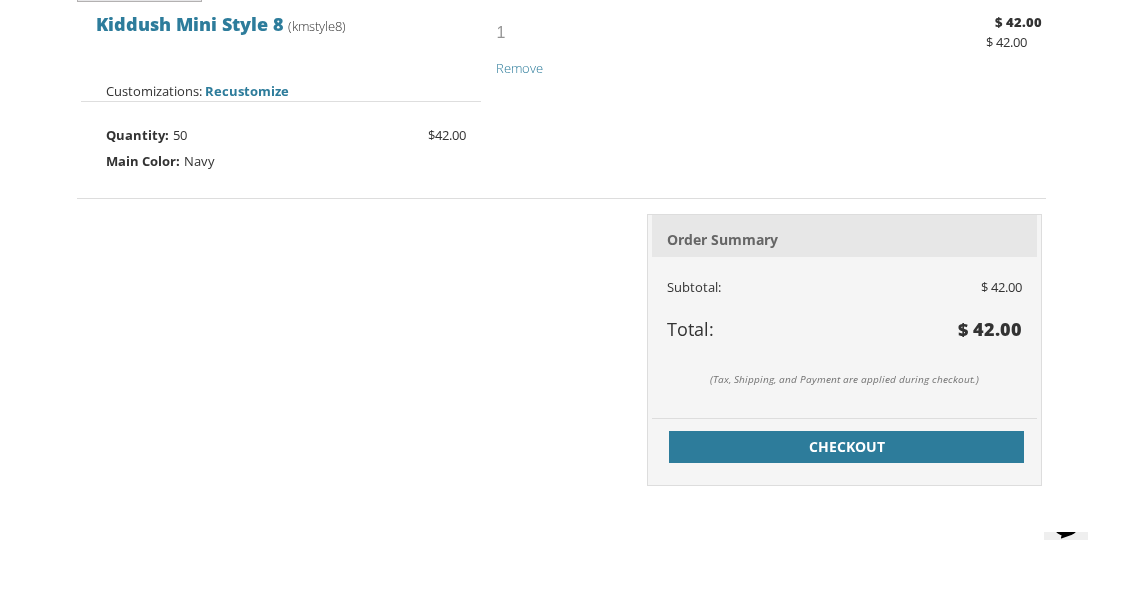 click on "Checkout" at bounding box center (846, 447) 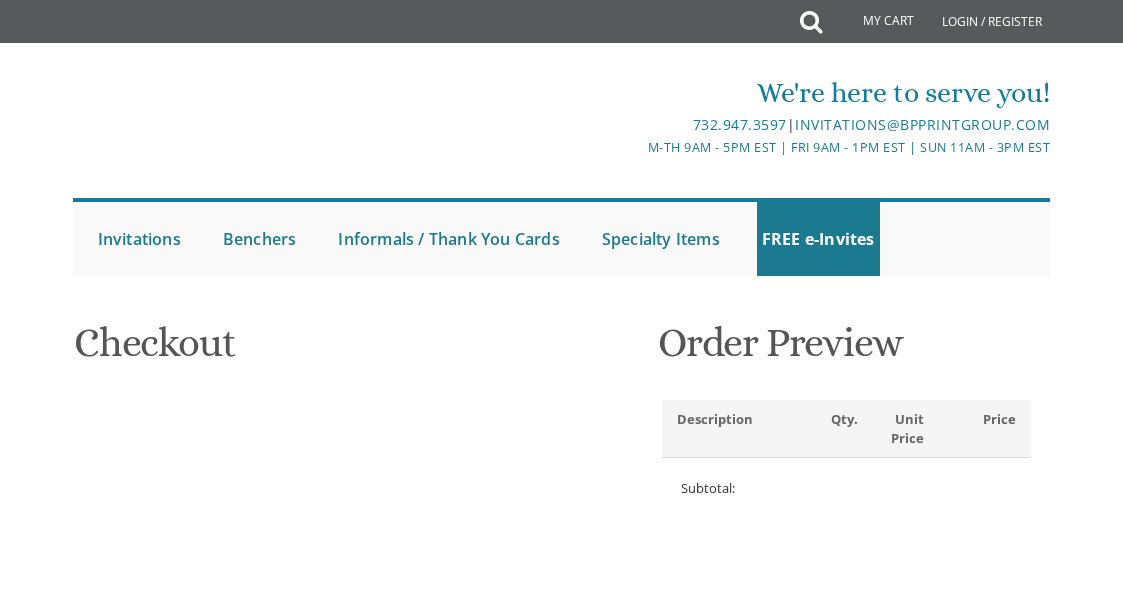 scroll, scrollTop: 0, scrollLeft: 0, axis: both 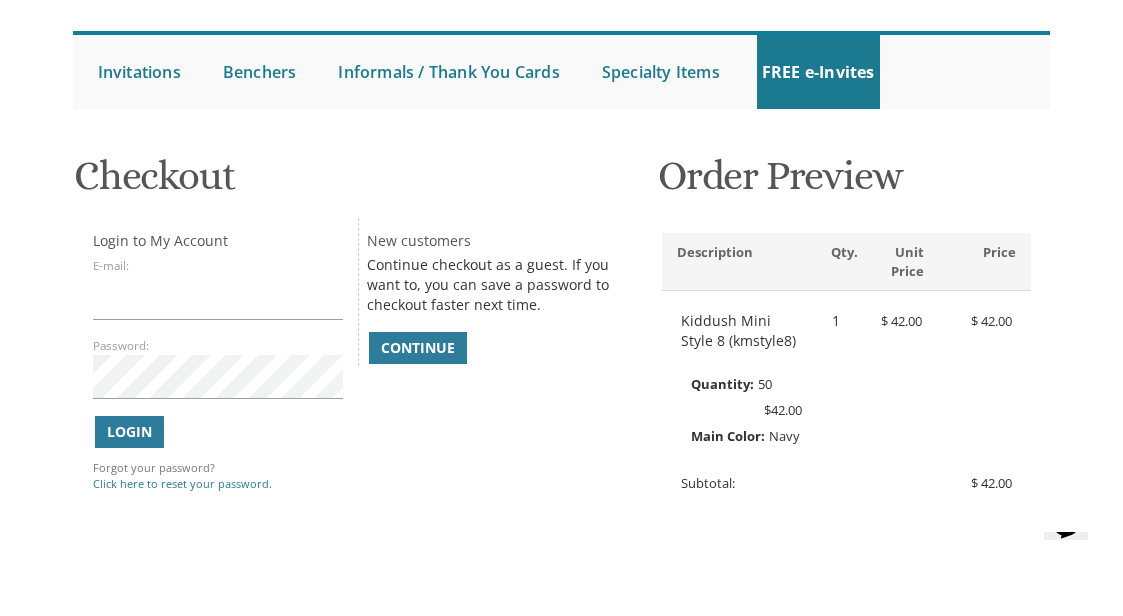 click on "Continue" at bounding box center (418, 348) 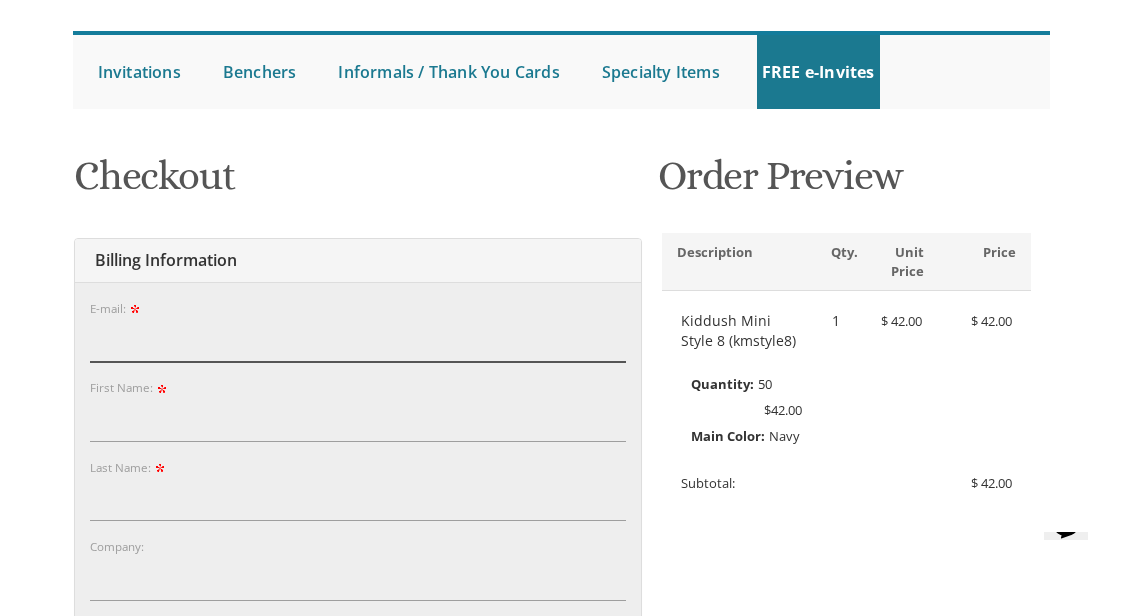 click on "E-mail:" at bounding box center (358, 340) 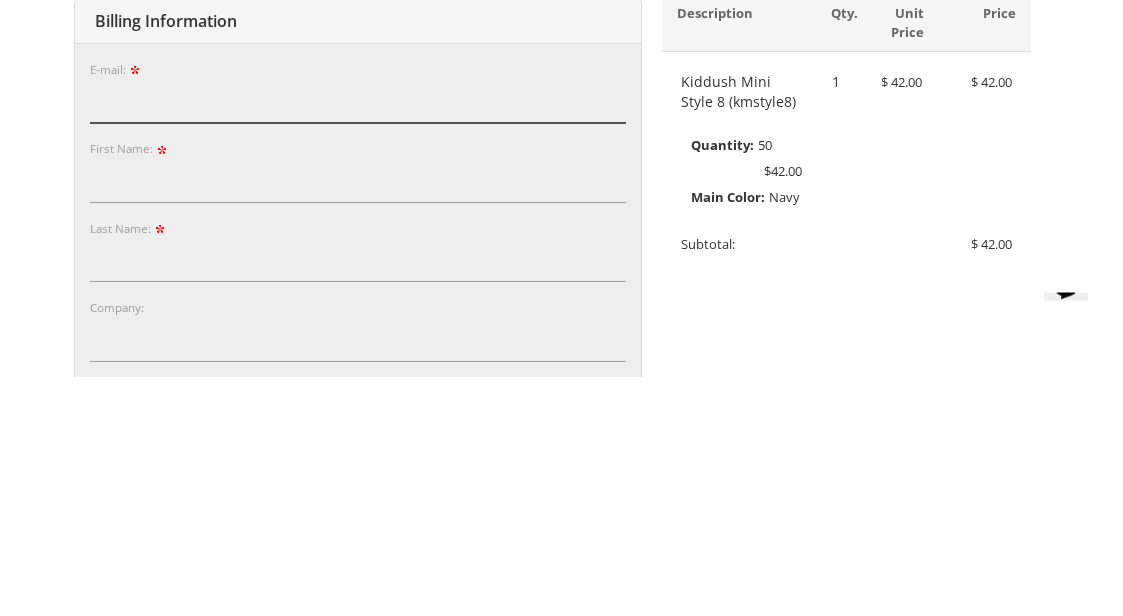 type on "t" 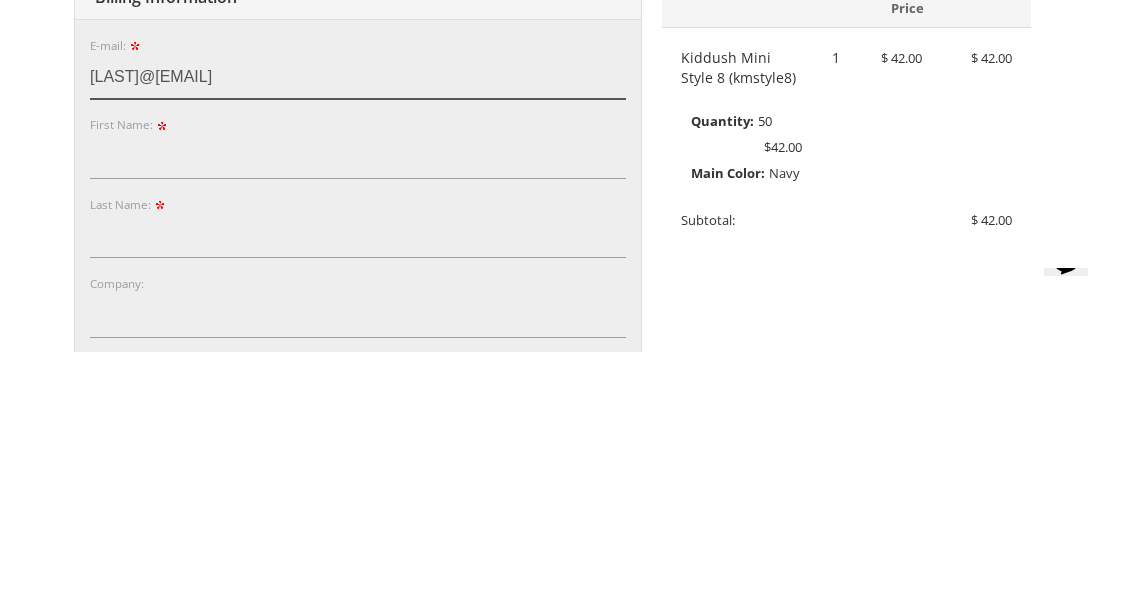 type on "[LAST]@[EMAIL]" 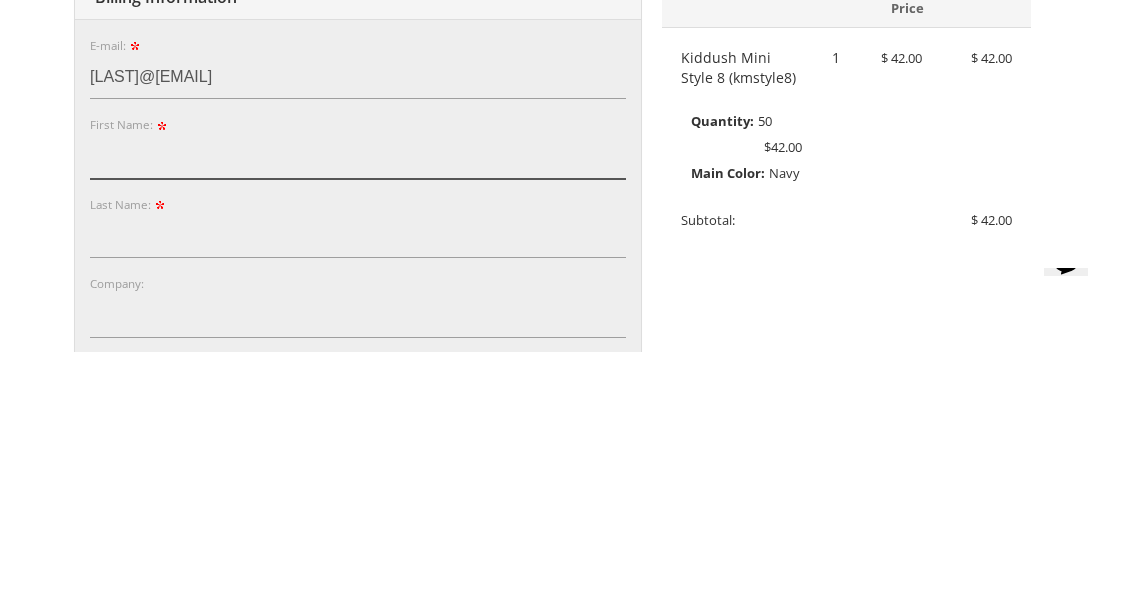 click on "First Name:" at bounding box center (358, 420) 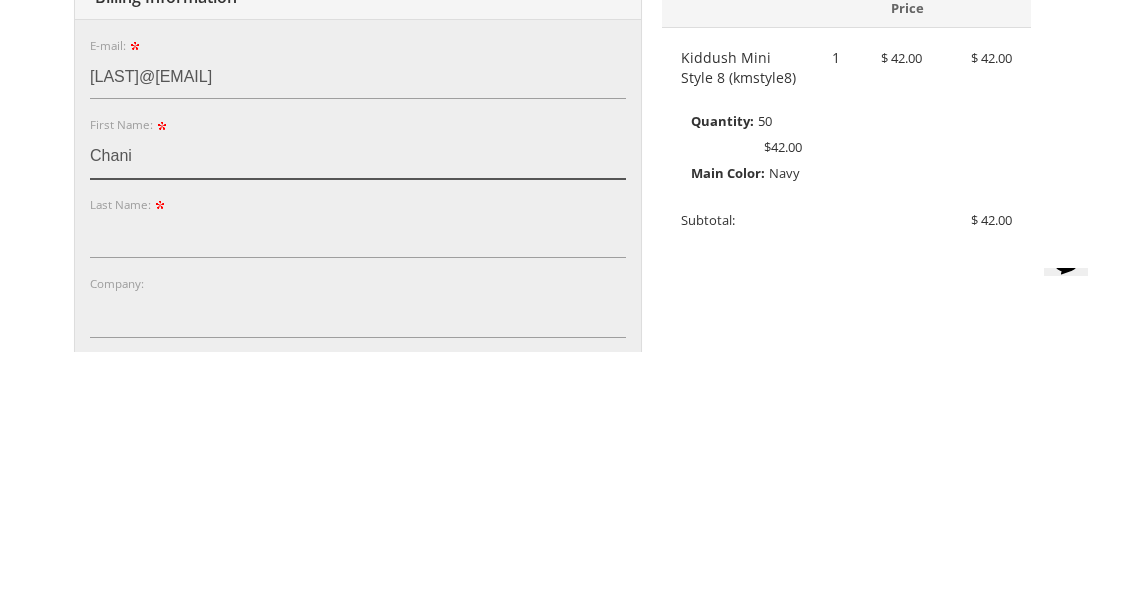 type on "Chani" 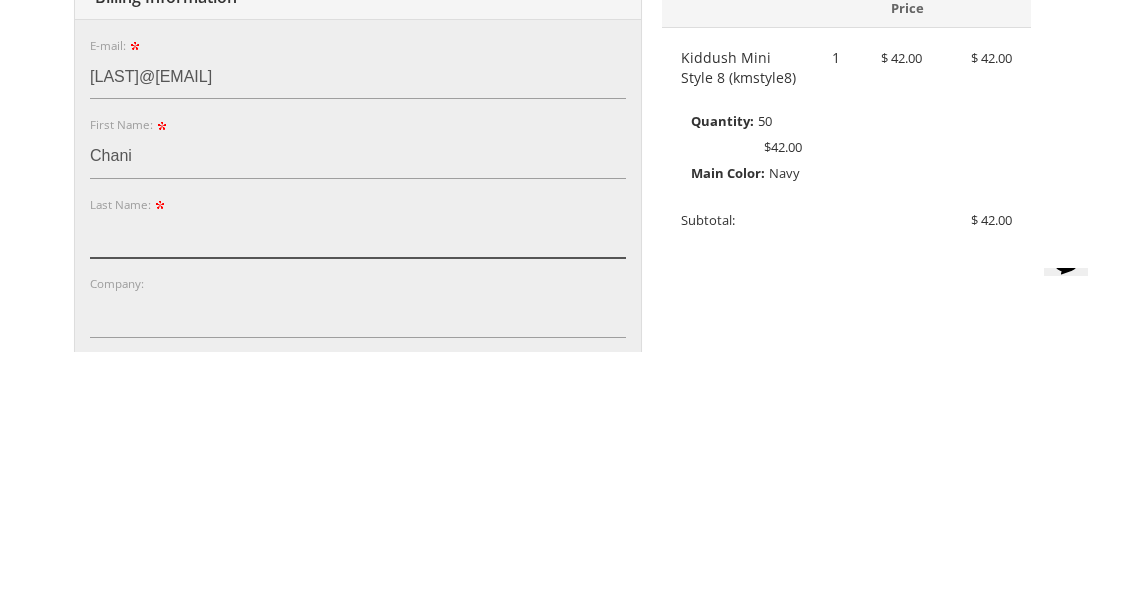 click on "Last Name:" at bounding box center (358, 500) 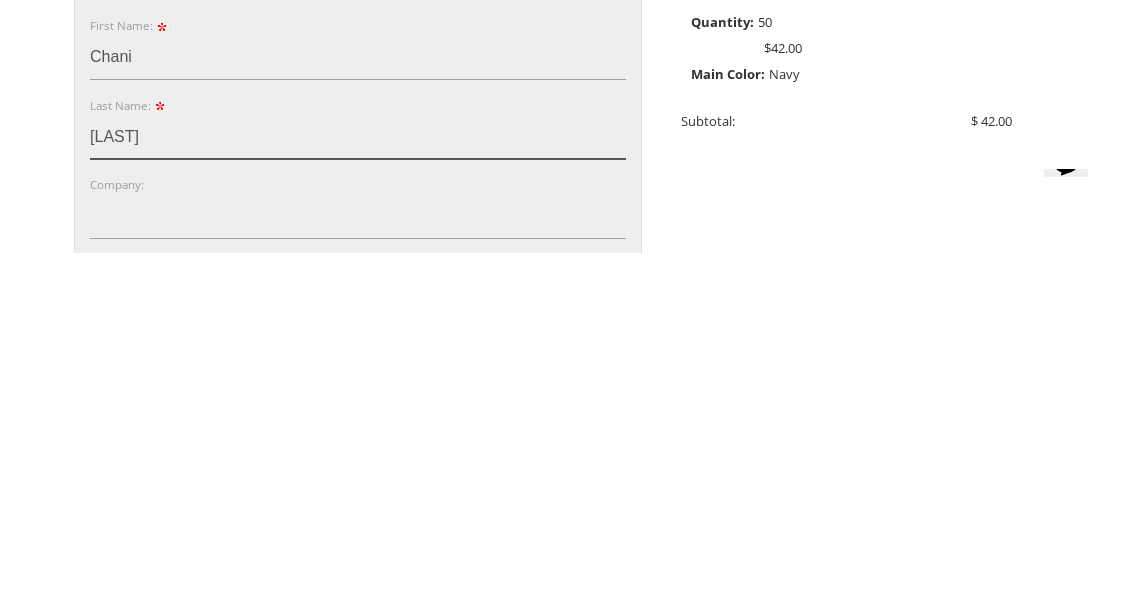 type on "Goldstein" 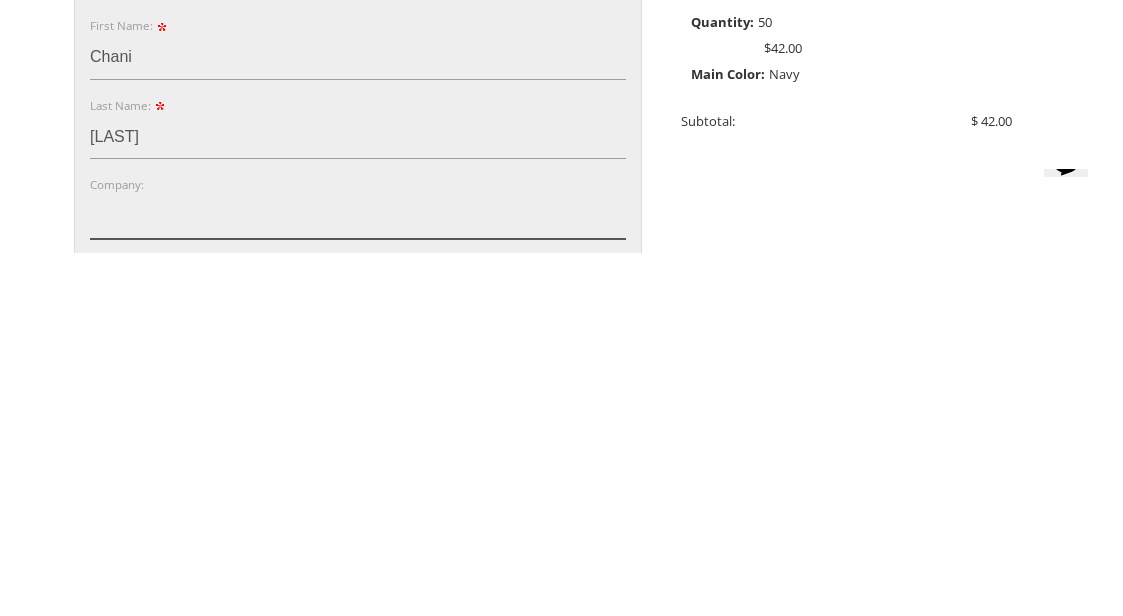 click on "Company:" at bounding box center (358, 579) 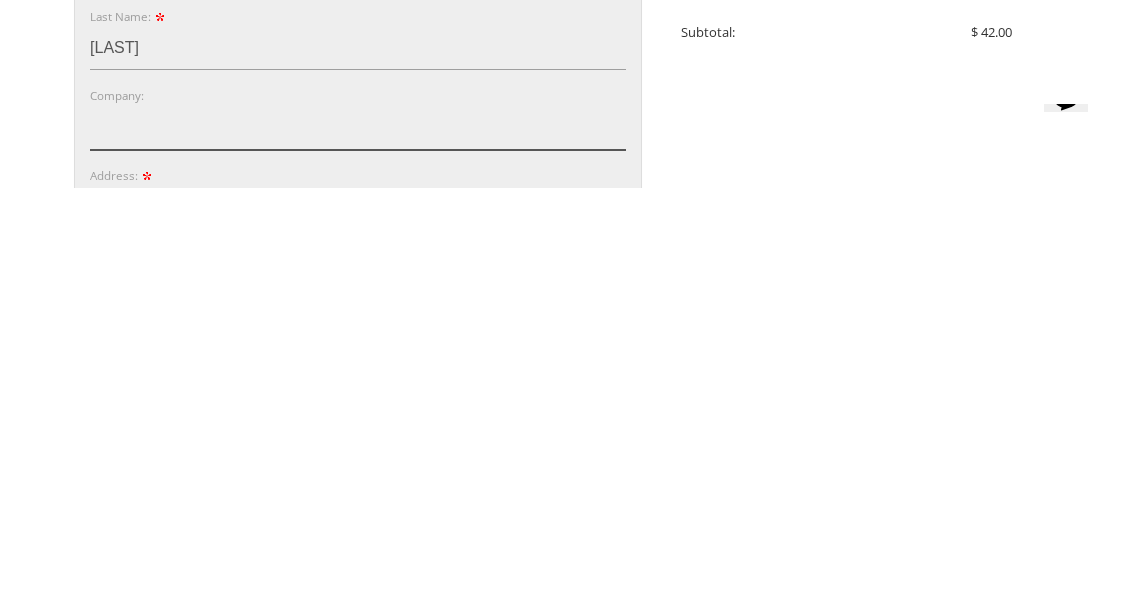 scroll, scrollTop: 212, scrollLeft: 0, axis: vertical 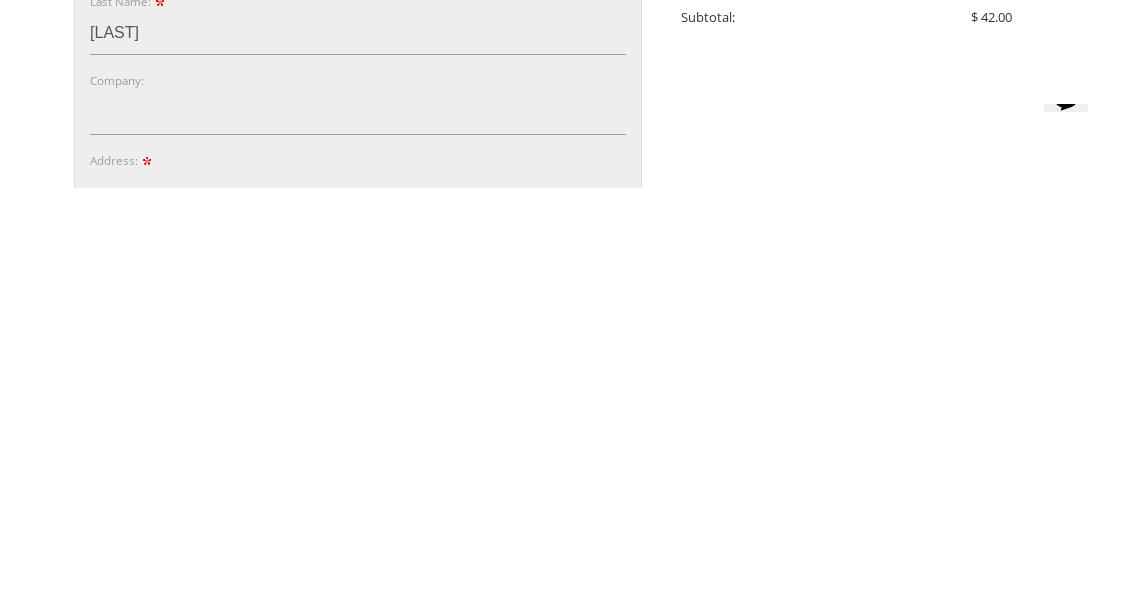 click on "Address:" at bounding box center [358, 620] 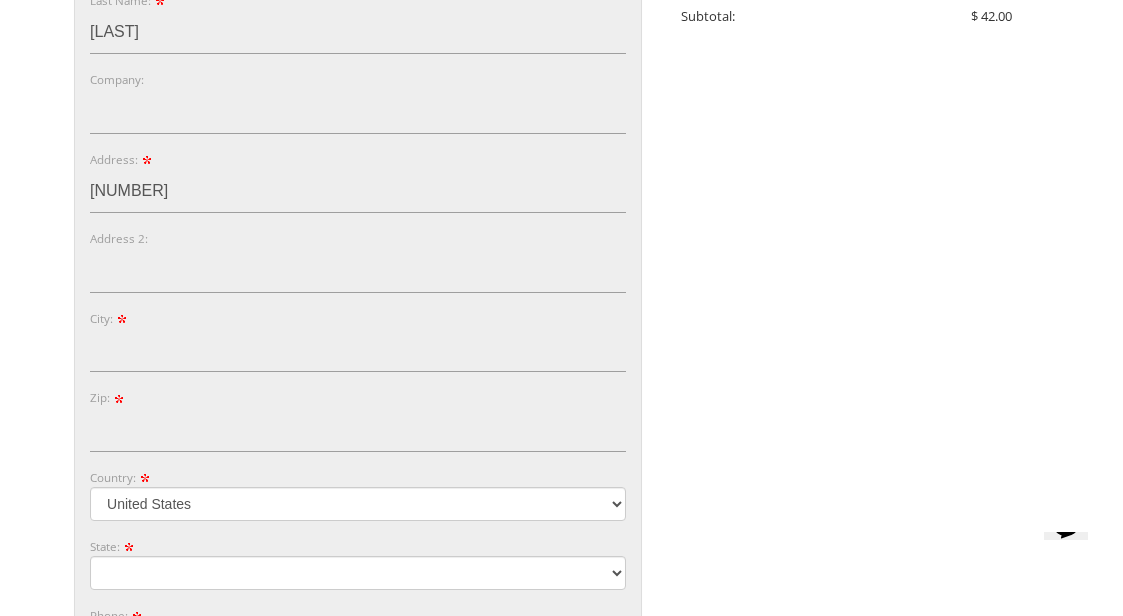 type on "1512" 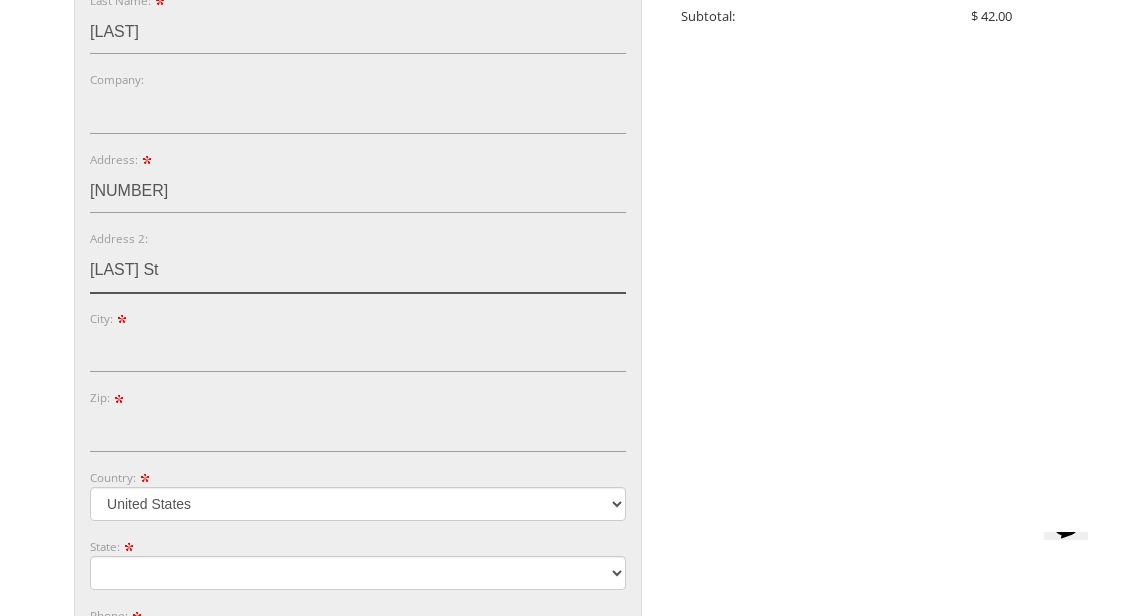 type on "Griffith St" 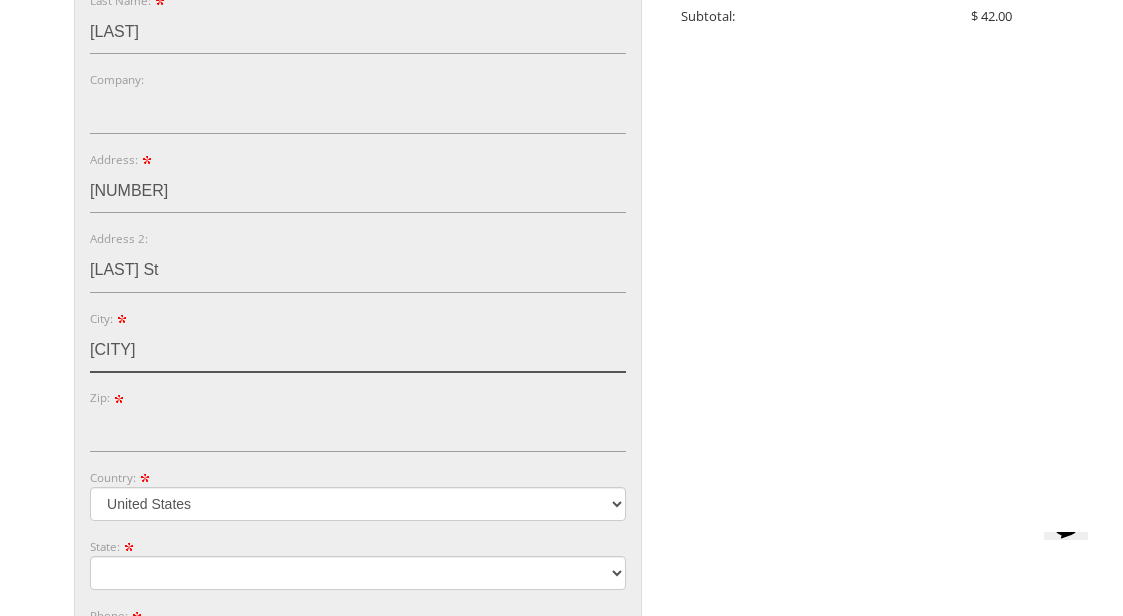 type on "Philadelphia" 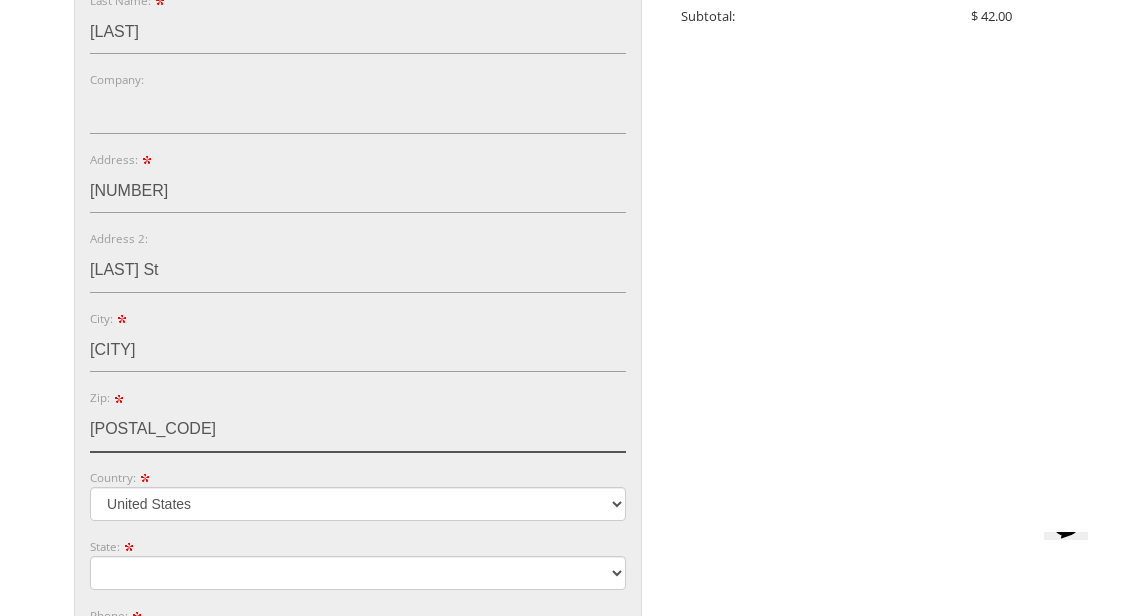 type on "19111" 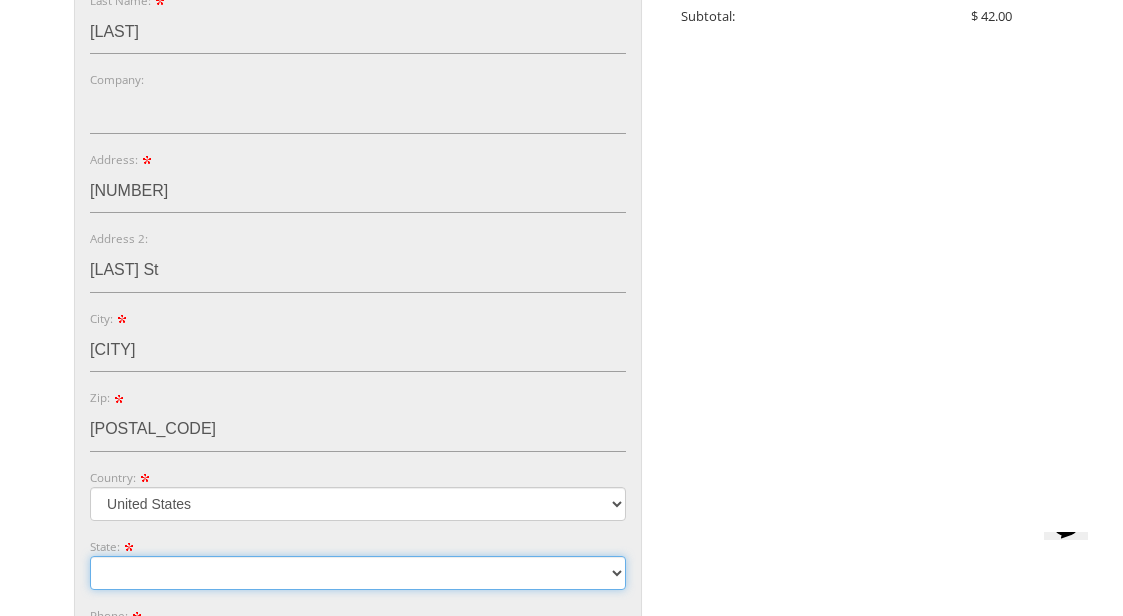 select on "PA" 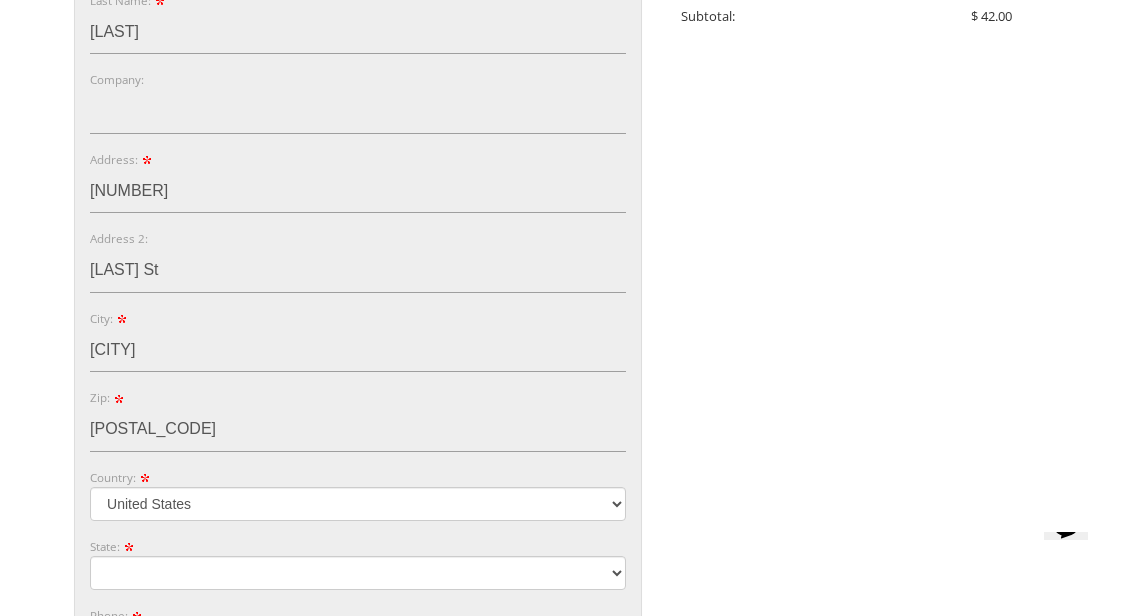 type on "19111" 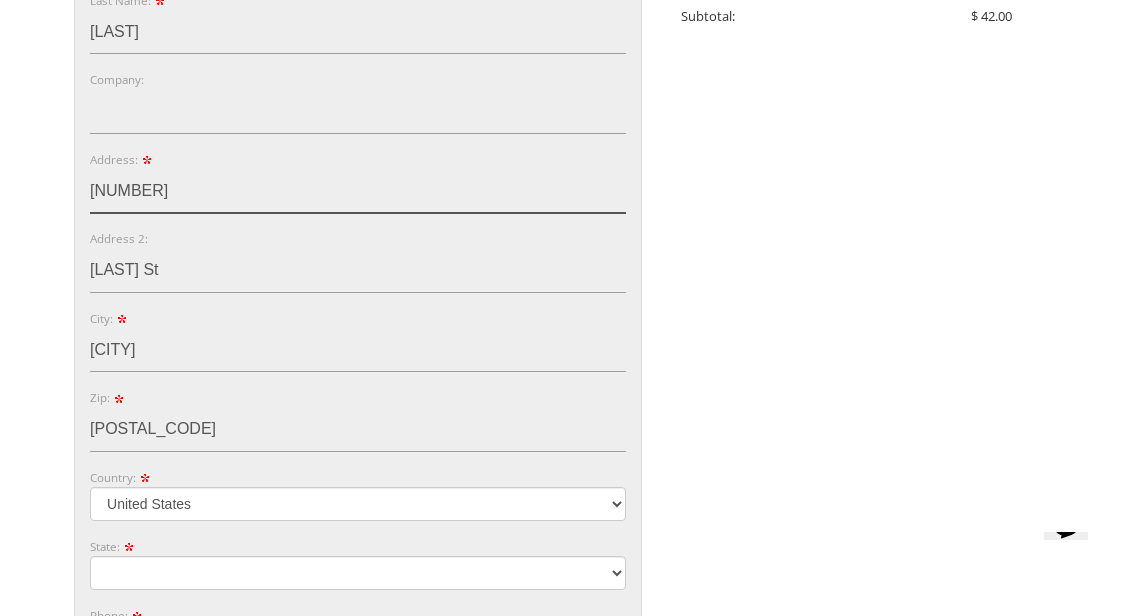 click on "1512" at bounding box center (358, 191) 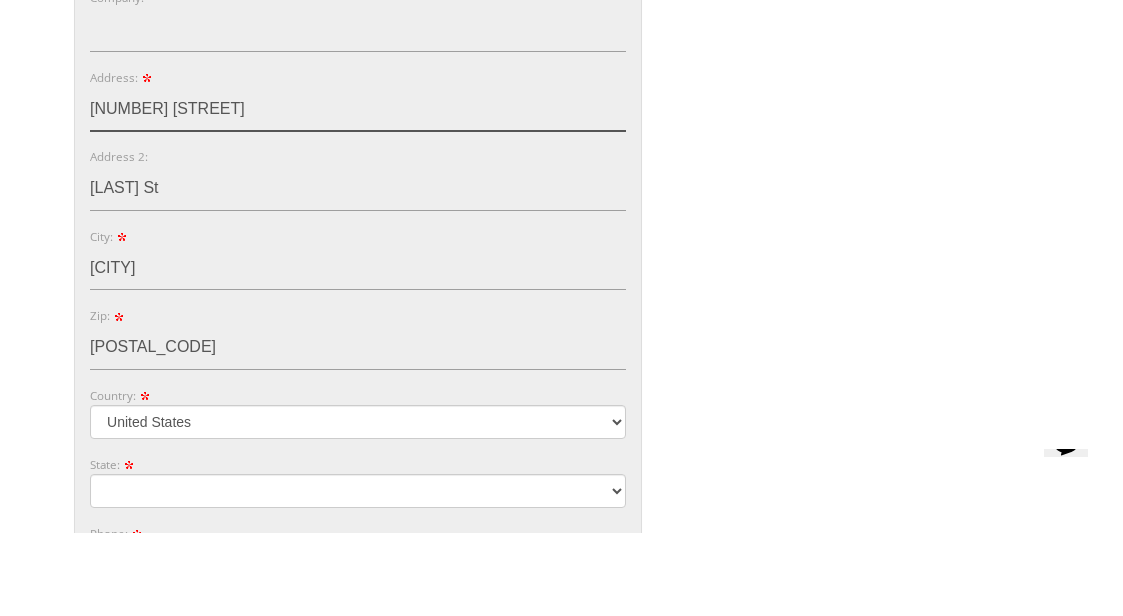 type on "1512 Griffith st" 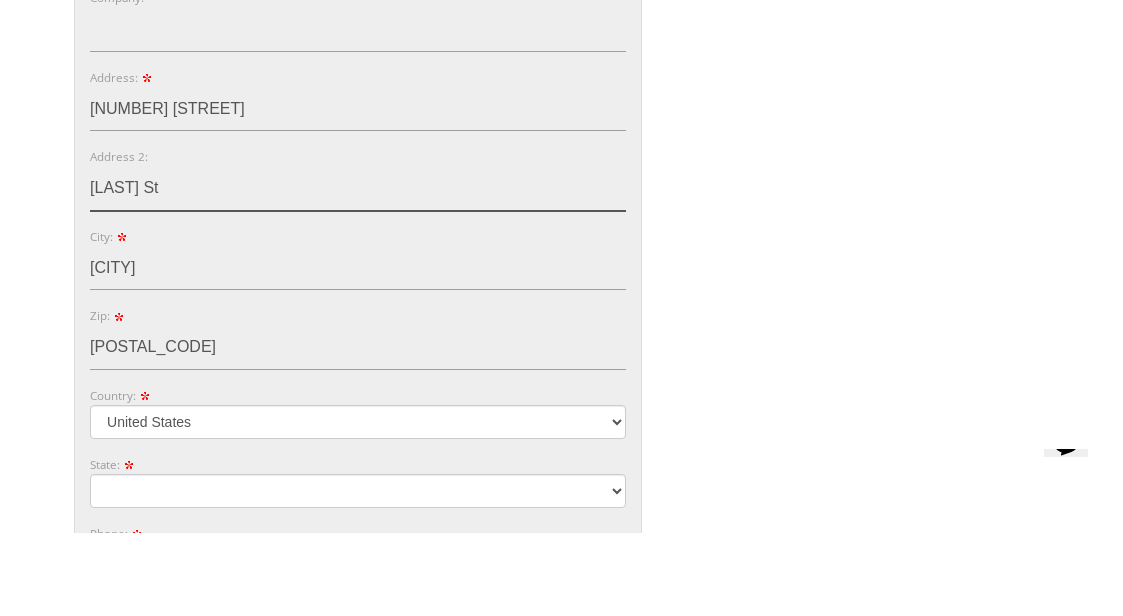 click on "Griffith St" at bounding box center [358, 271] 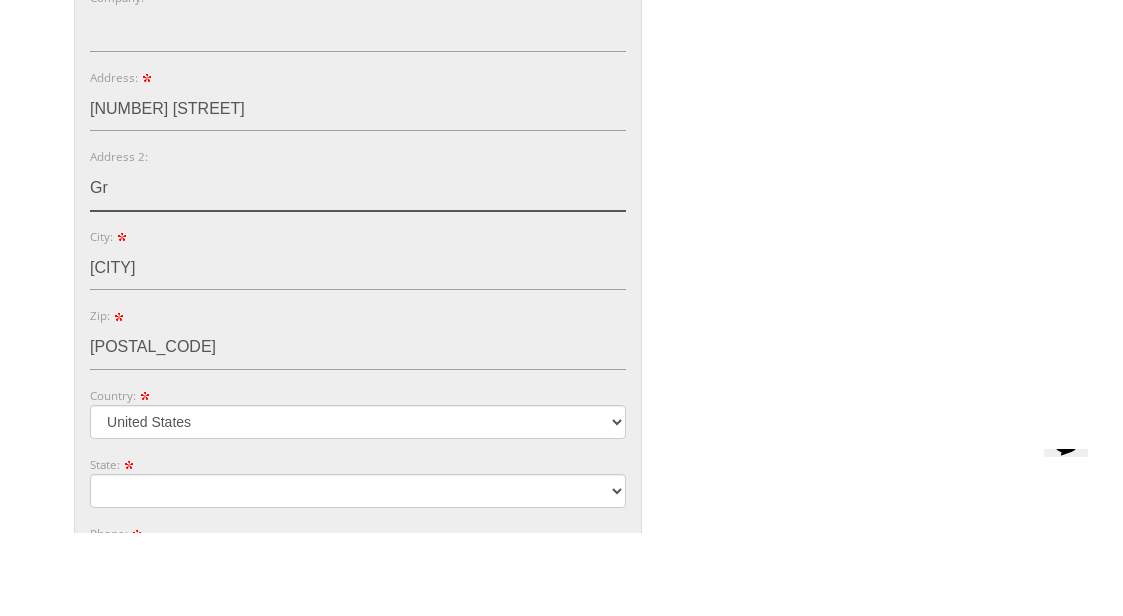 type on "G" 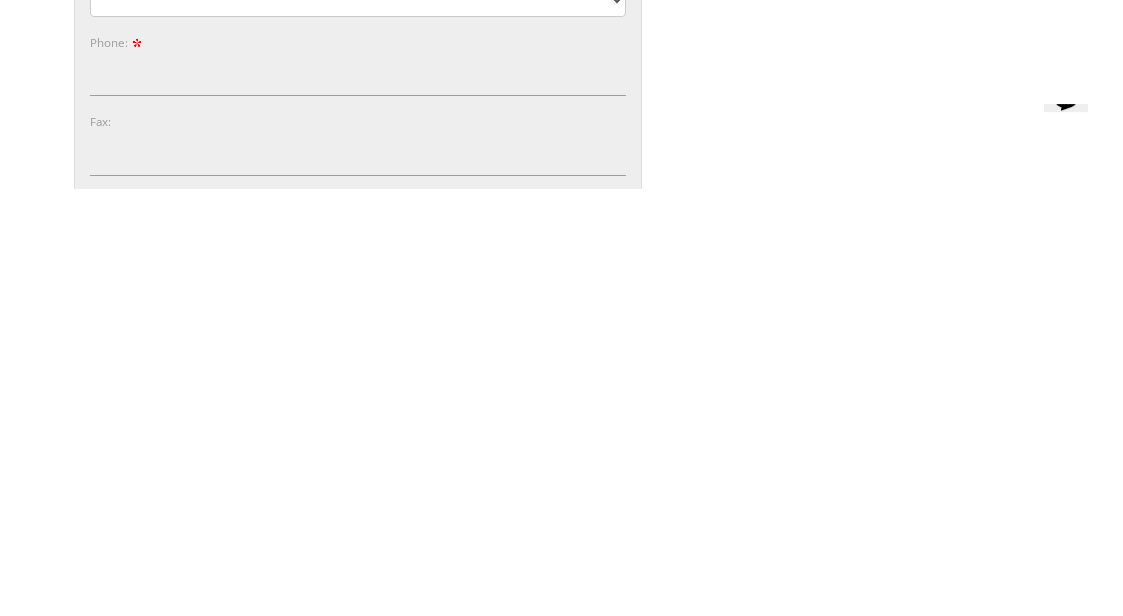 scroll, scrollTop: 812, scrollLeft: 0, axis: vertical 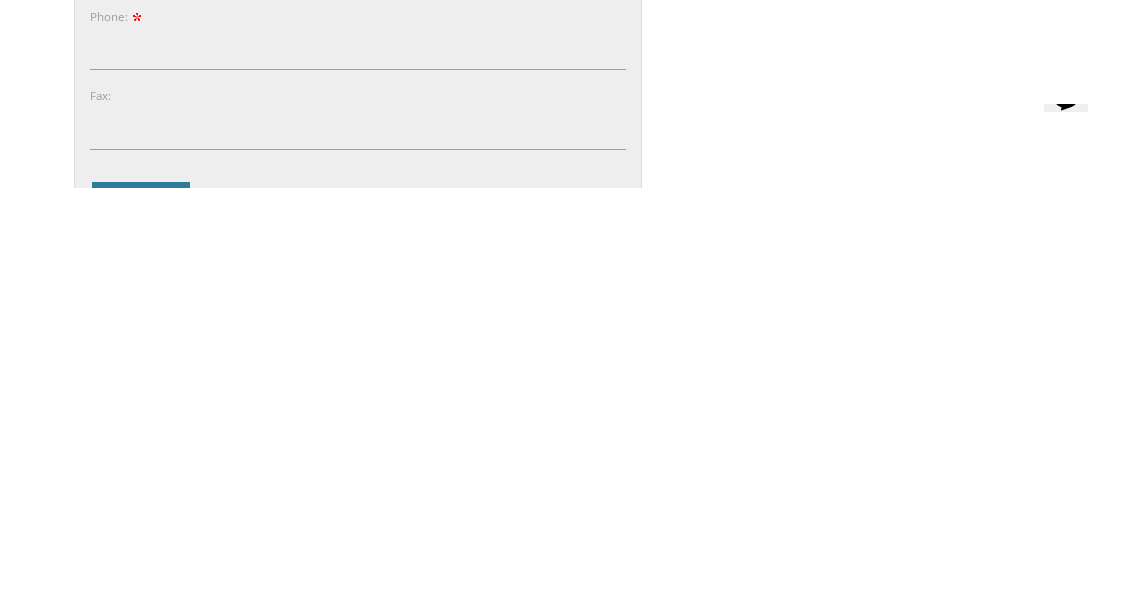 type 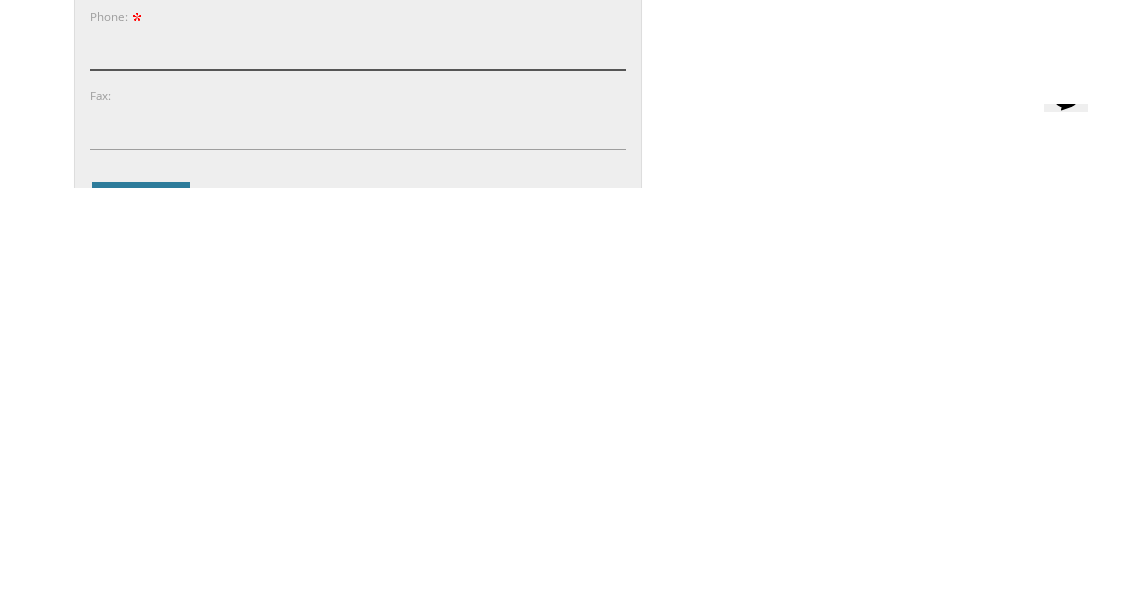 click on "Phone:" at bounding box center (358, 476) 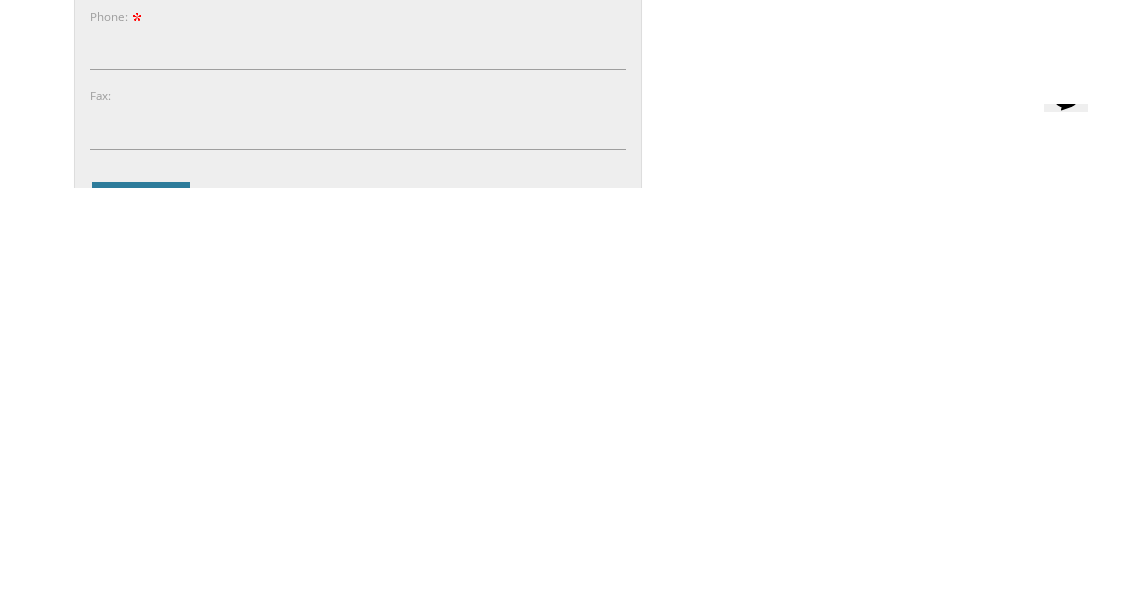 scroll, scrollTop: 1241, scrollLeft: 0, axis: vertical 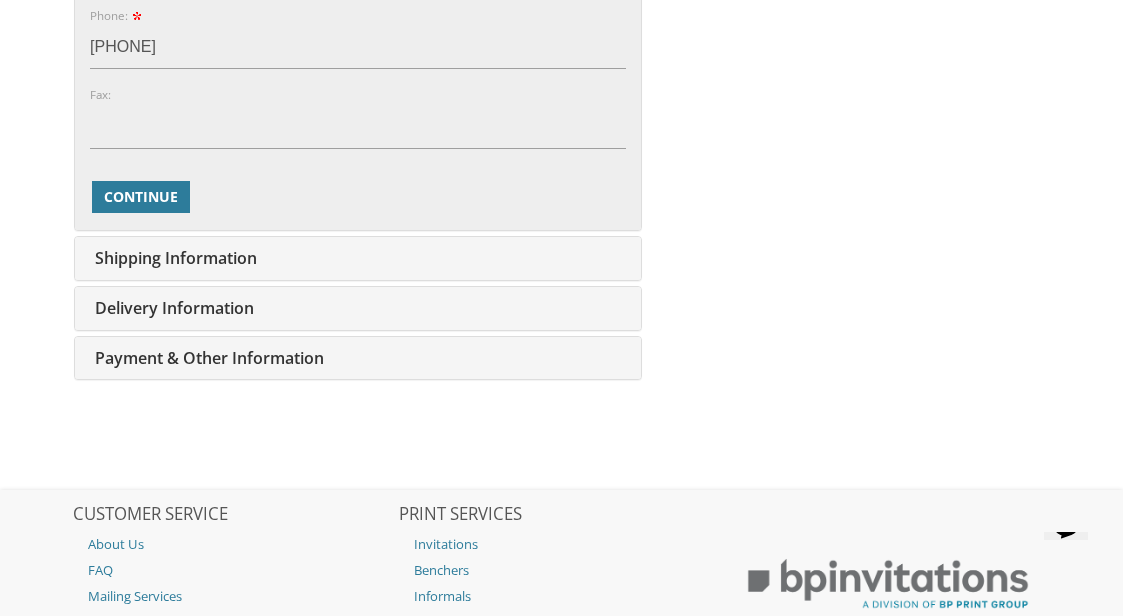 type on "6106132060" 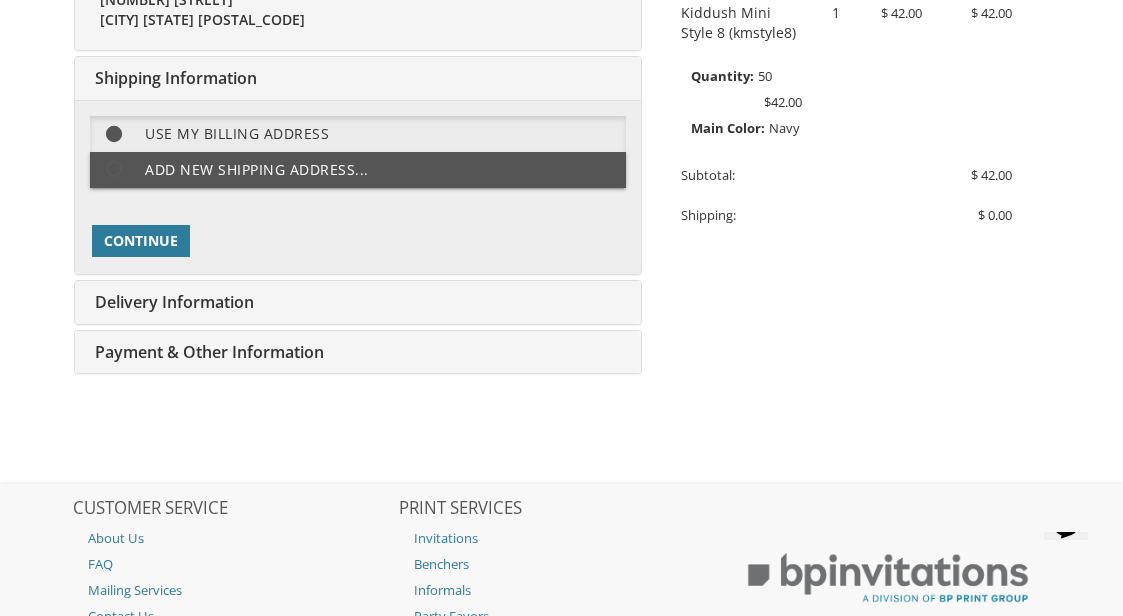scroll, scrollTop: 494, scrollLeft: 0, axis: vertical 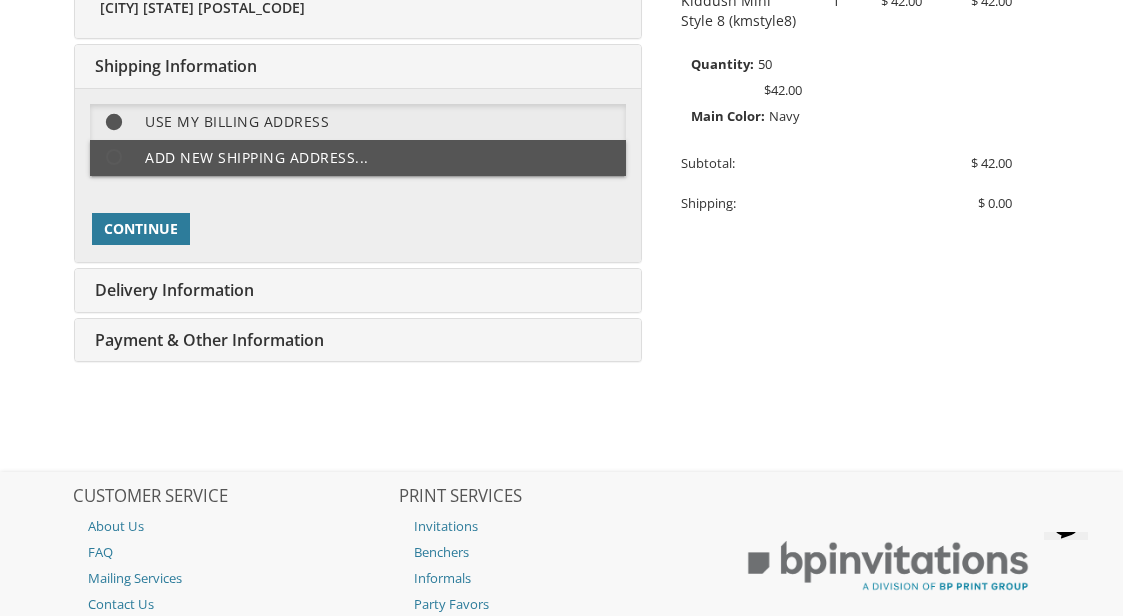 click on "Continue" at bounding box center [141, 229] 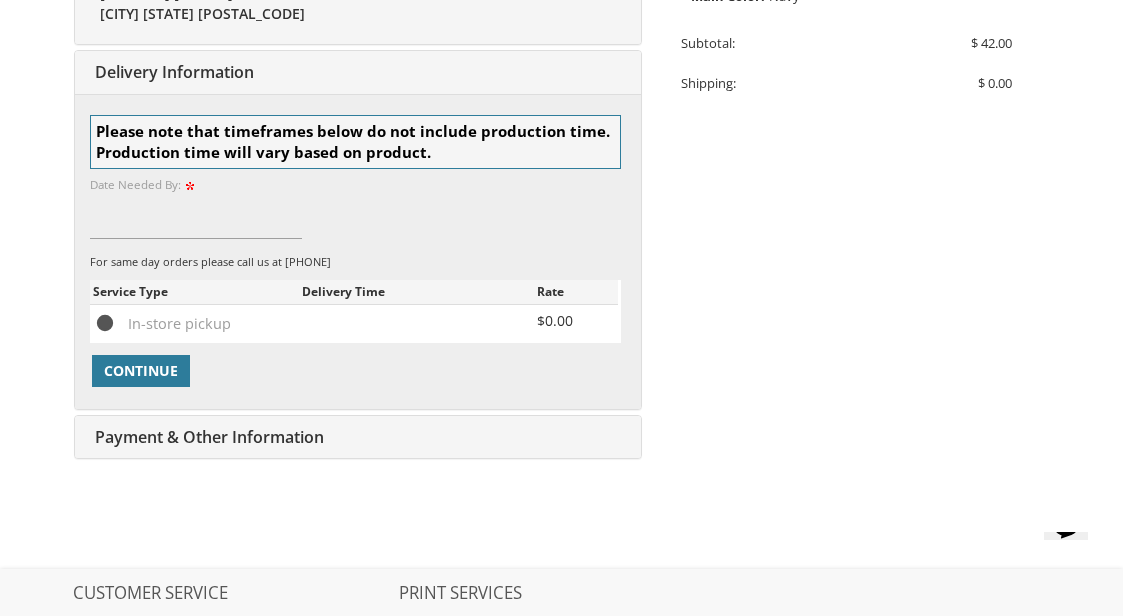 scroll, scrollTop: 619, scrollLeft: 0, axis: vertical 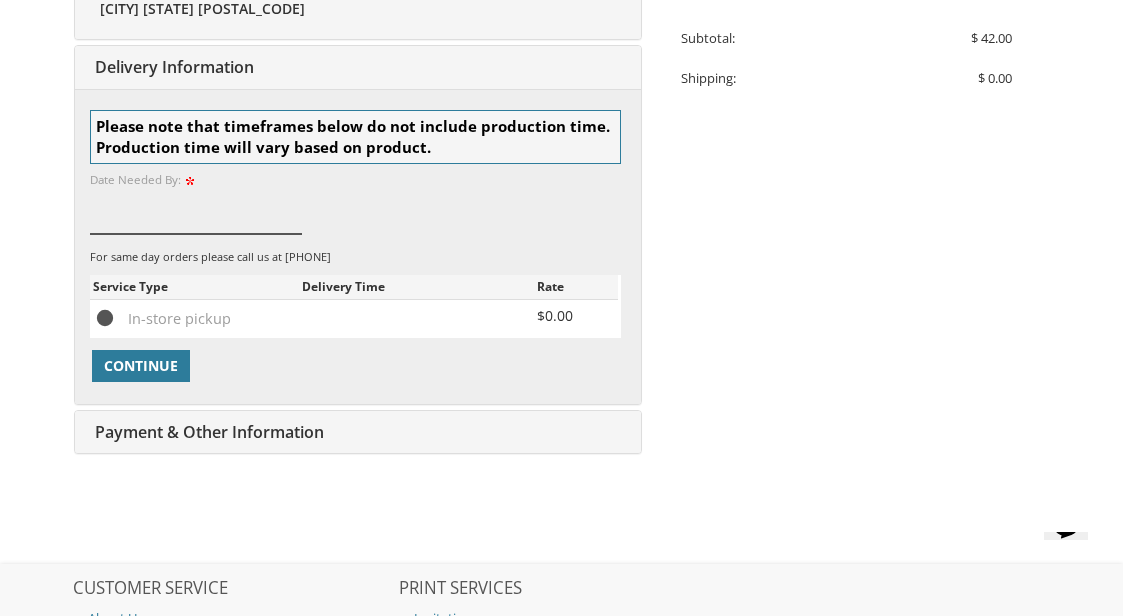click at bounding box center (196, 211) 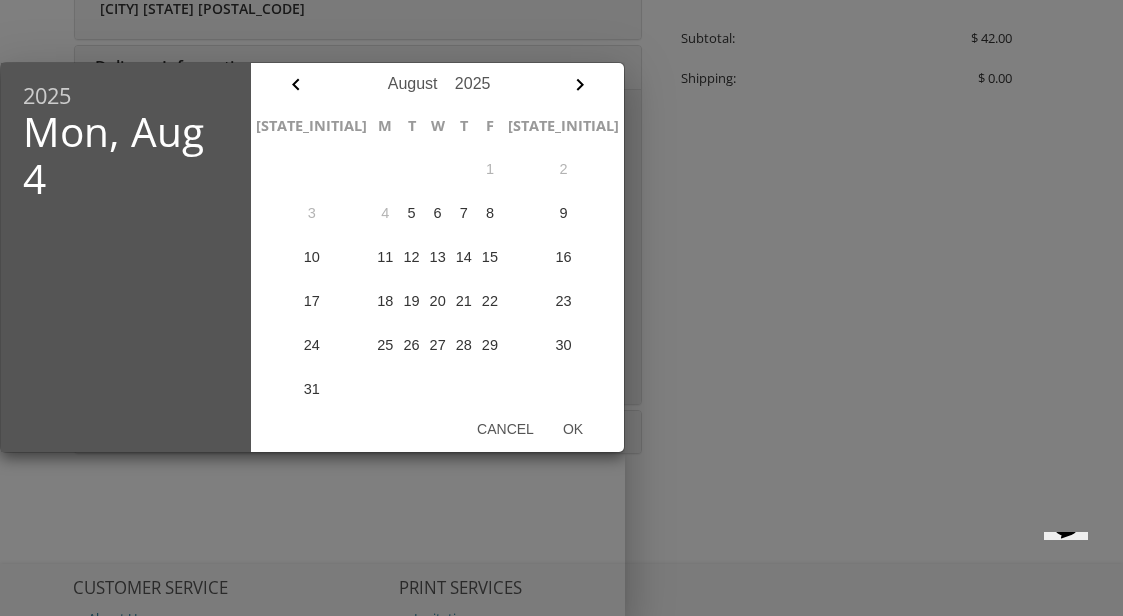 click on "5" at bounding box center [411, 213] 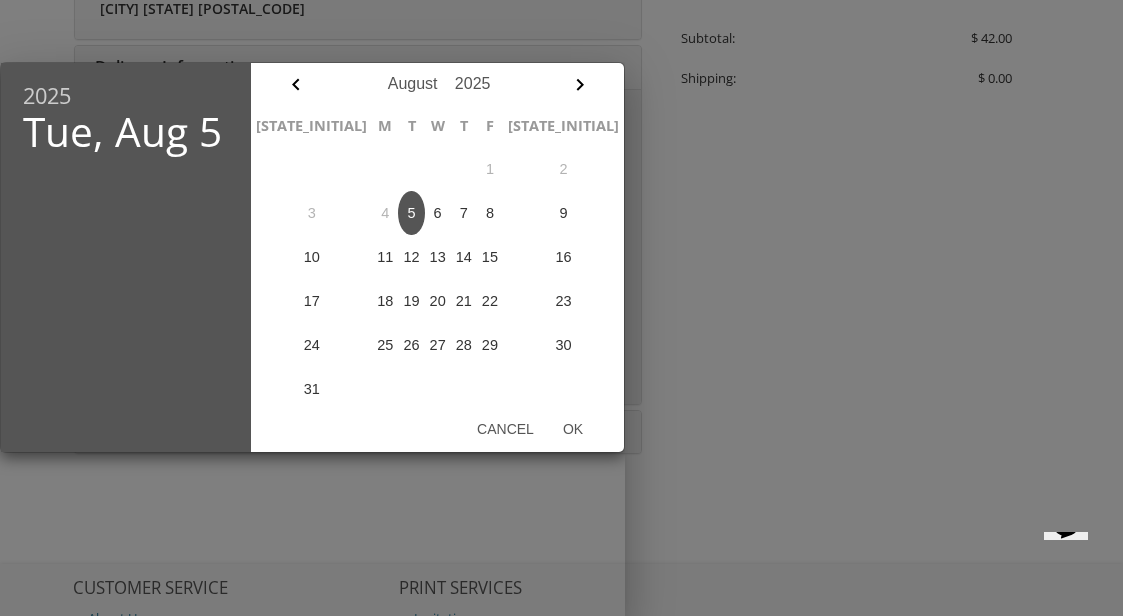 click on "Ok" at bounding box center (572, 429) 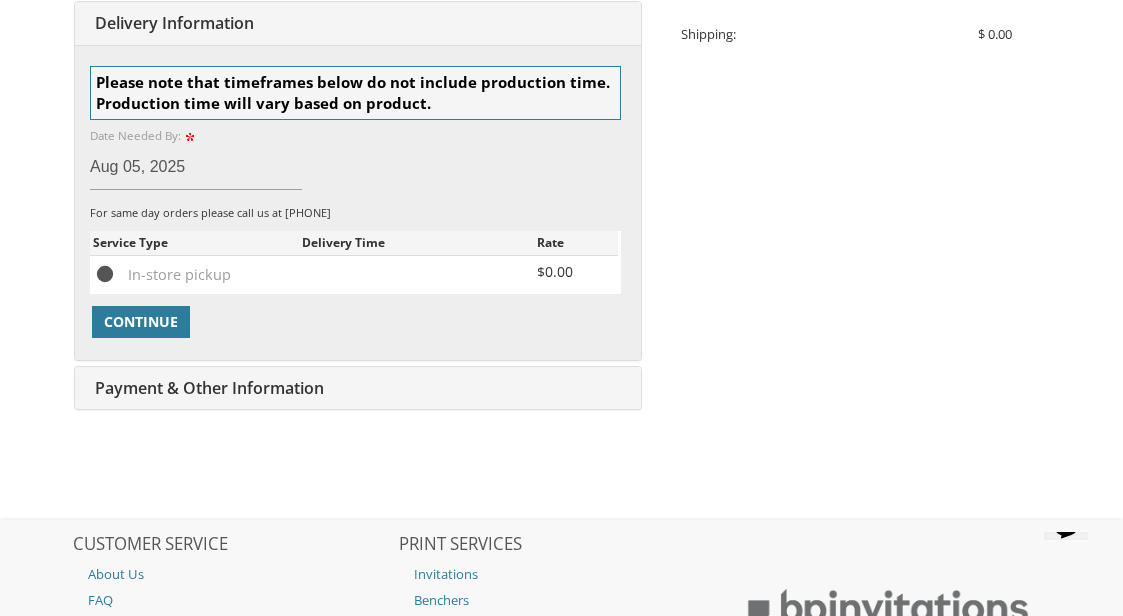 scroll, scrollTop: 673, scrollLeft: 0, axis: vertical 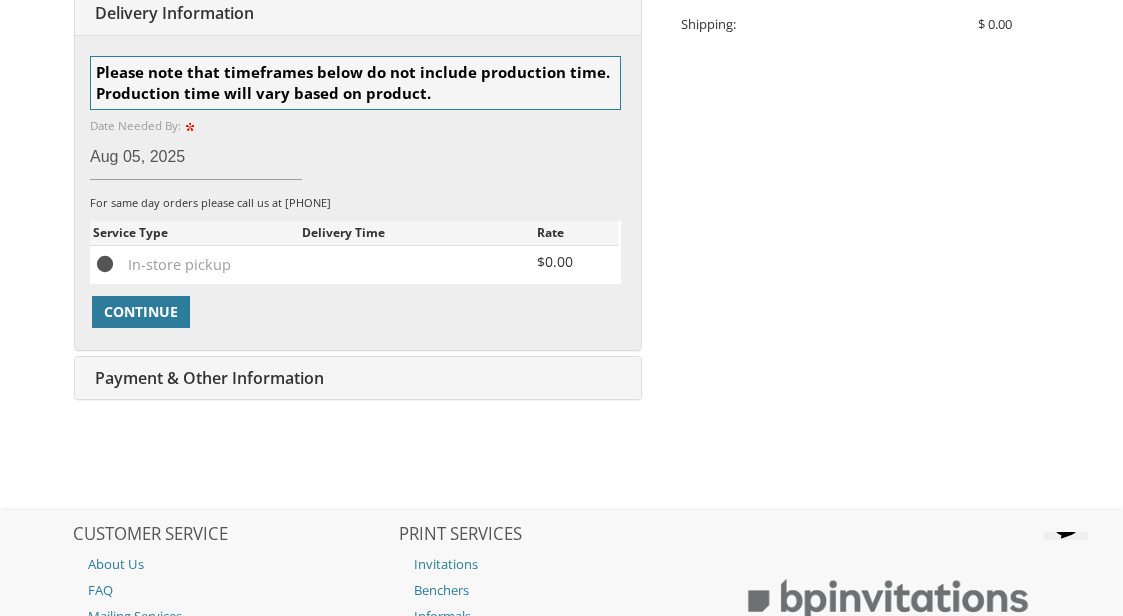 click on "Service Type Delivery Time Rate In-store pickup   $0.00" at bounding box center [355, 252] 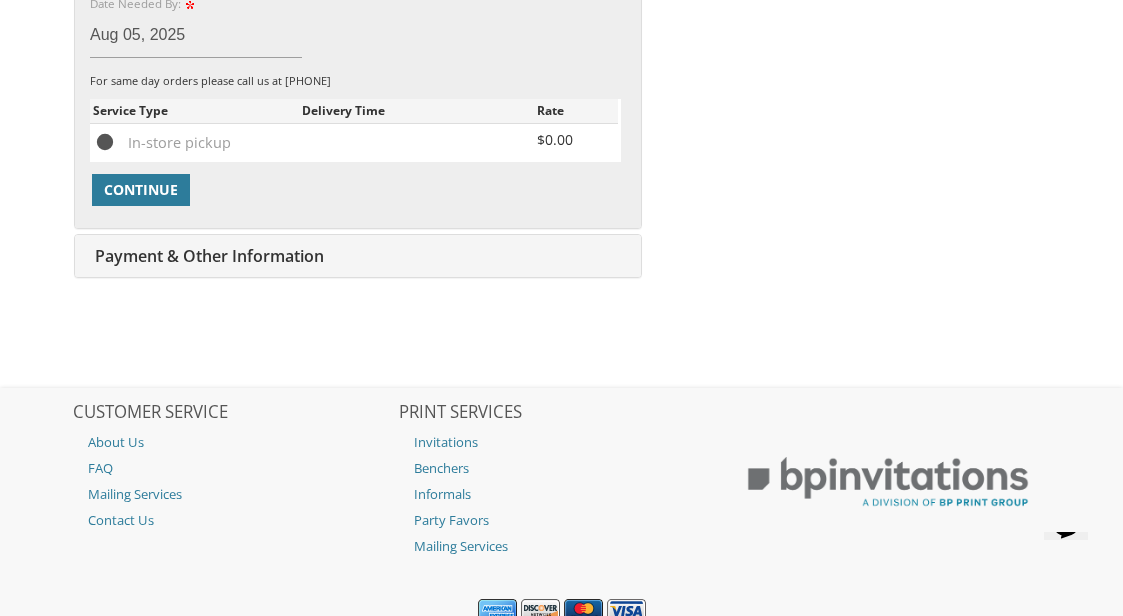 scroll, scrollTop: 793, scrollLeft: 0, axis: vertical 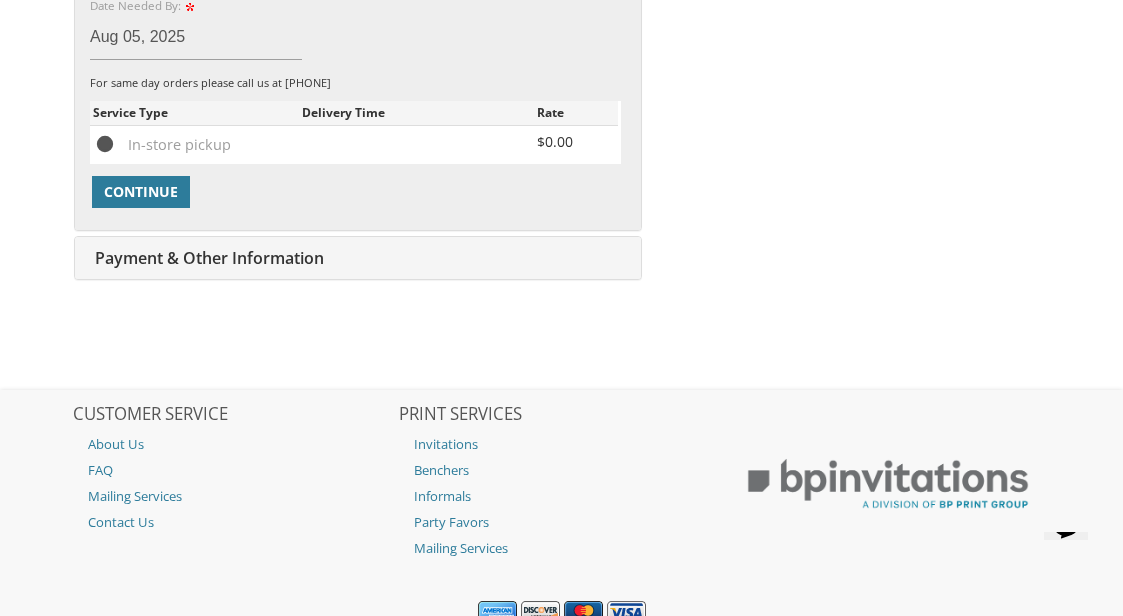 click on "Contact Us" at bounding box center [235, 522] 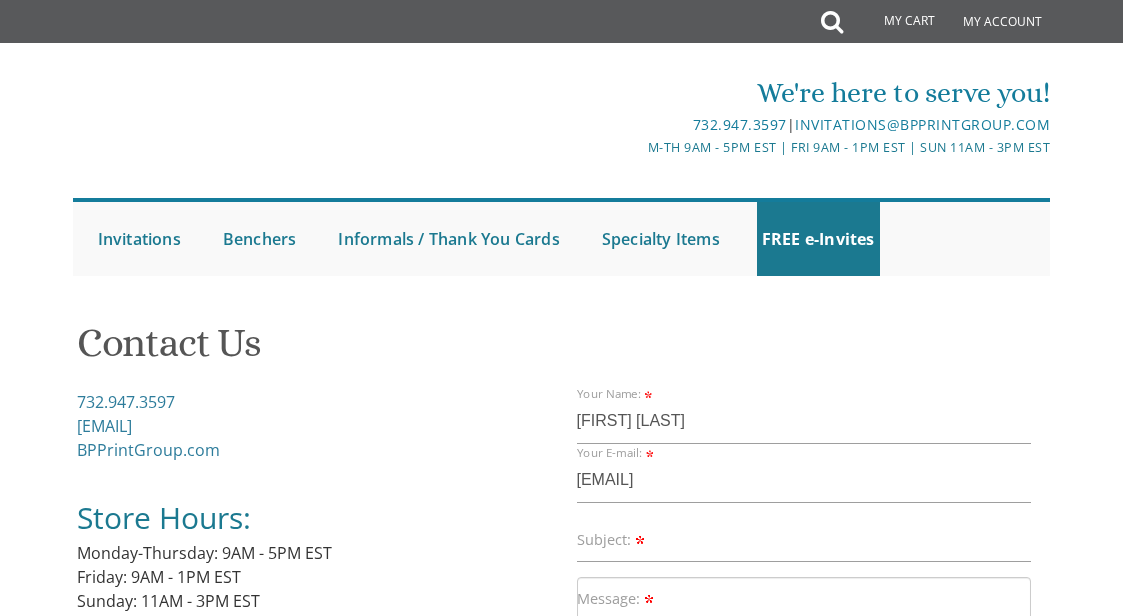 scroll, scrollTop: 0, scrollLeft: 0, axis: both 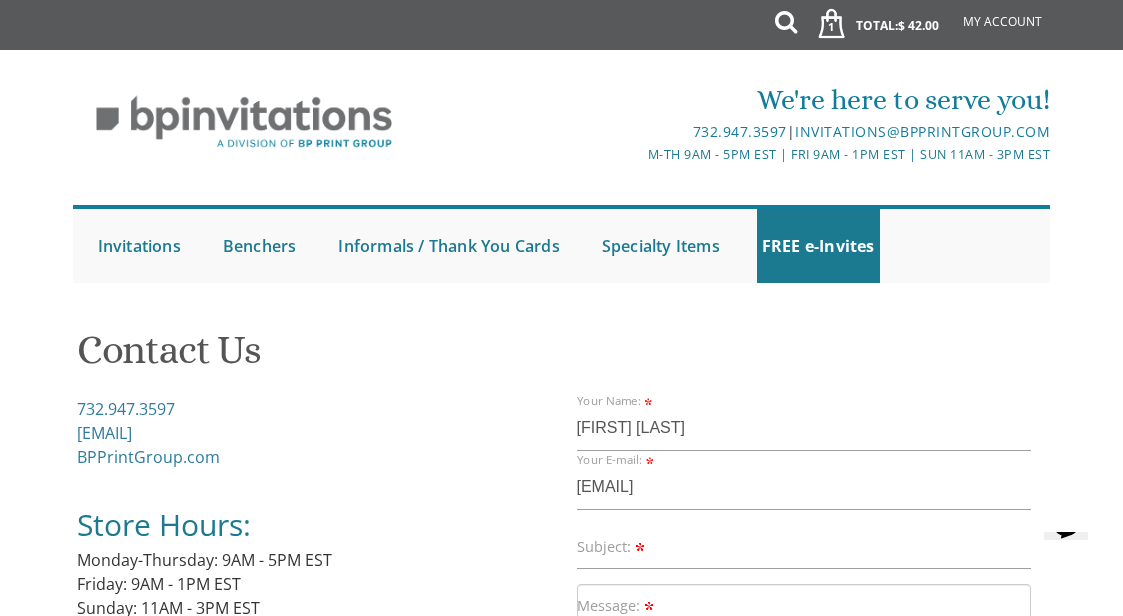 click on "$ 42.00" at bounding box center [918, 25] 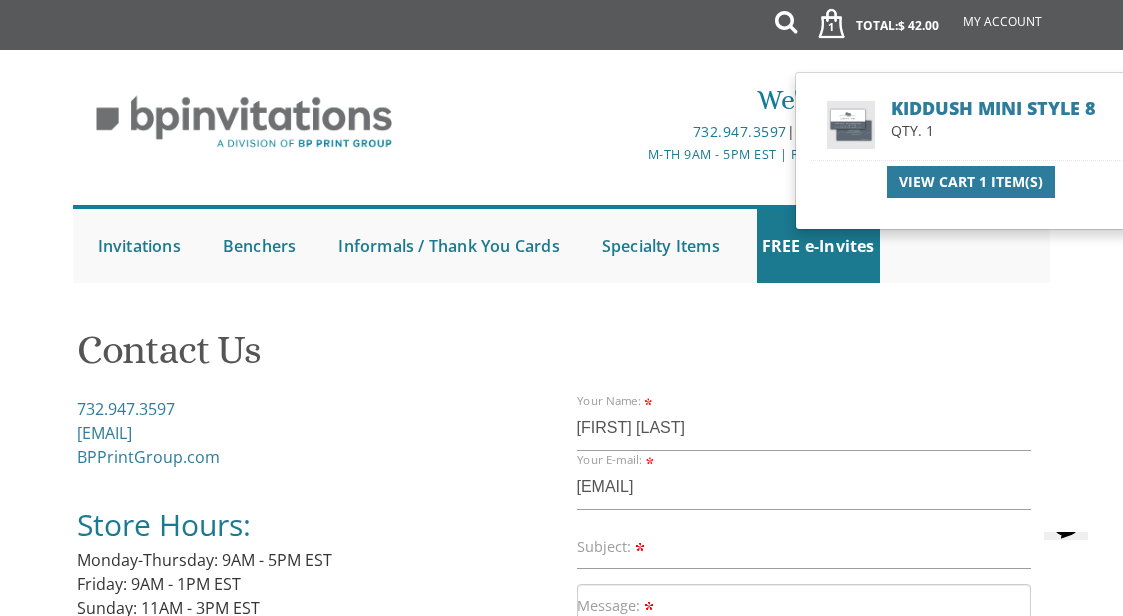 click on "View Cart 1  Item(s)" at bounding box center [971, 182] 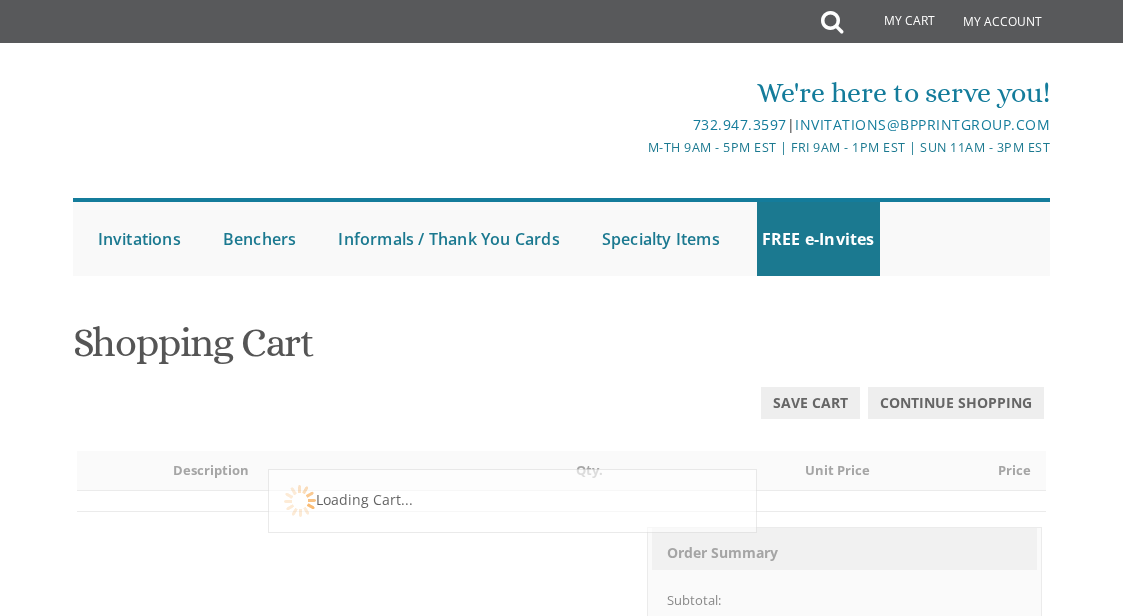scroll, scrollTop: 0, scrollLeft: 0, axis: both 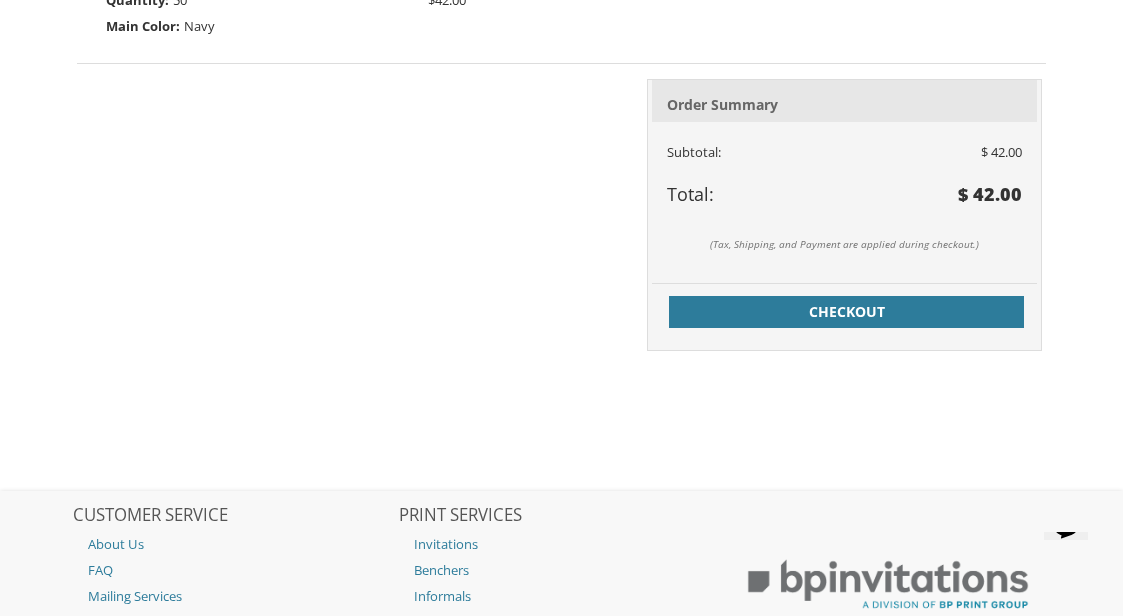 click on "Checkout" at bounding box center [846, 312] 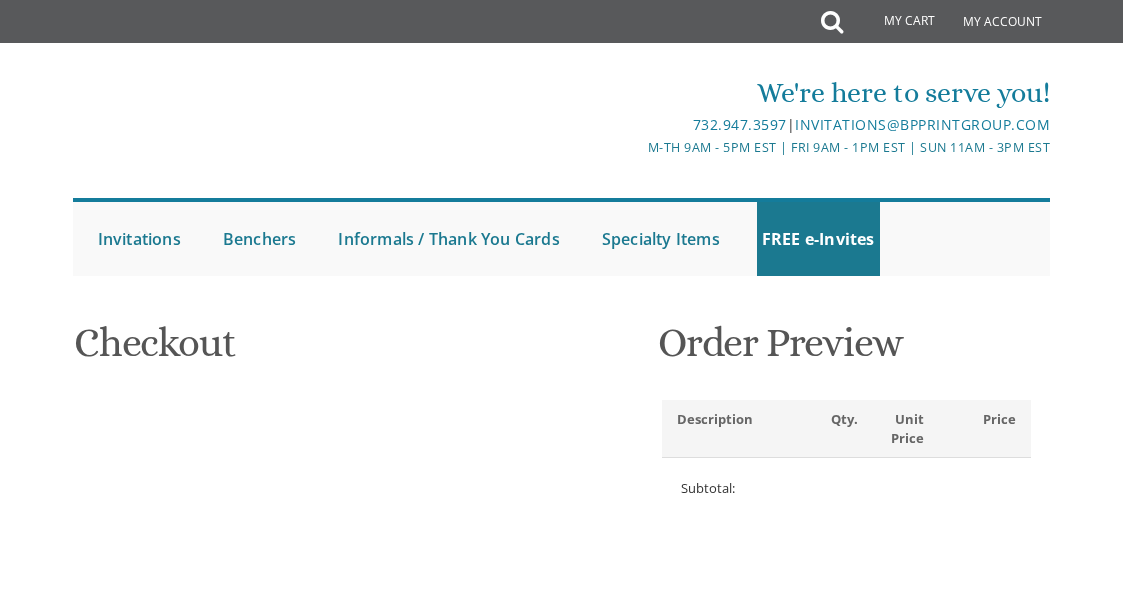 select 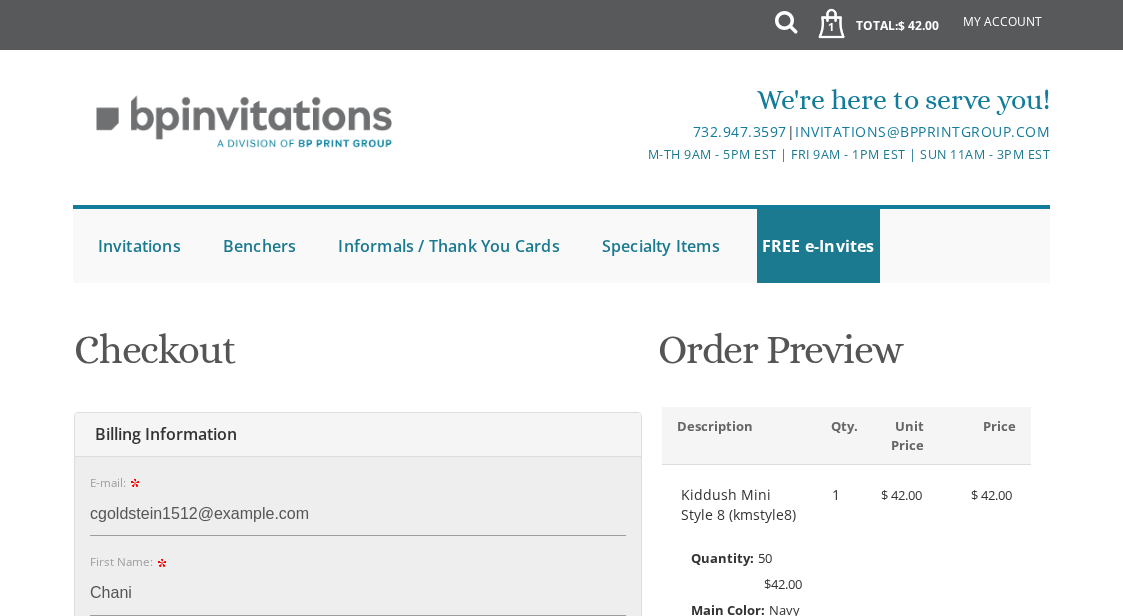 scroll, scrollTop: 42, scrollLeft: 0, axis: vertical 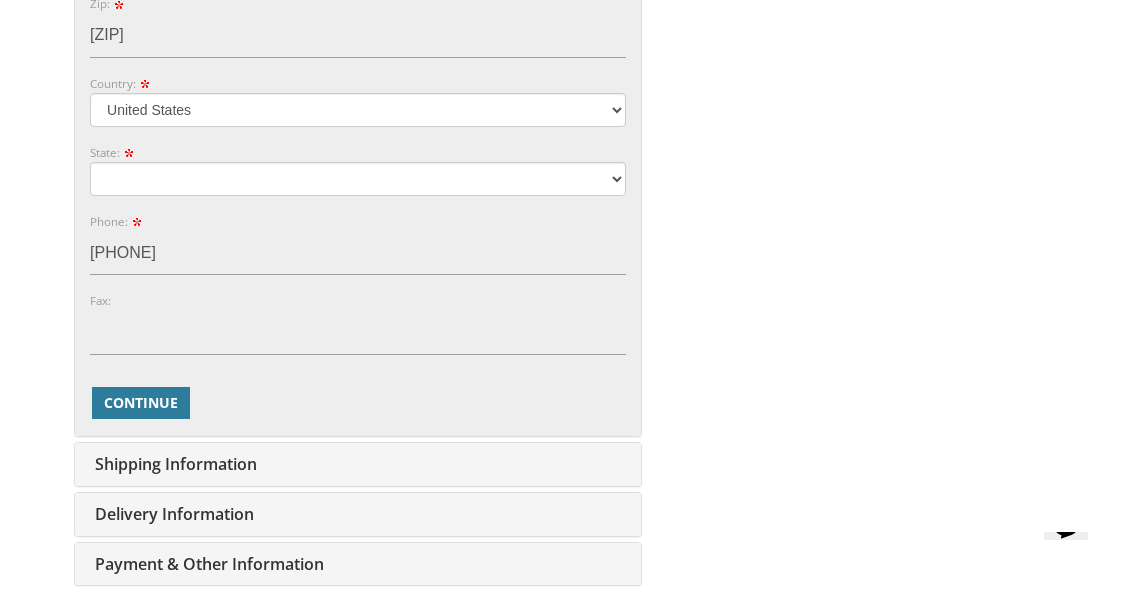 click on "Continue" at bounding box center (141, 403) 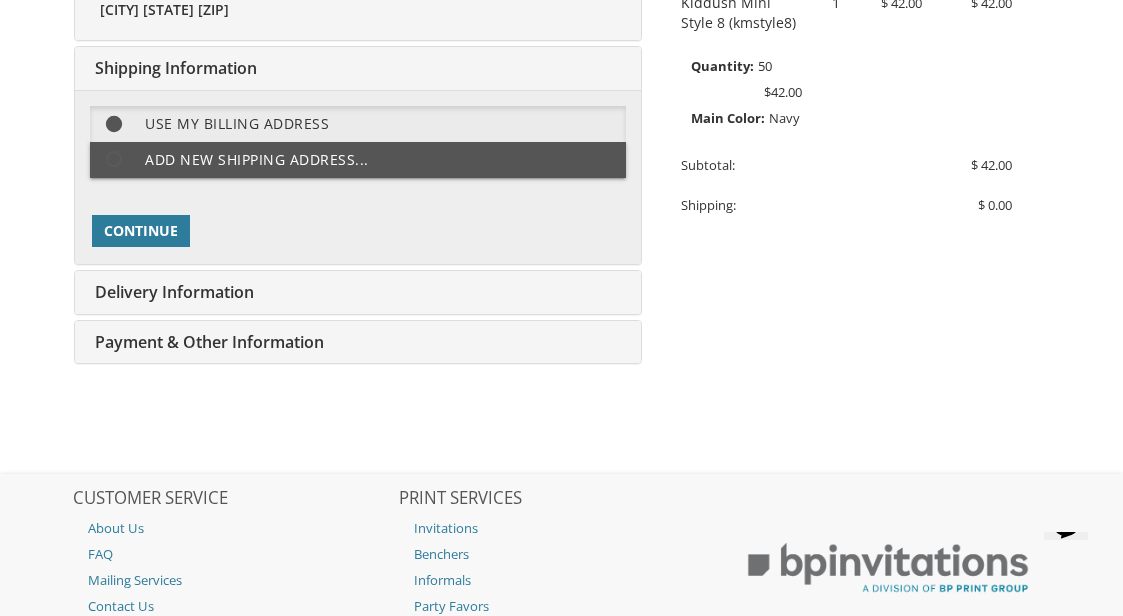 scroll, scrollTop: 494, scrollLeft: 0, axis: vertical 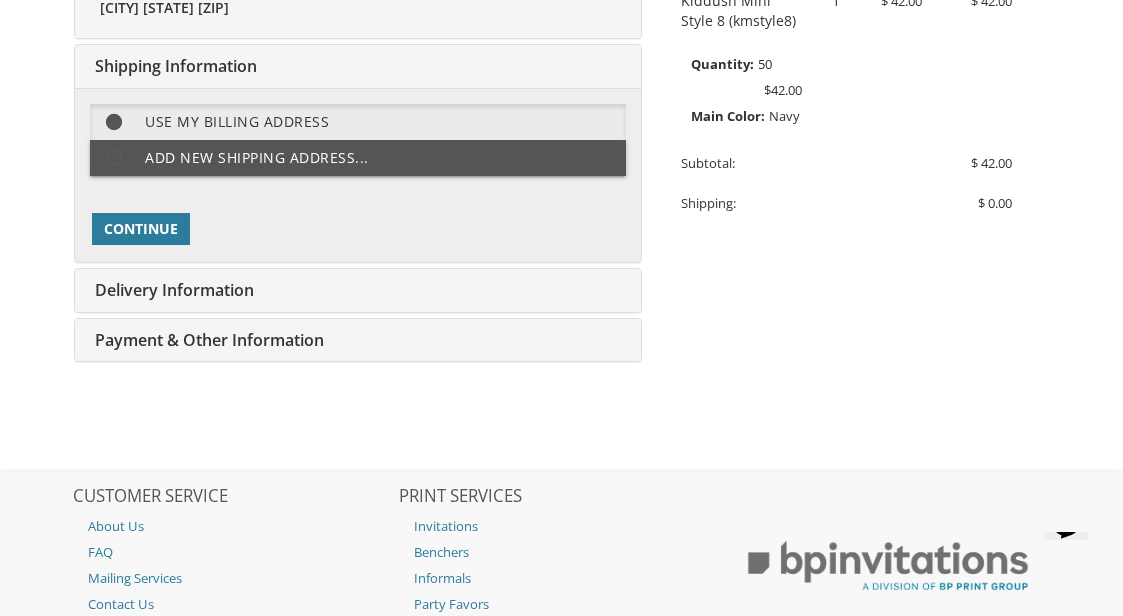 click on "Continue" at bounding box center [141, 229] 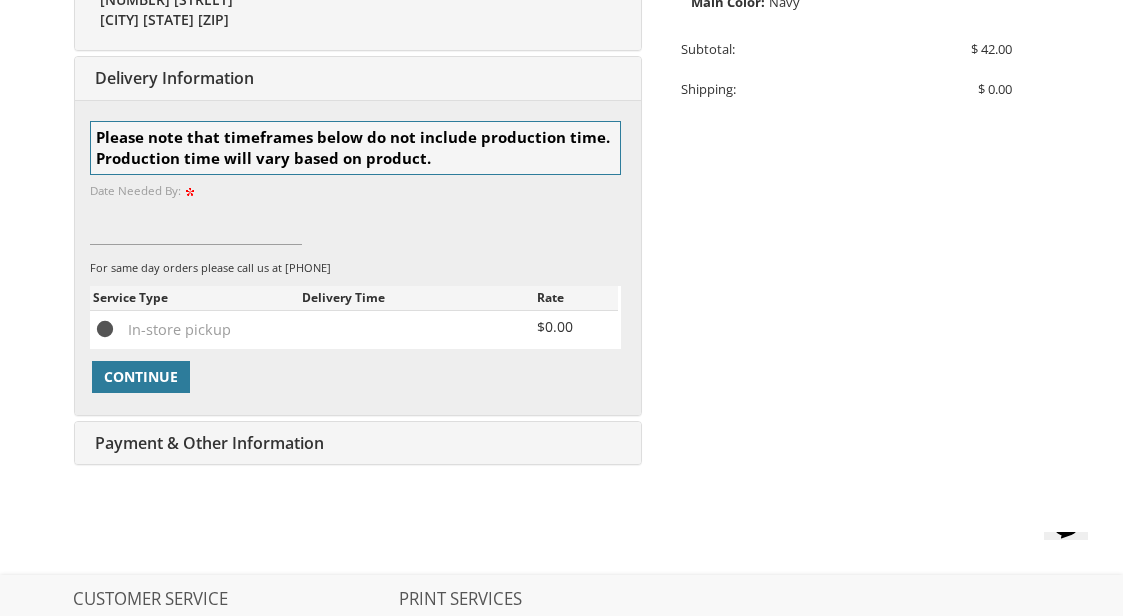 scroll, scrollTop: 619, scrollLeft: 0, axis: vertical 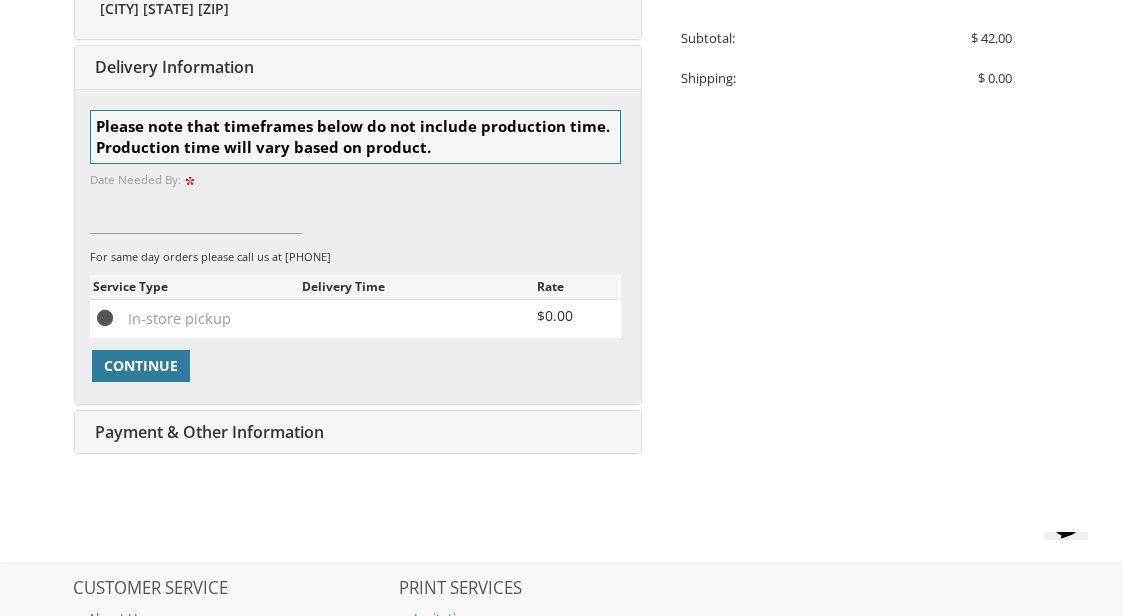 click on "Continue" at bounding box center (141, 366) 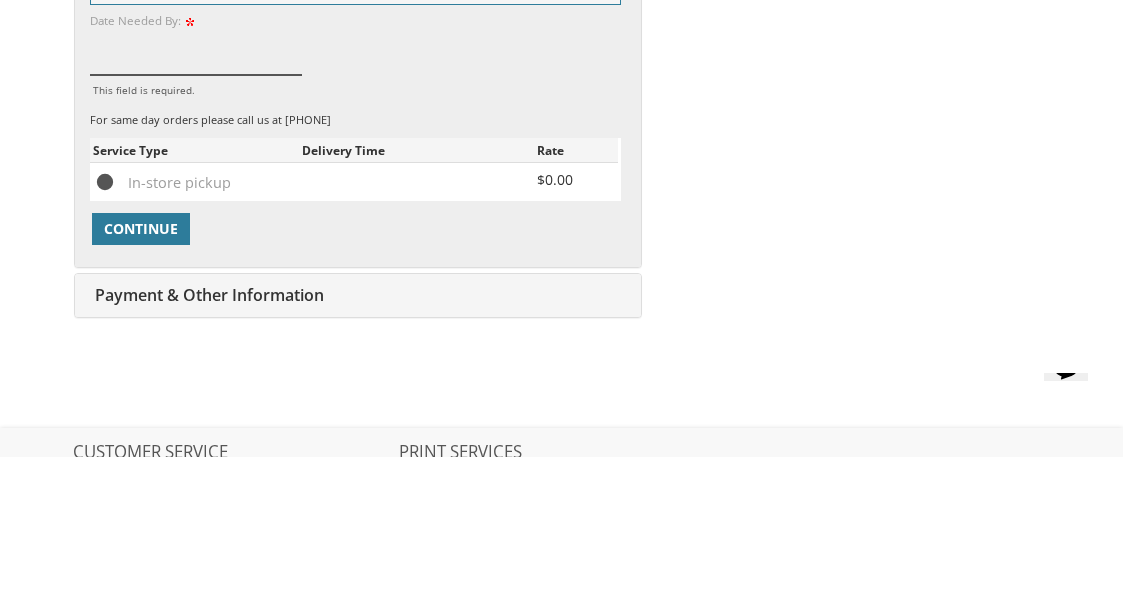 click on "This field is required." at bounding box center [196, 211] 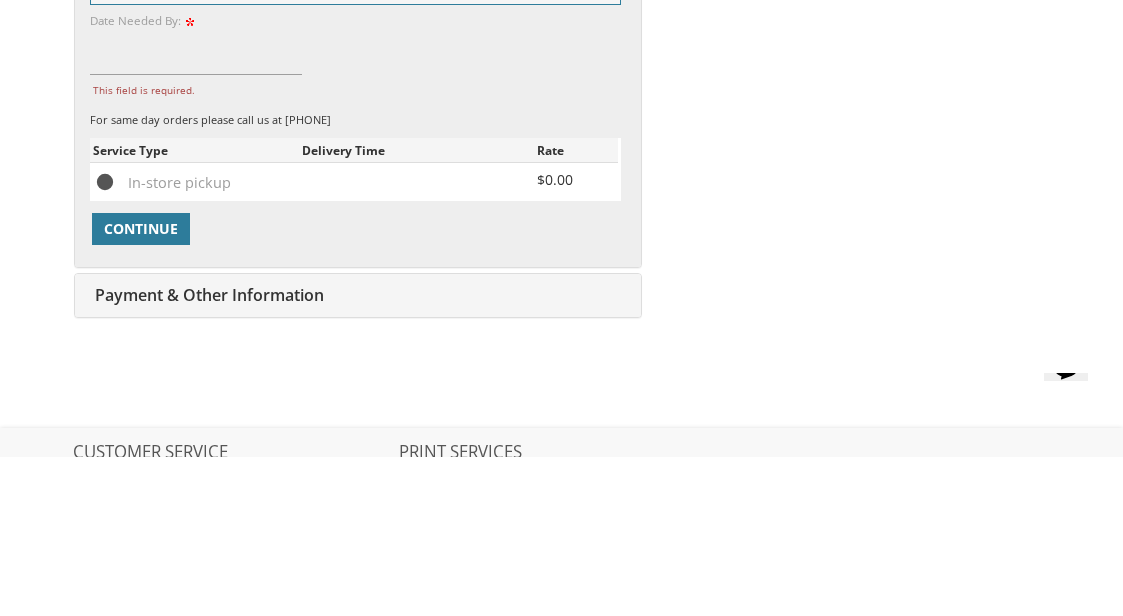 scroll, scrollTop: 778, scrollLeft: 0, axis: vertical 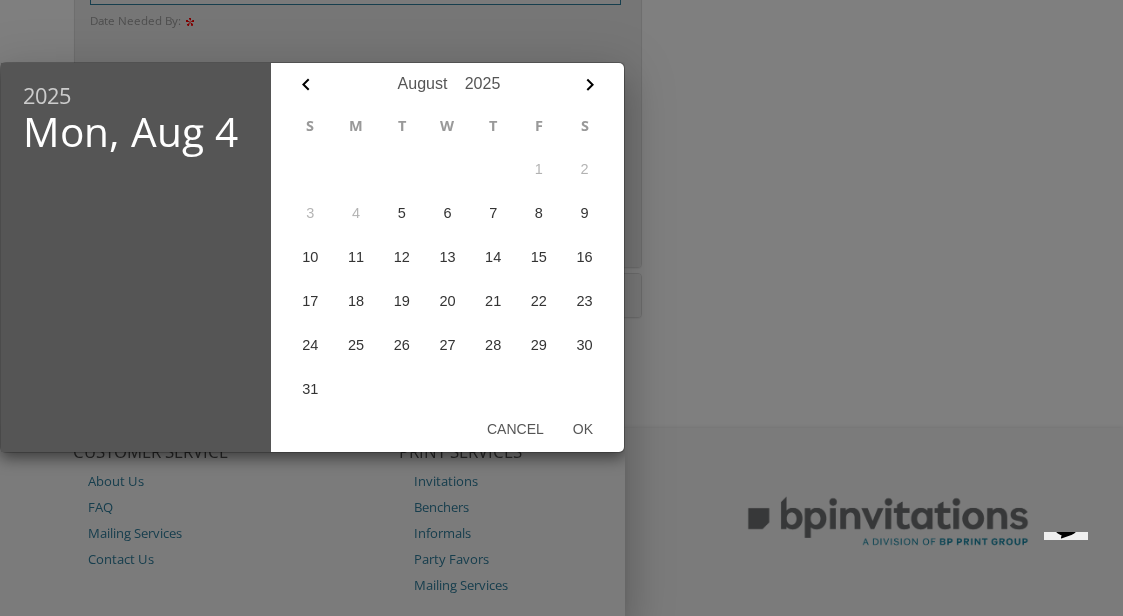 click on "5" at bounding box center (402, 213) 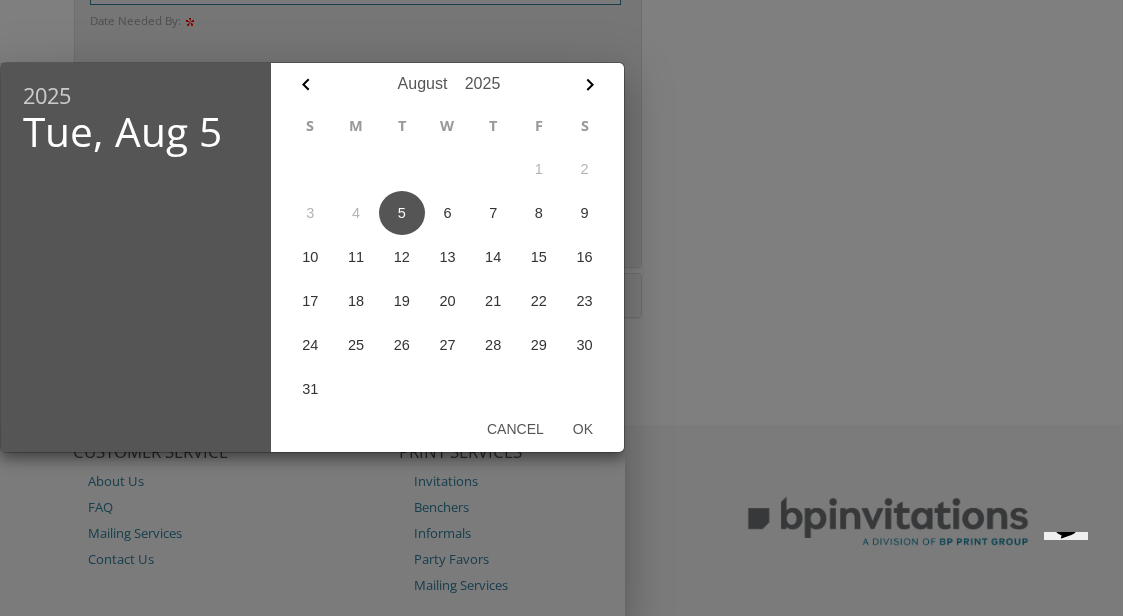 click at bounding box center [561, 231] 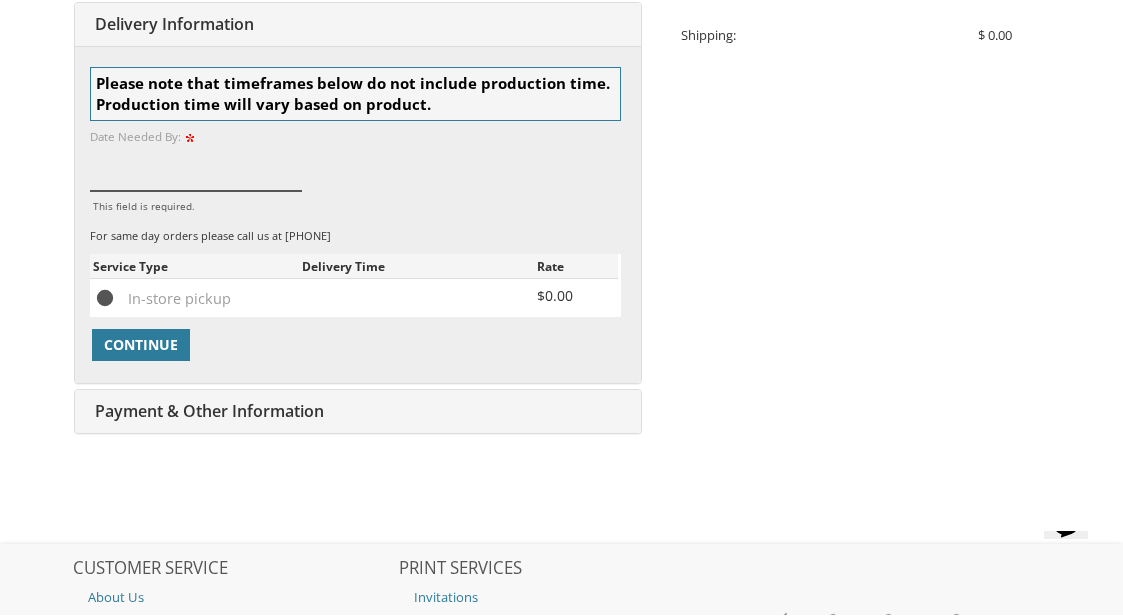 click on "This field is required." at bounding box center [196, 169] 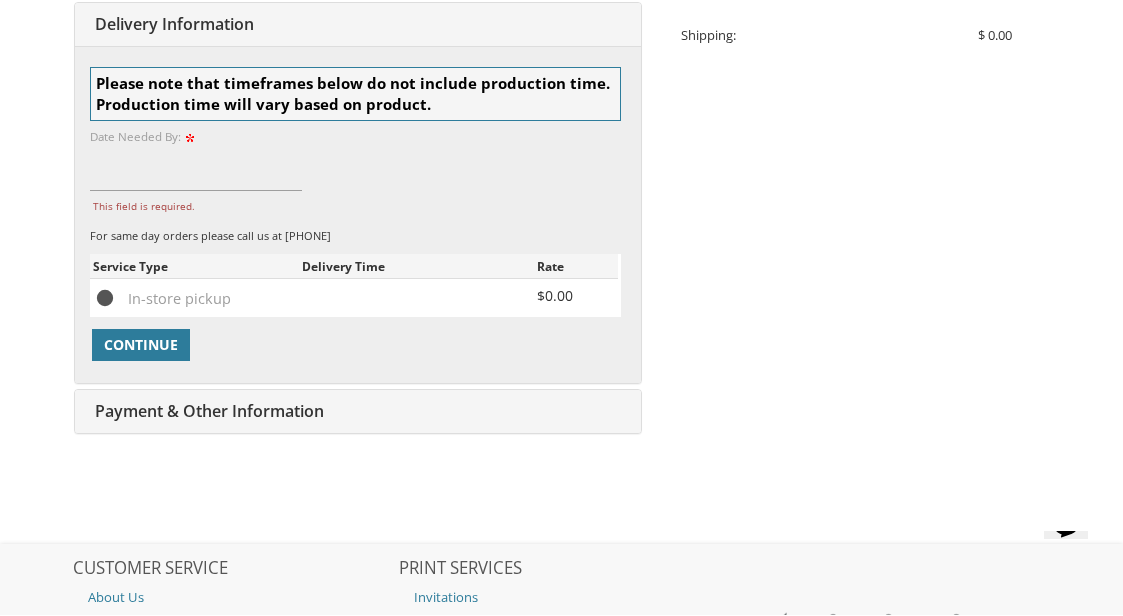 scroll, scrollTop: 662, scrollLeft: 0, axis: vertical 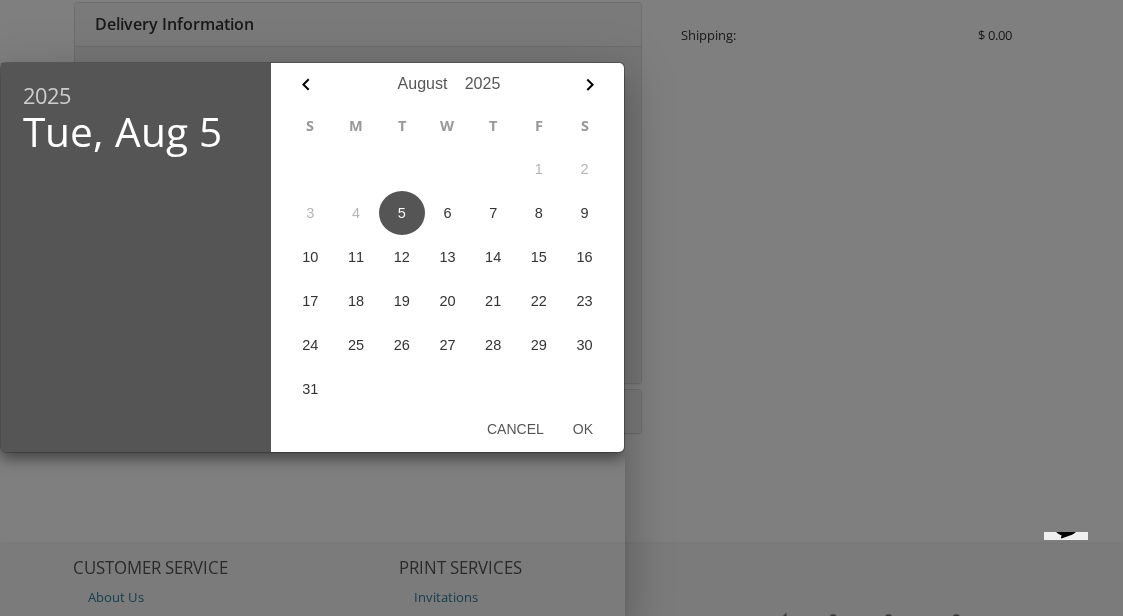 click on "5" at bounding box center (402, 213) 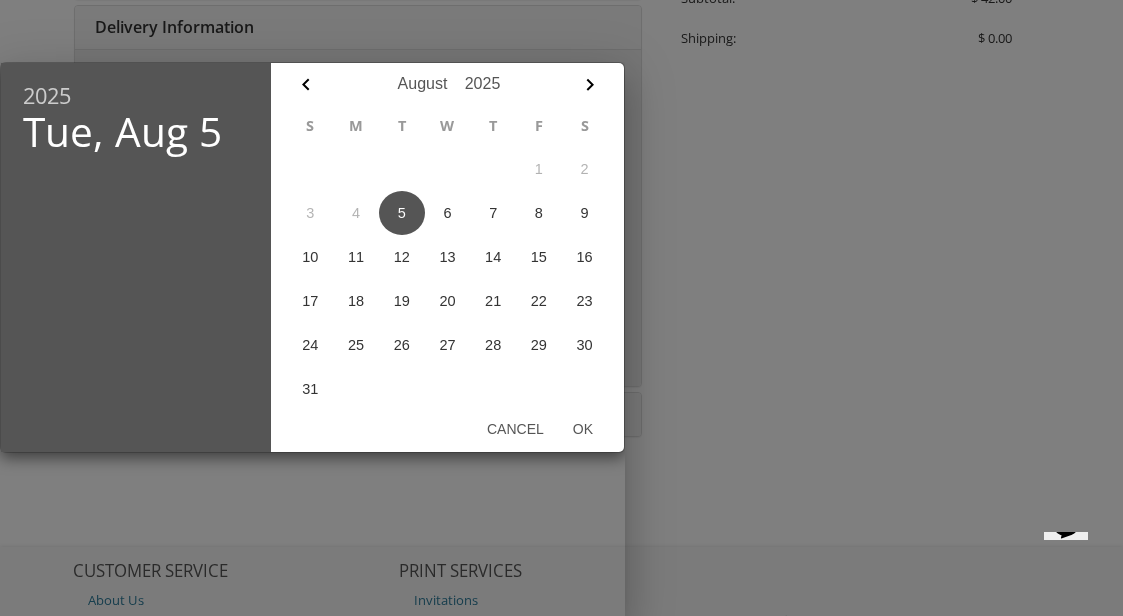 click on "6" at bounding box center [448, 213] 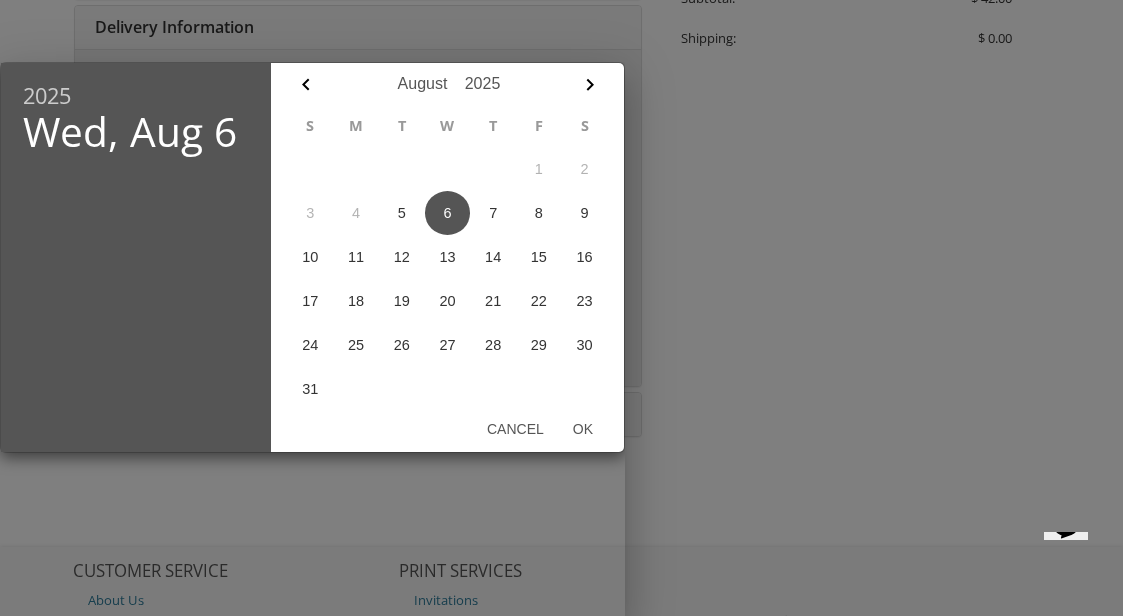 click on "Ok" at bounding box center [582, 429] 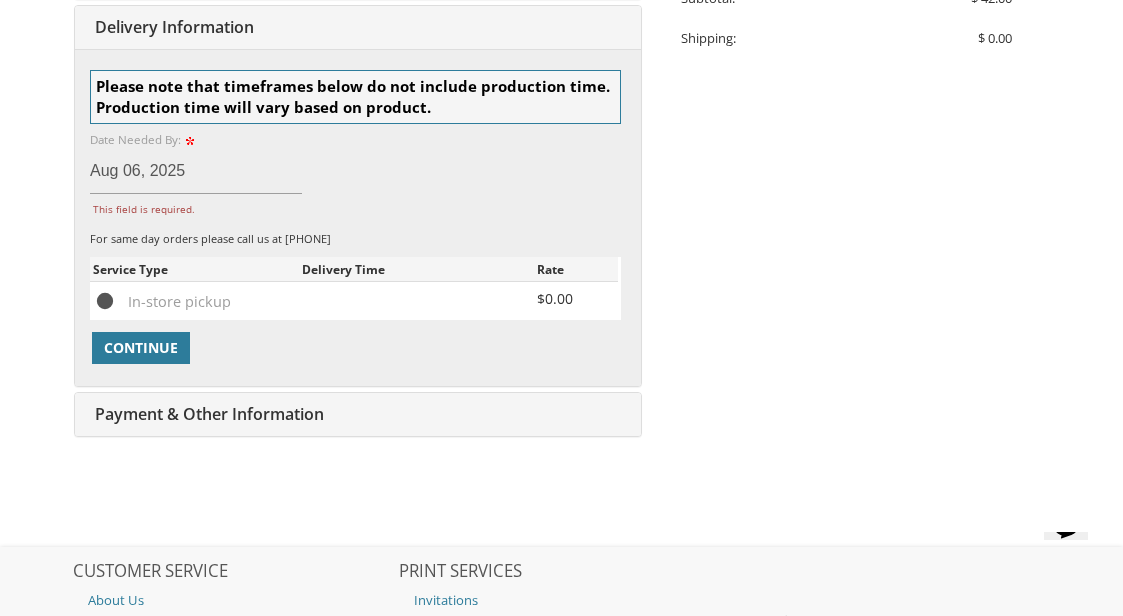 click on "Continue" at bounding box center (141, 348) 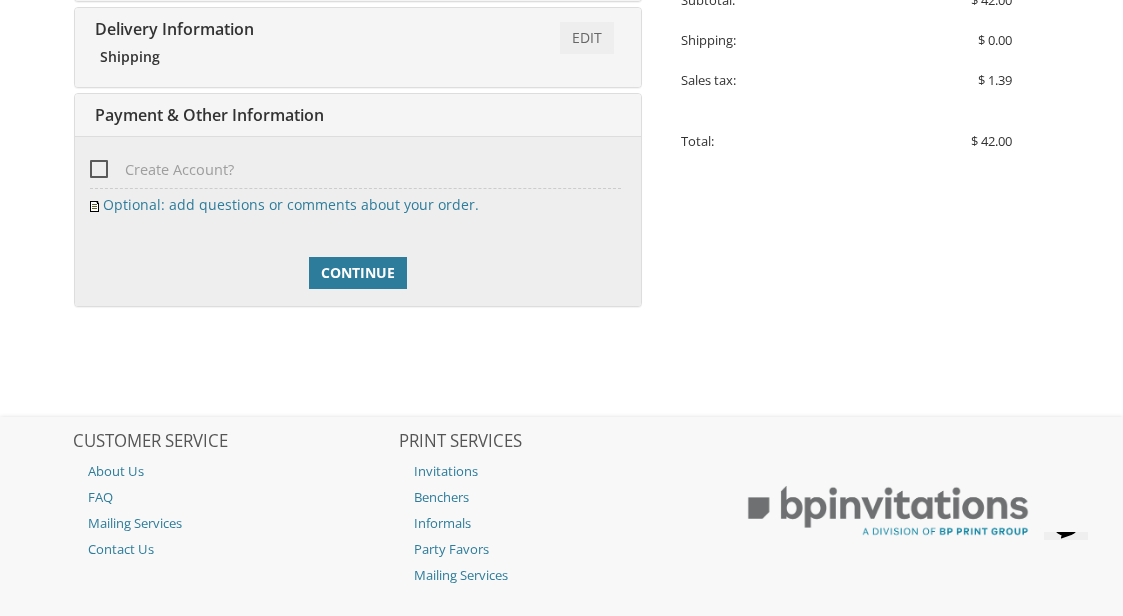 scroll, scrollTop: 687, scrollLeft: 0, axis: vertical 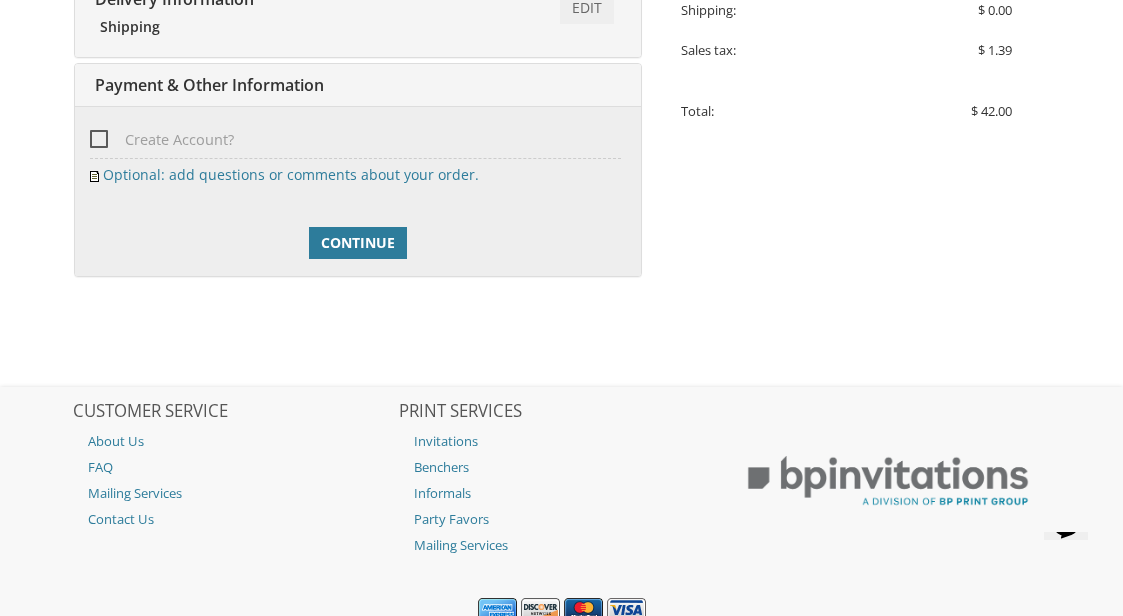click on "Continue" at bounding box center [358, 243] 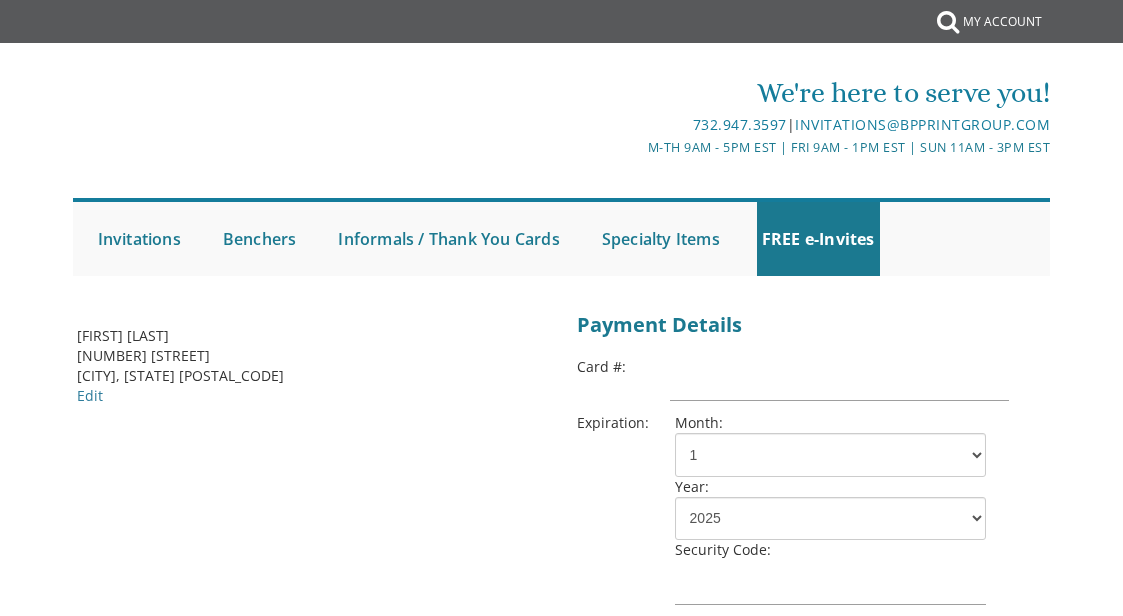 scroll, scrollTop: 0, scrollLeft: 0, axis: both 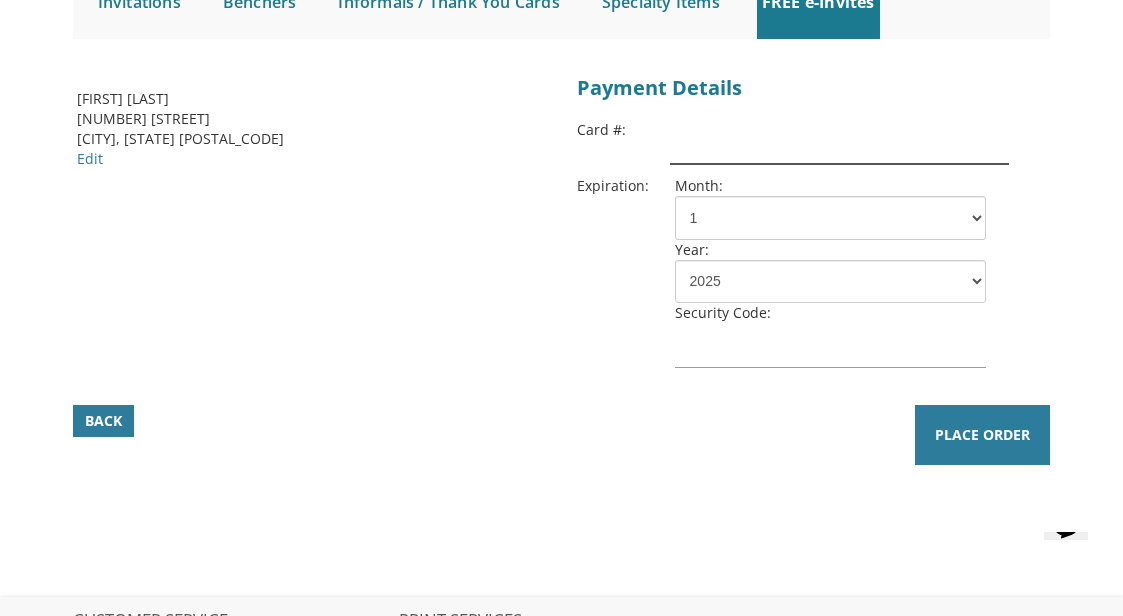 click at bounding box center [839, 142] 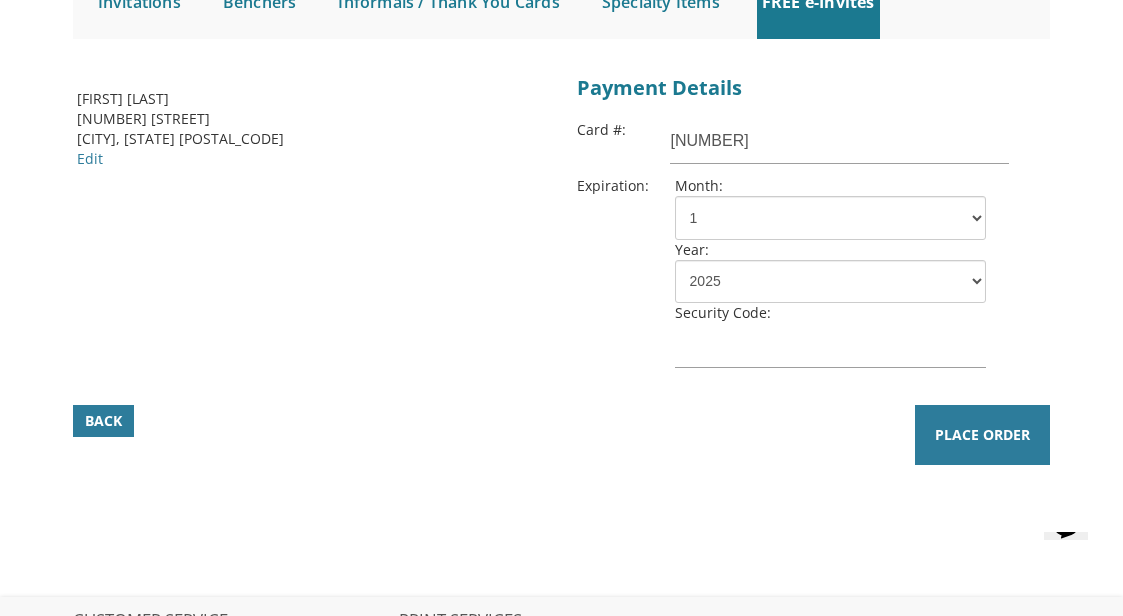 type on "[NUMBER]" 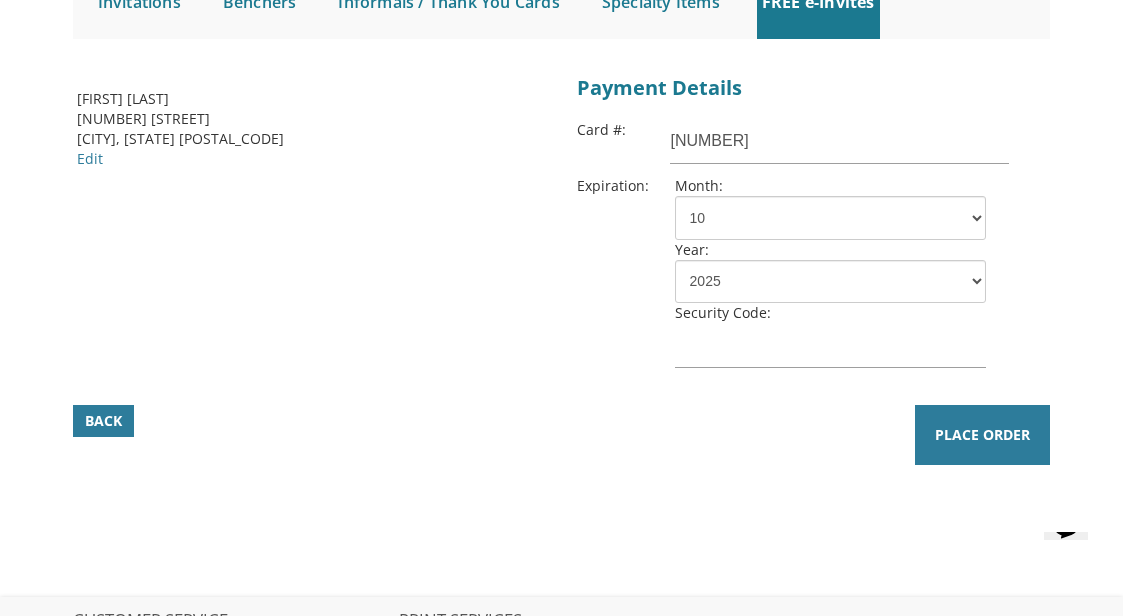 select on "29" 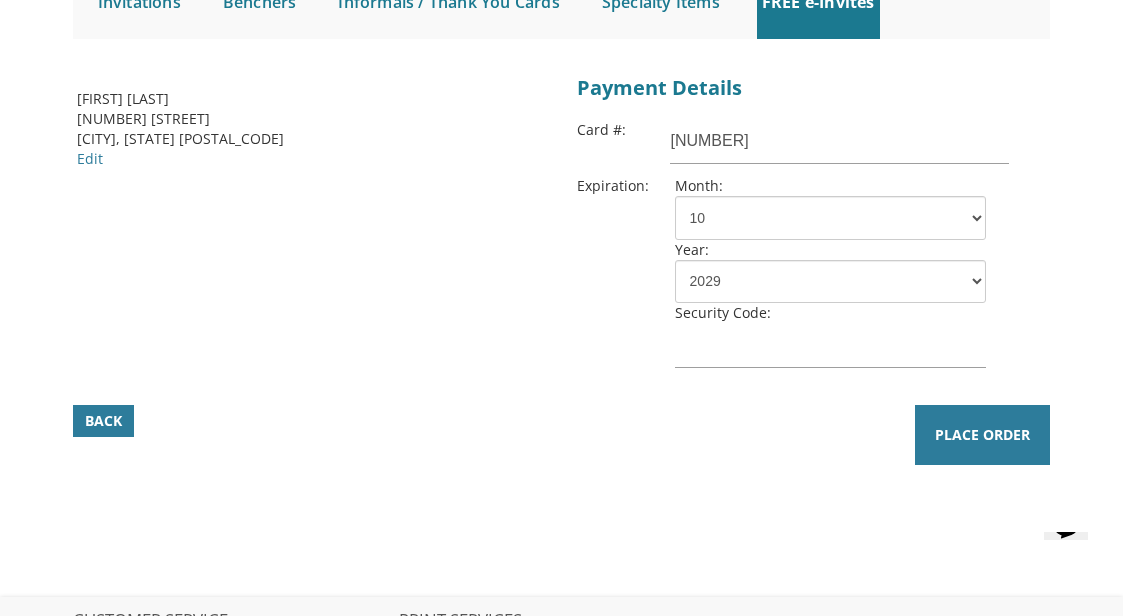 type on "[NUMBER]" 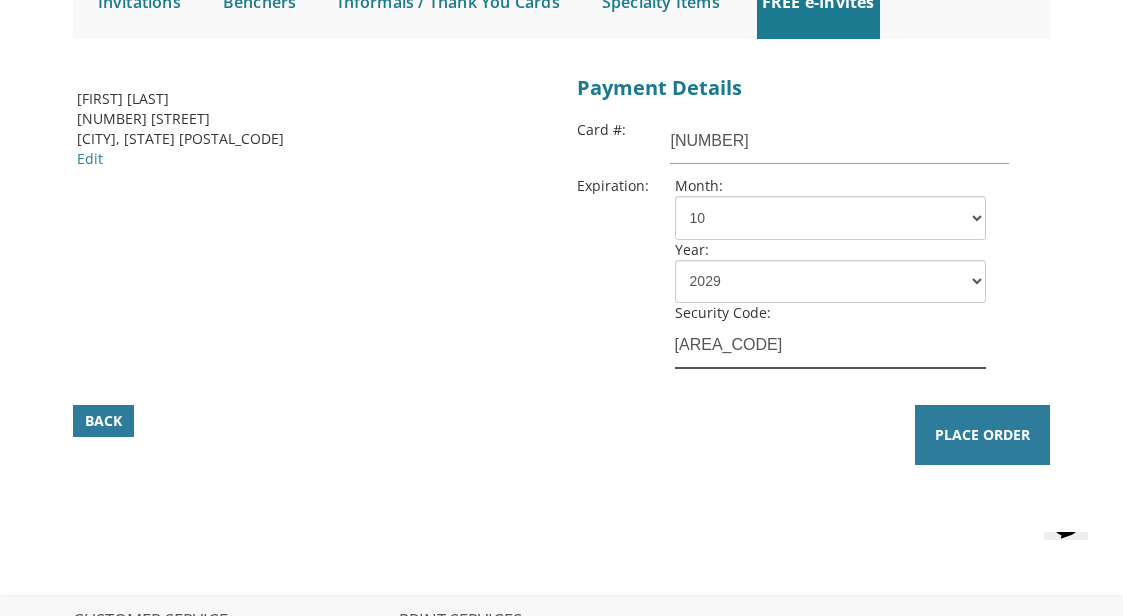 type on "[AREA_CODE]" 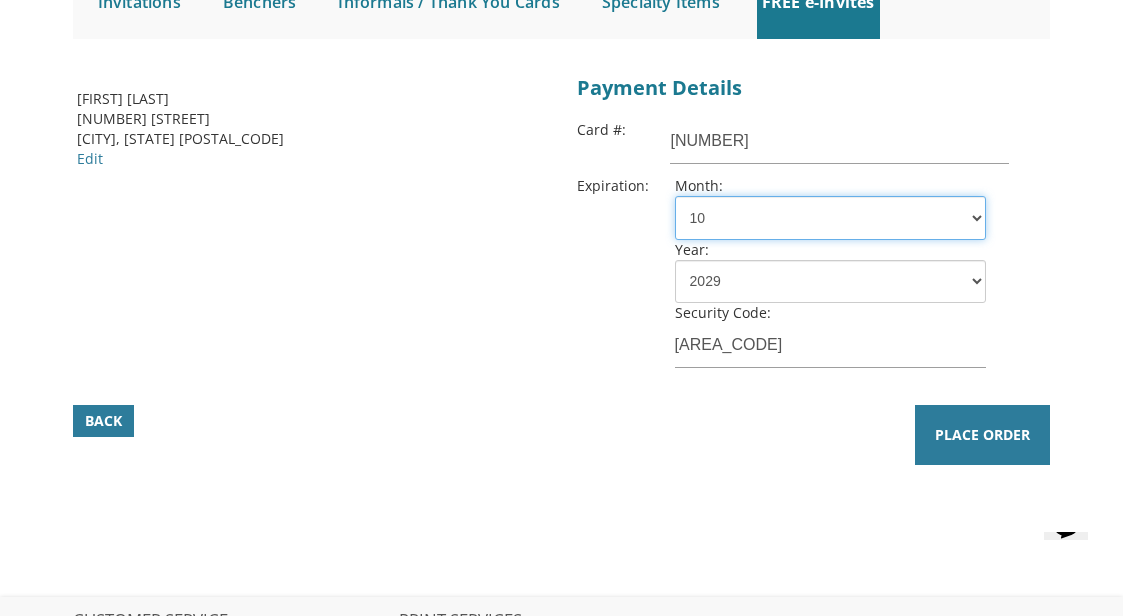 click on "1
2
3
4
5
6
7
8
9
10
11
12" at bounding box center [830, 218] 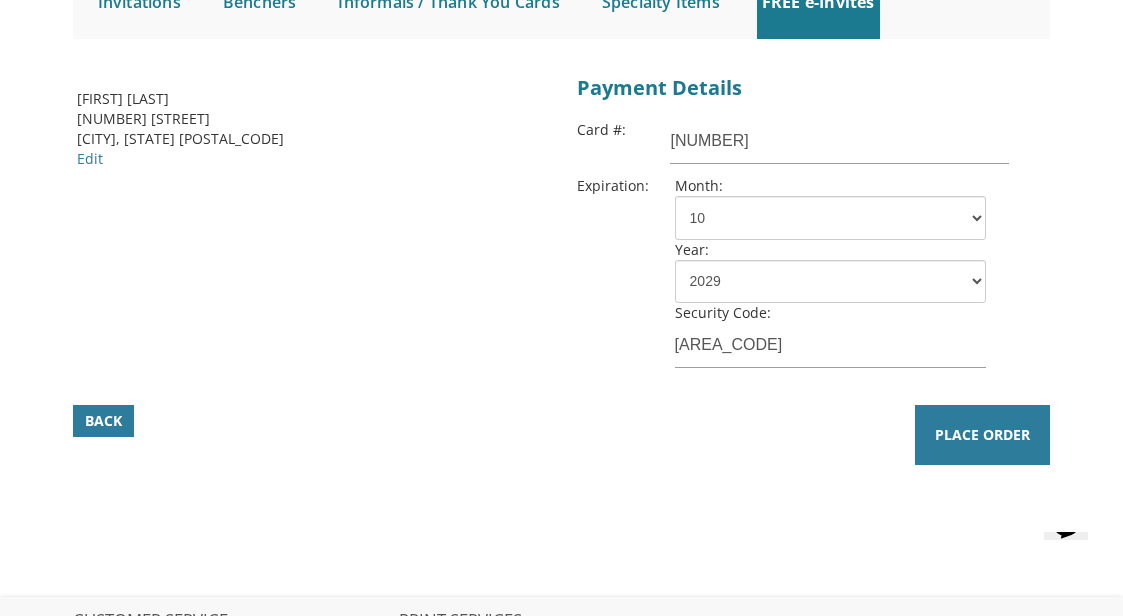click on "Place Order" at bounding box center (982, 435) 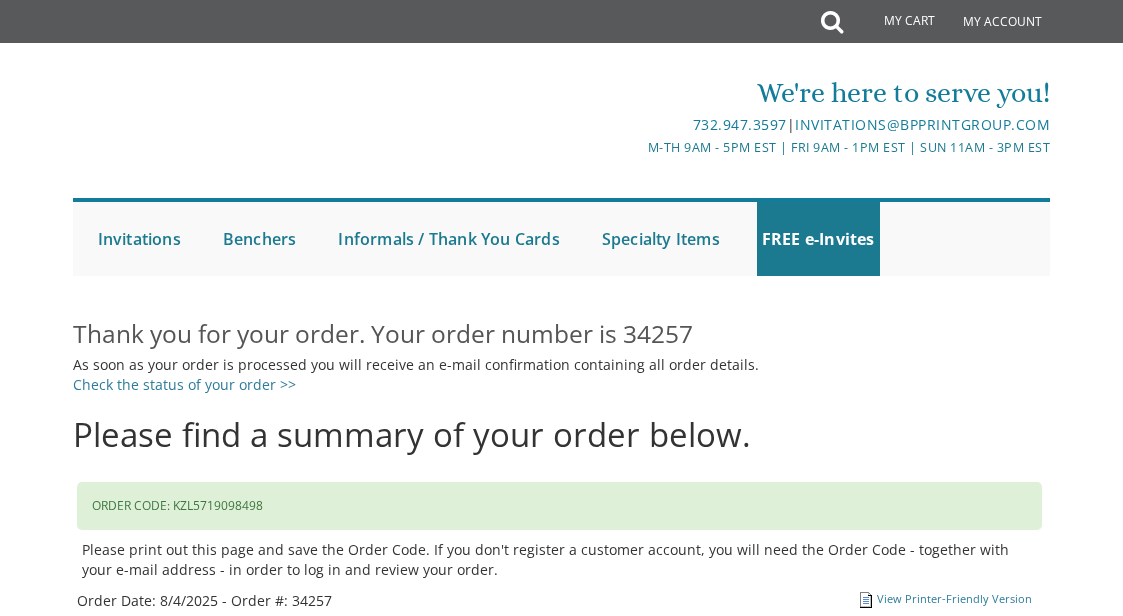 scroll, scrollTop: 0, scrollLeft: 0, axis: both 